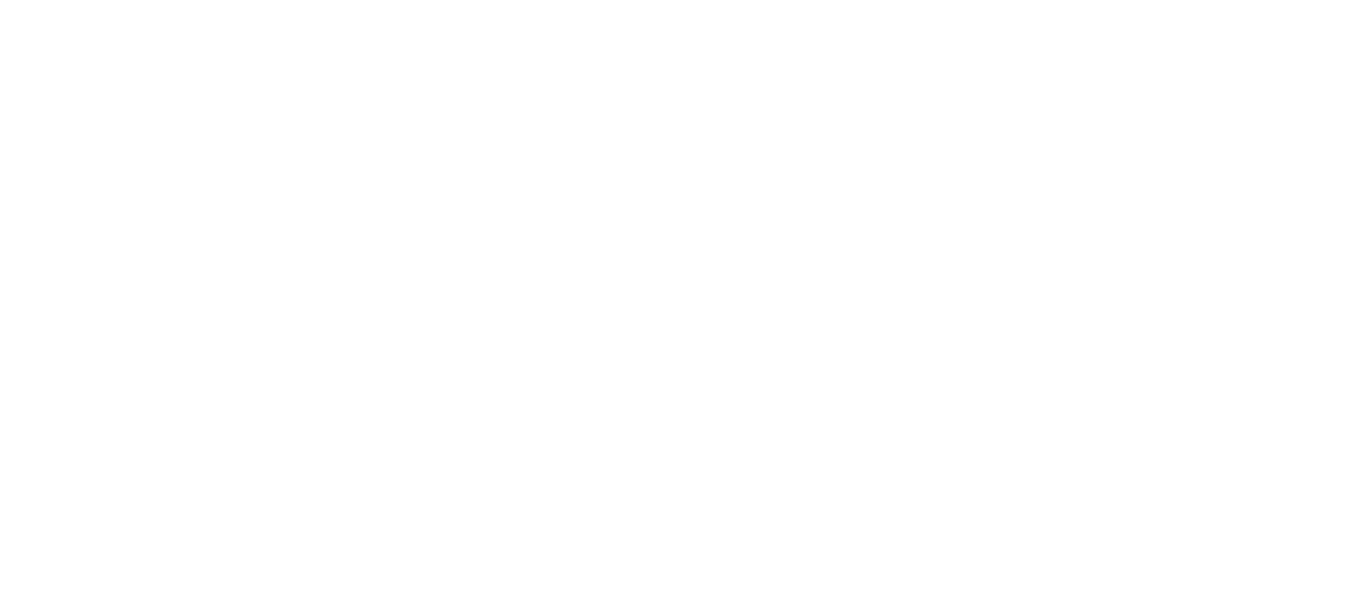 scroll, scrollTop: 0, scrollLeft: 0, axis: both 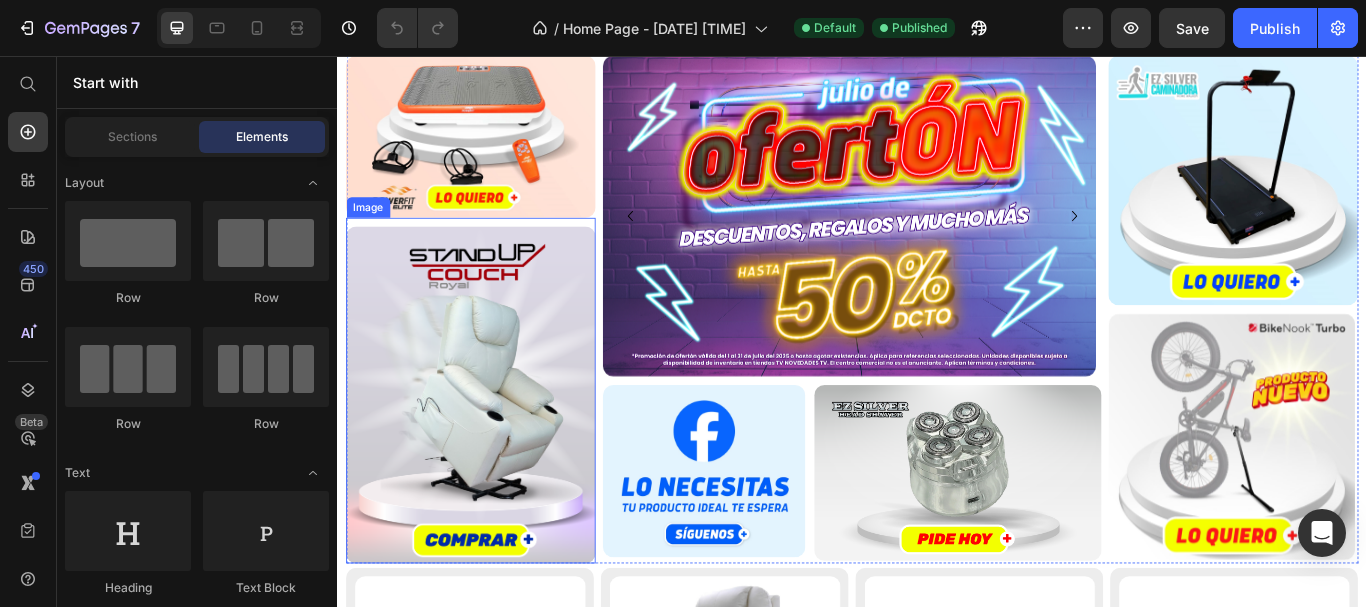 drag, startPoint x: 567, startPoint y: 457, endPoint x: 553, endPoint y: 447, distance: 17.20465 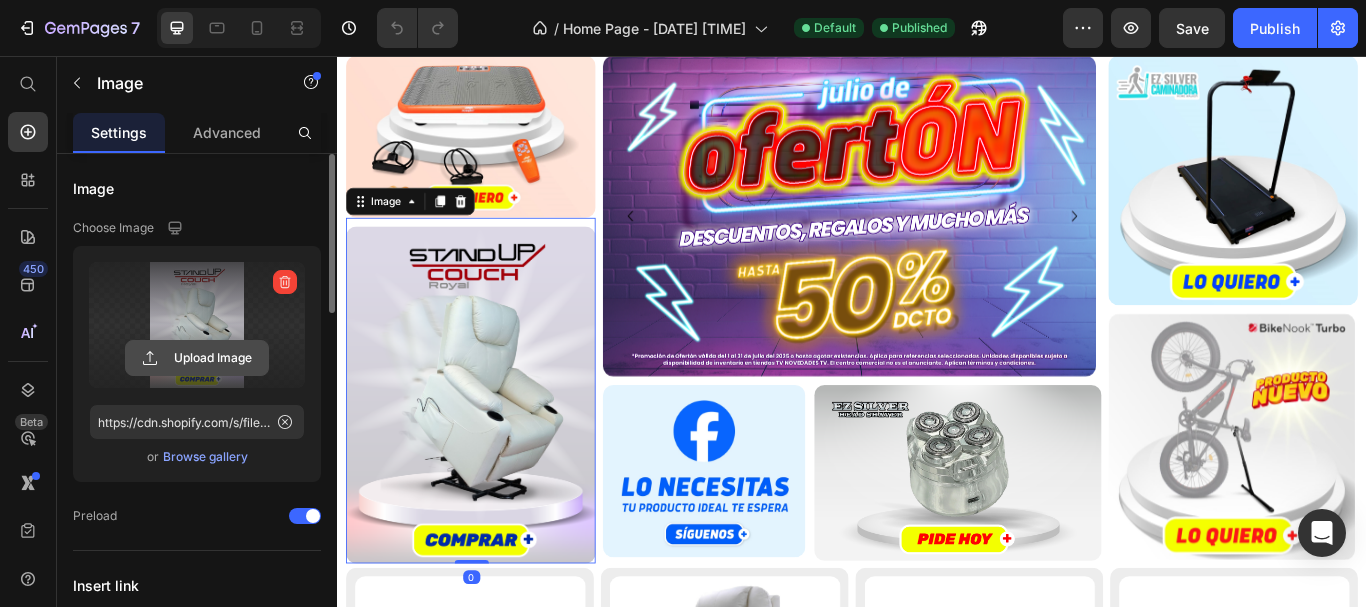 click 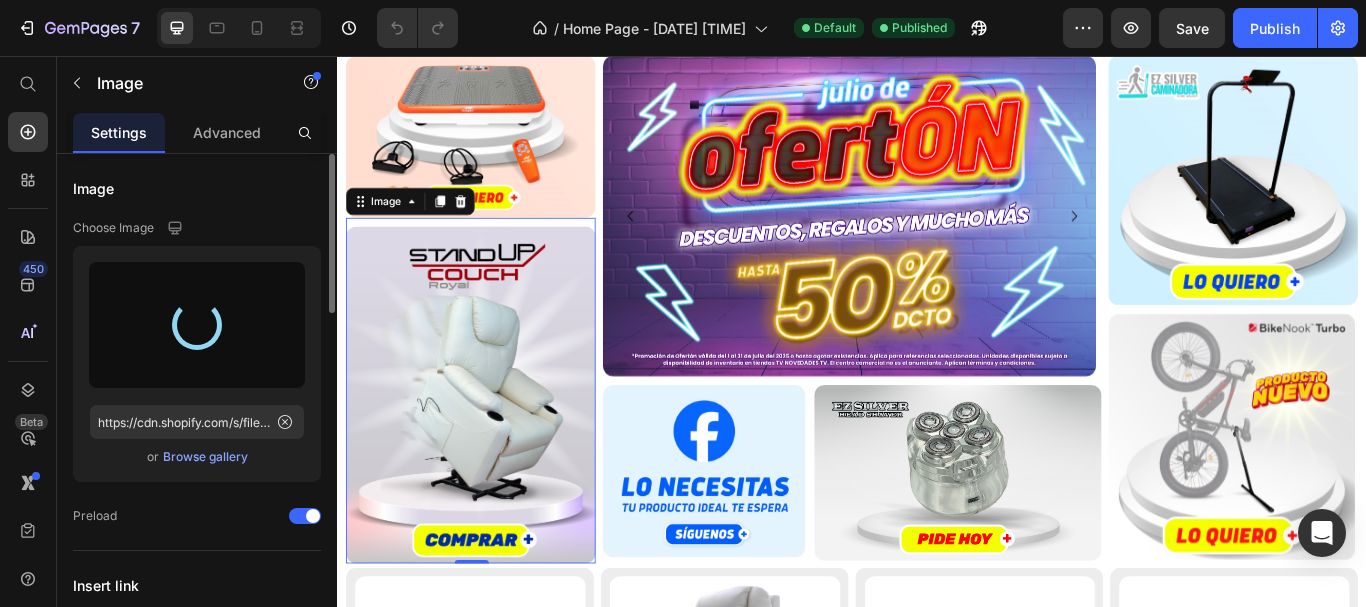 type on "https://cdn.shopify.com/s/files/1/0619/4040/0198/files/gempages_529771678851400935-72f2aa3e-9e0b-4505-bd4f-c9336946b02d.png" 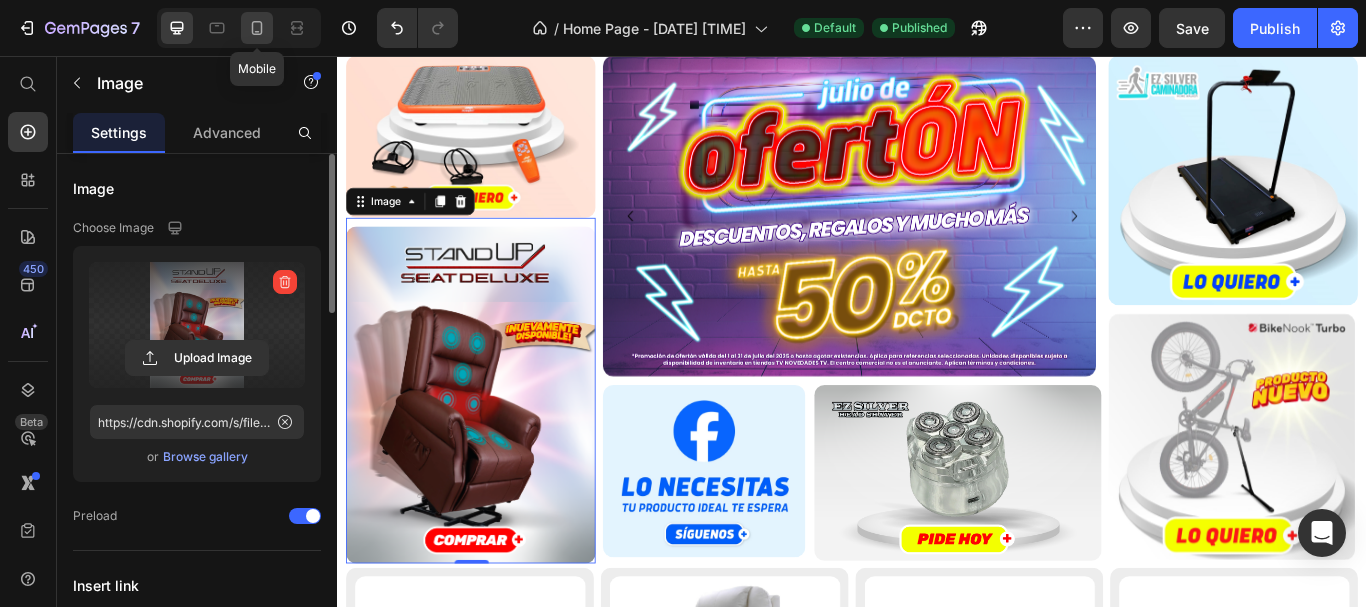 click 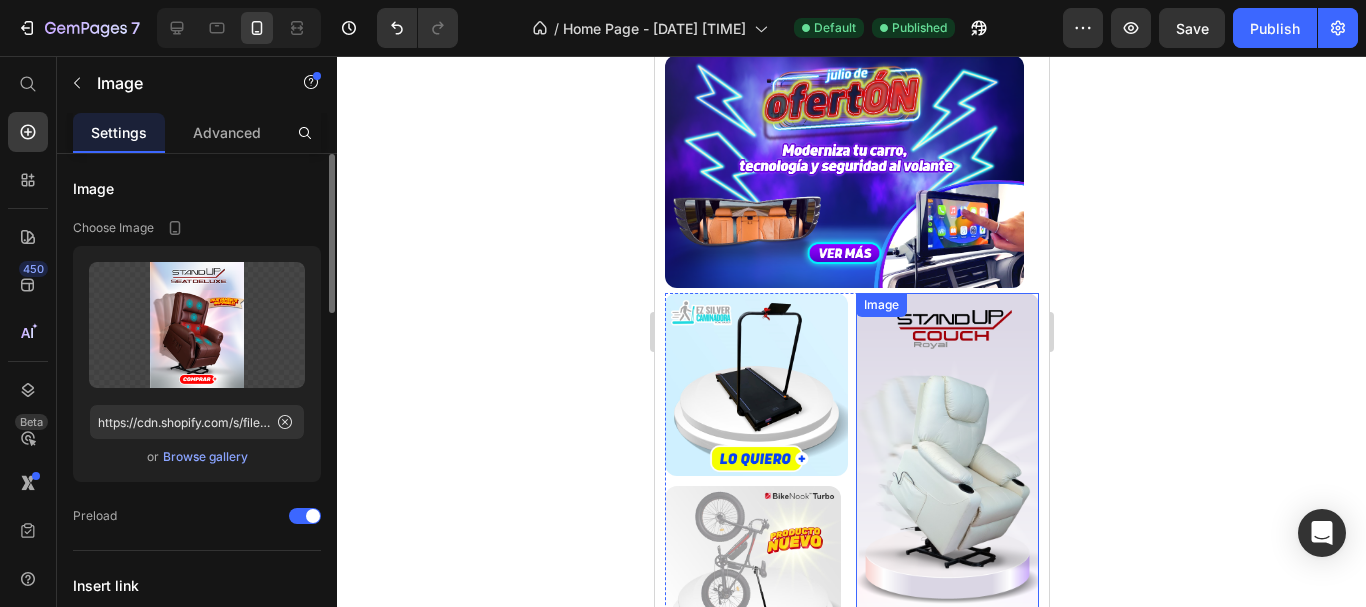 scroll, scrollTop: 356, scrollLeft: 0, axis: vertical 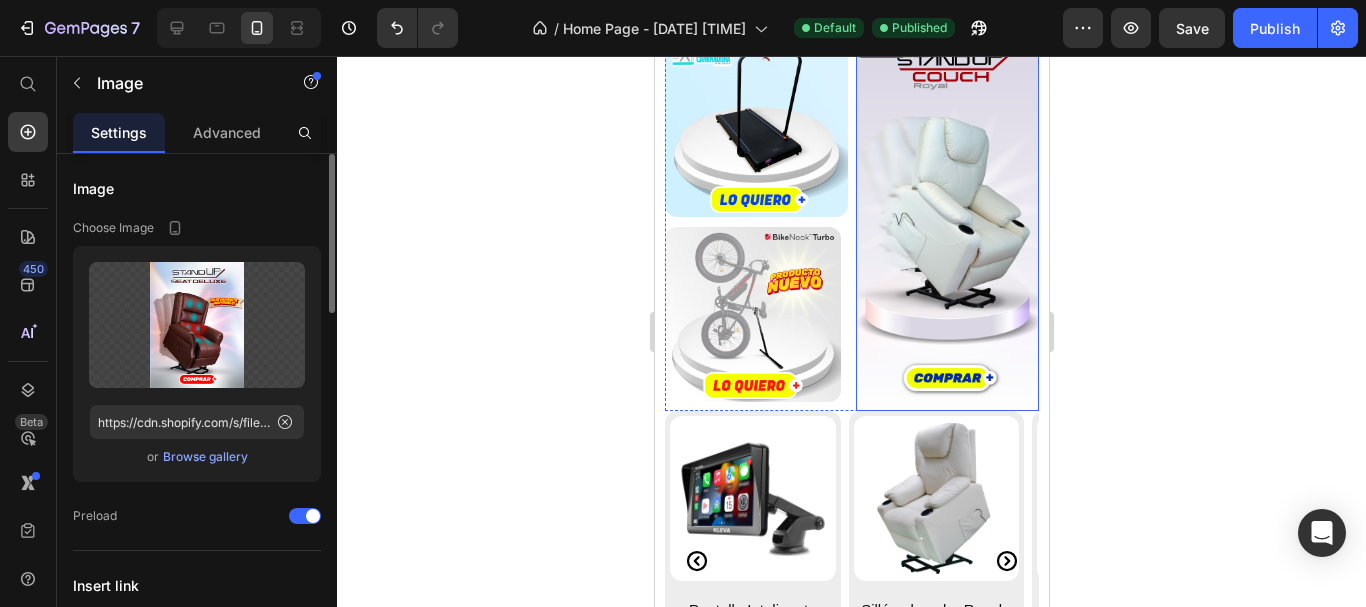 click at bounding box center [946, 222] 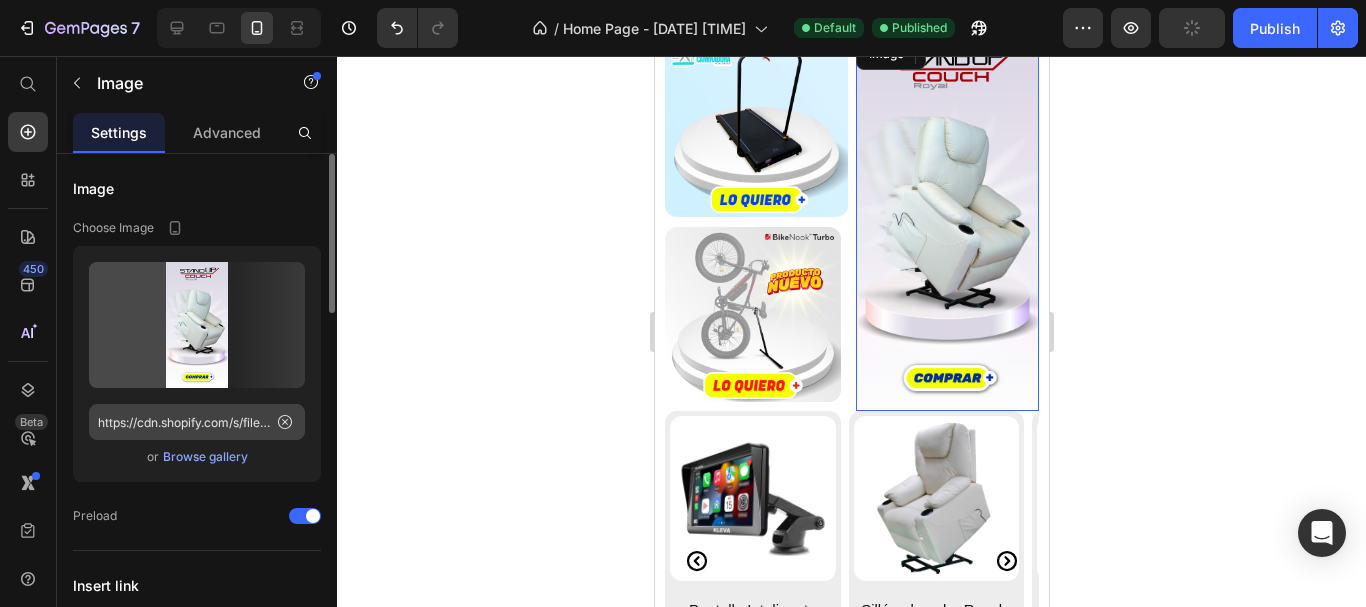 scroll, scrollTop: 286, scrollLeft: 0, axis: vertical 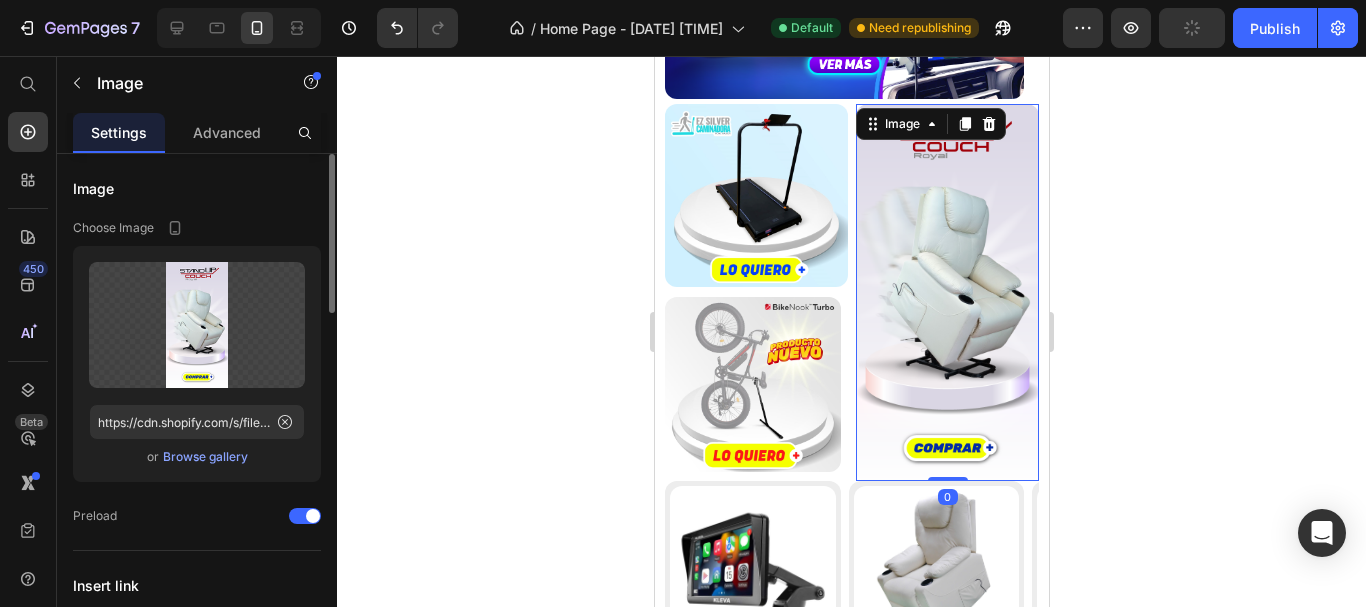 click on "Browse gallery" at bounding box center (205, 457) 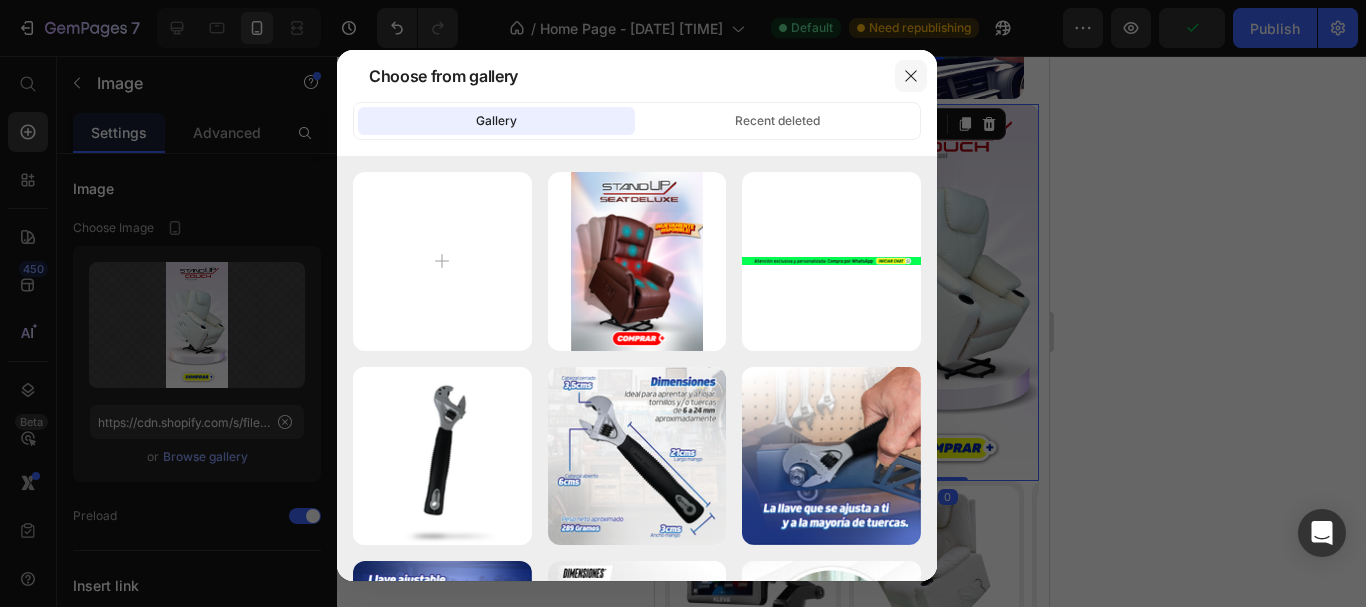 click at bounding box center (911, 76) 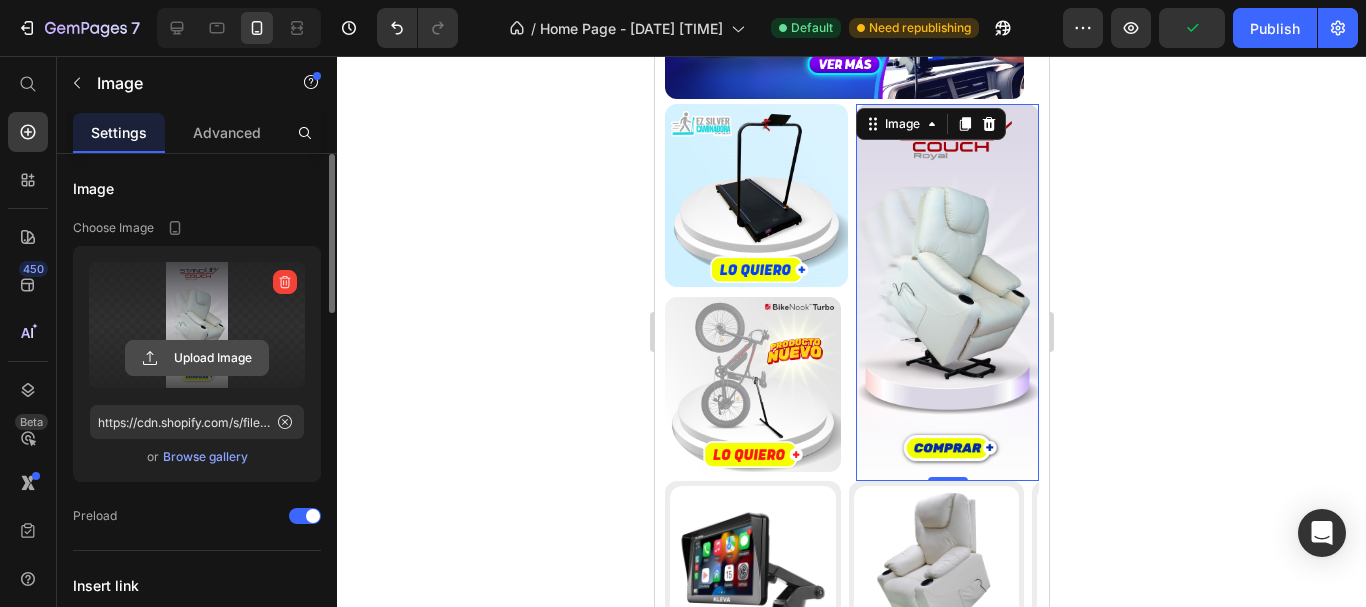 click 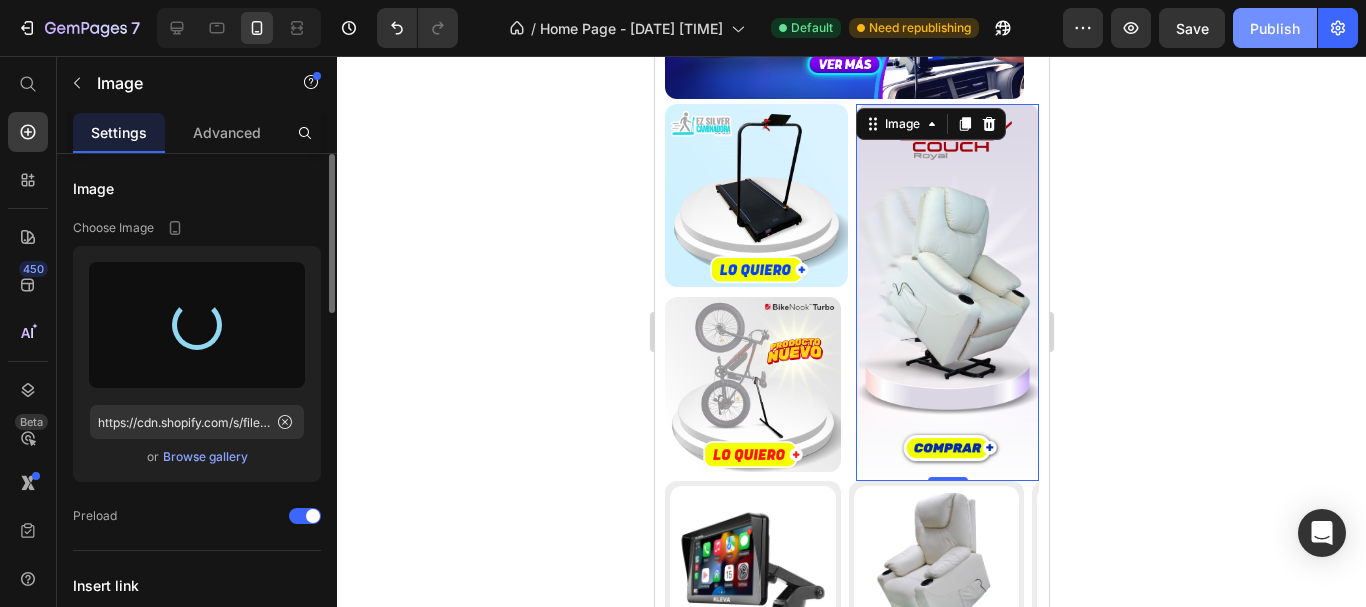type on "https://cdn.shopify.com/s/files/1/0619/4040/0198/files/gempages_529771678851400935-394ff4d6-d9ad-4343-aeaa-687ace39aea1.png" 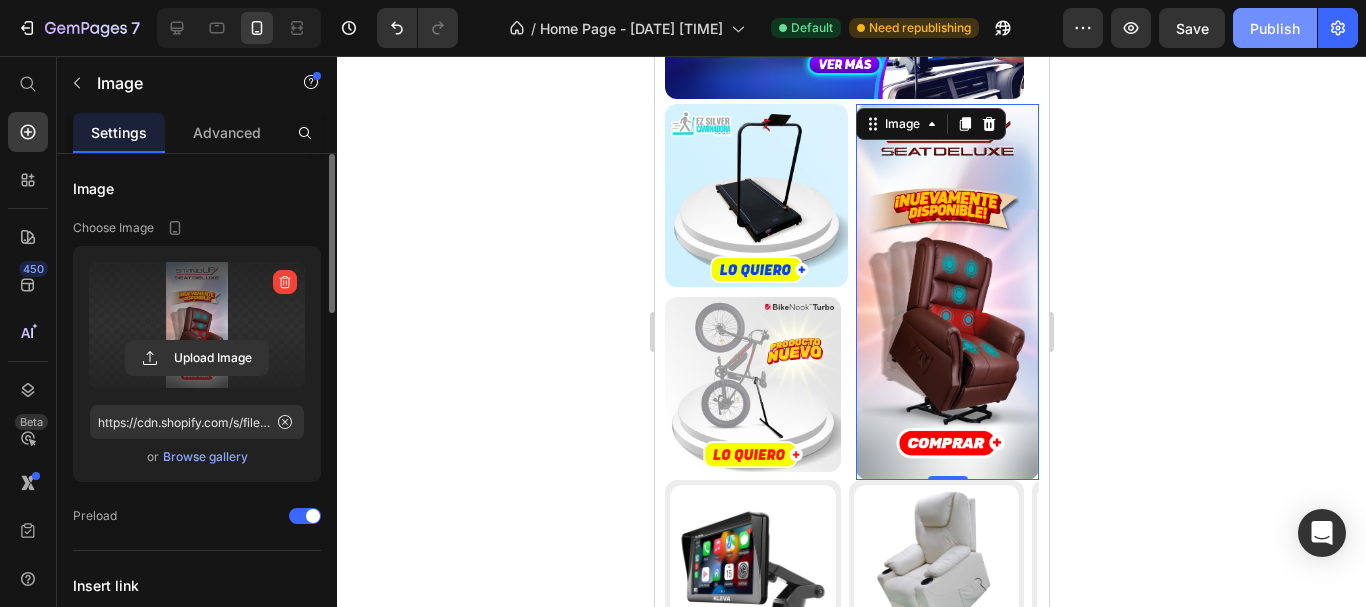 click on "Publish" 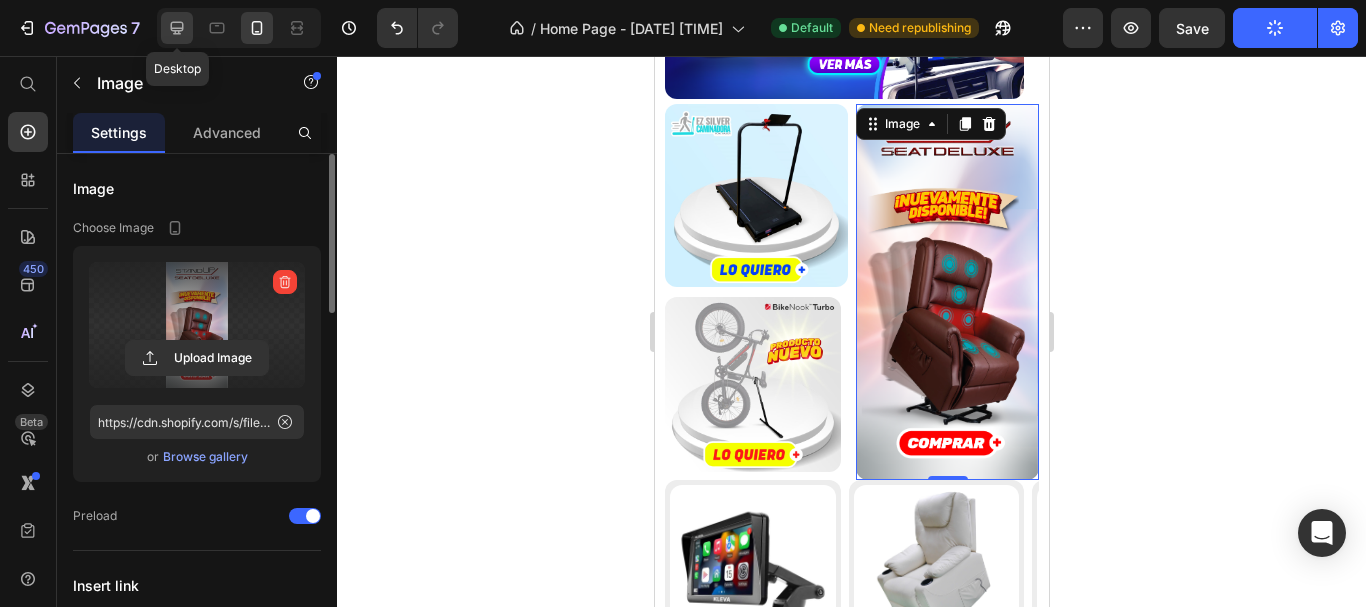 click 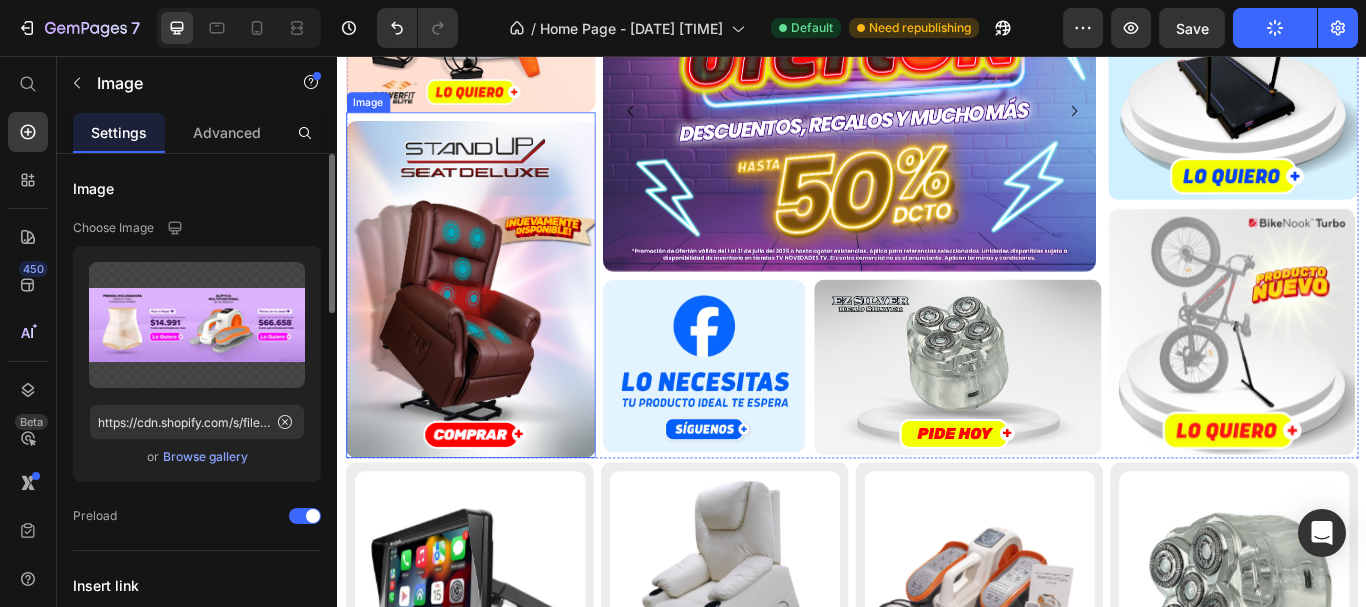 scroll, scrollTop: 218, scrollLeft: 0, axis: vertical 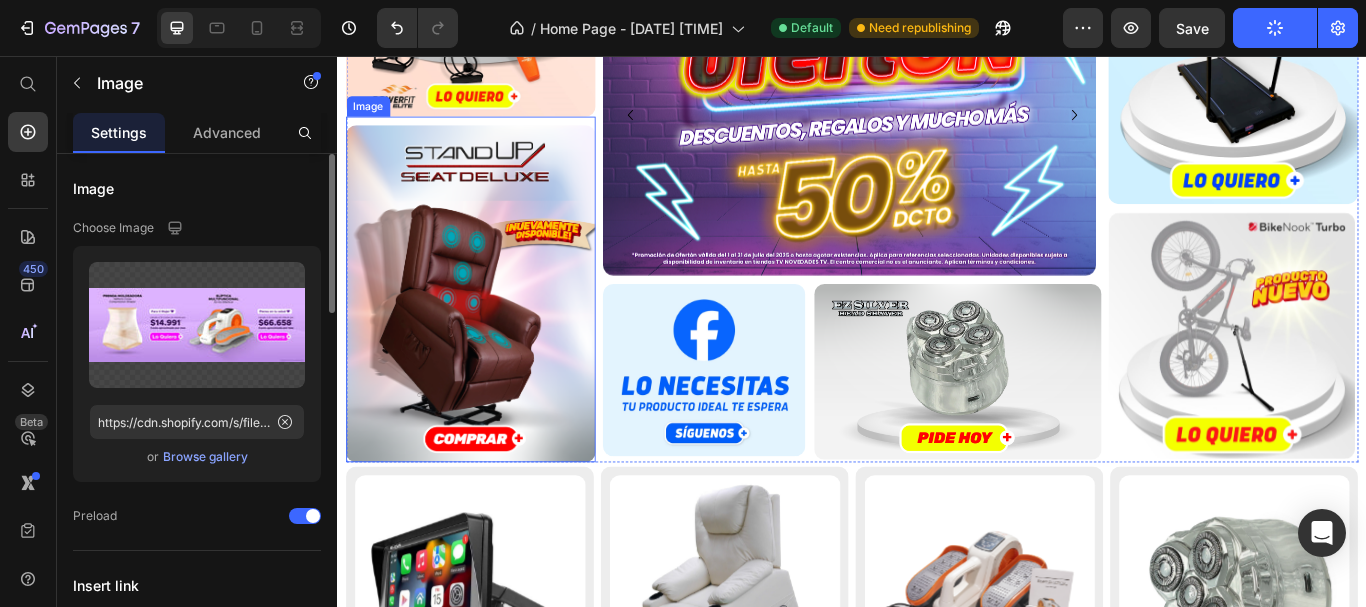 drag, startPoint x: 361, startPoint y: 369, endPoint x: 466, endPoint y: 355, distance: 105.92922 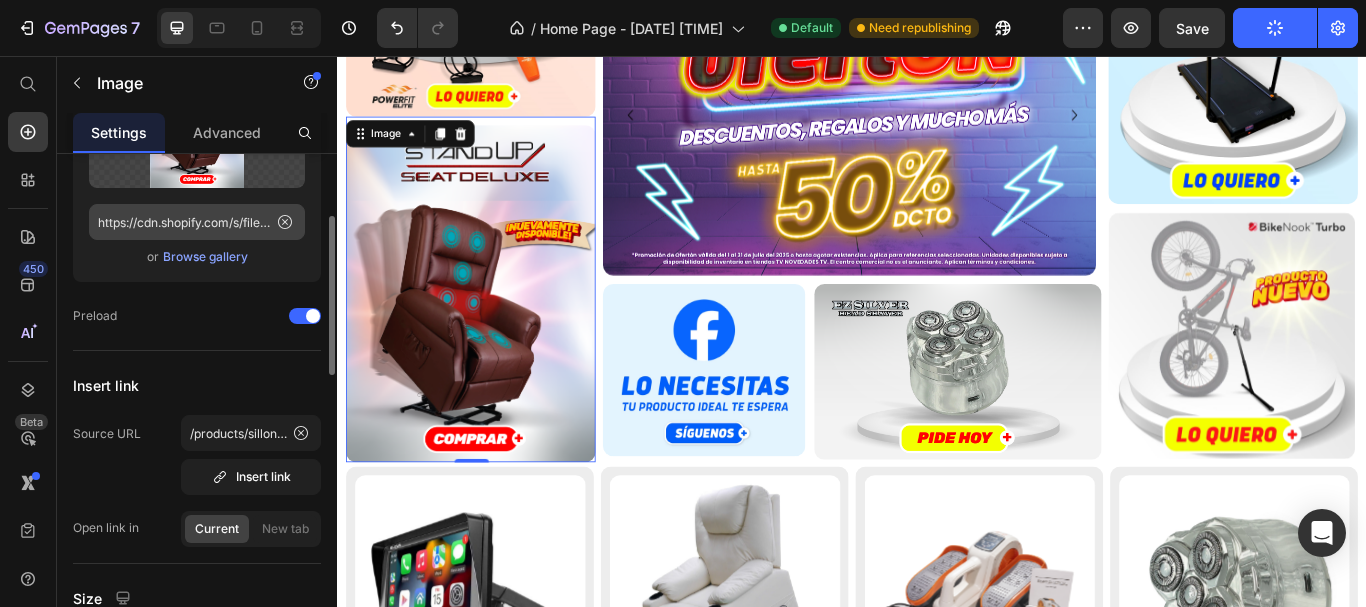 scroll, scrollTop: 400, scrollLeft: 0, axis: vertical 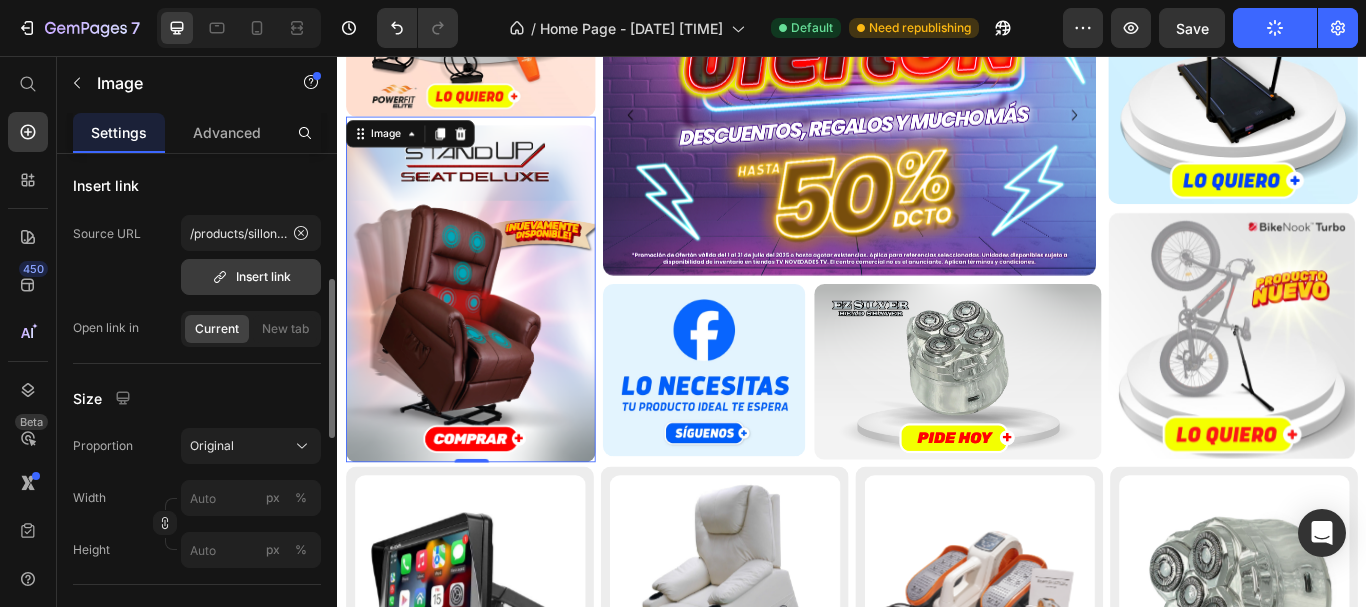 click on "Insert link" at bounding box center (251, 277) 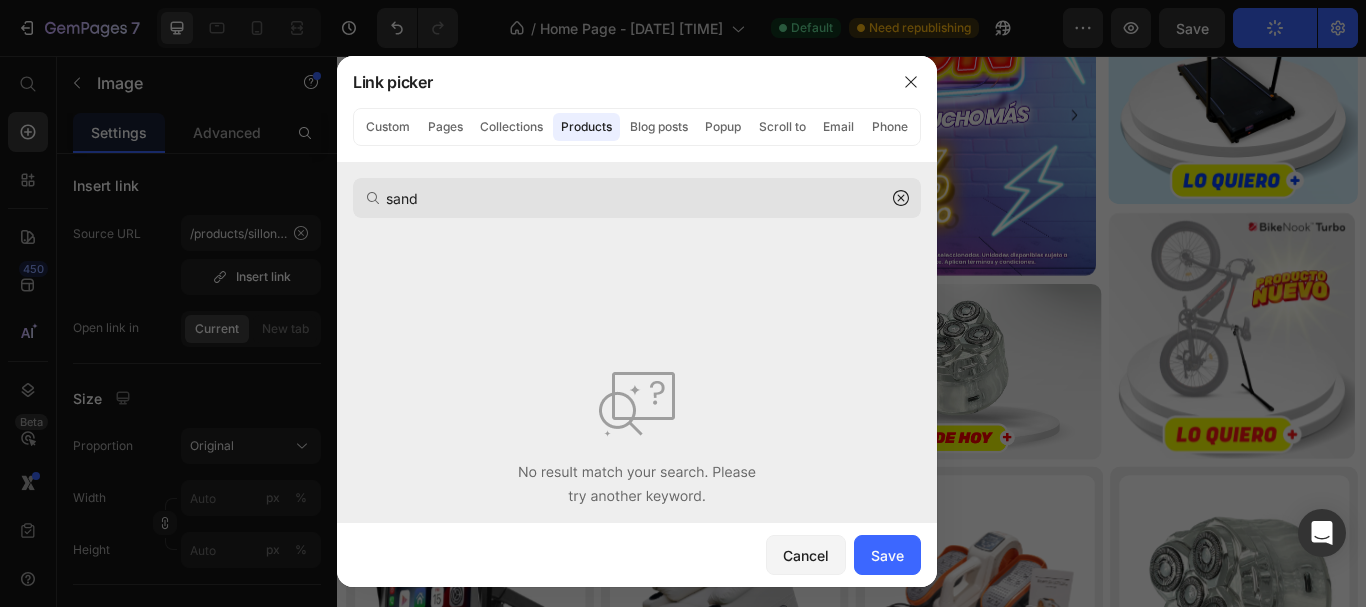 click on "sand" at bounding box center [637, 198] 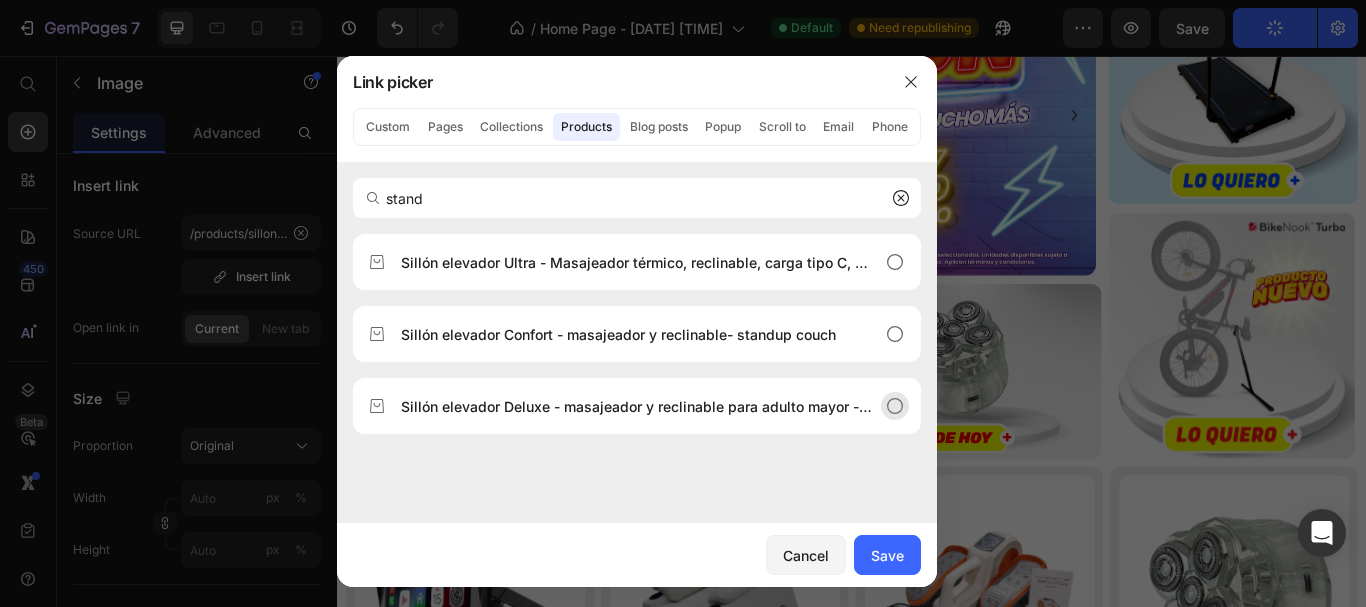 type on "stand" 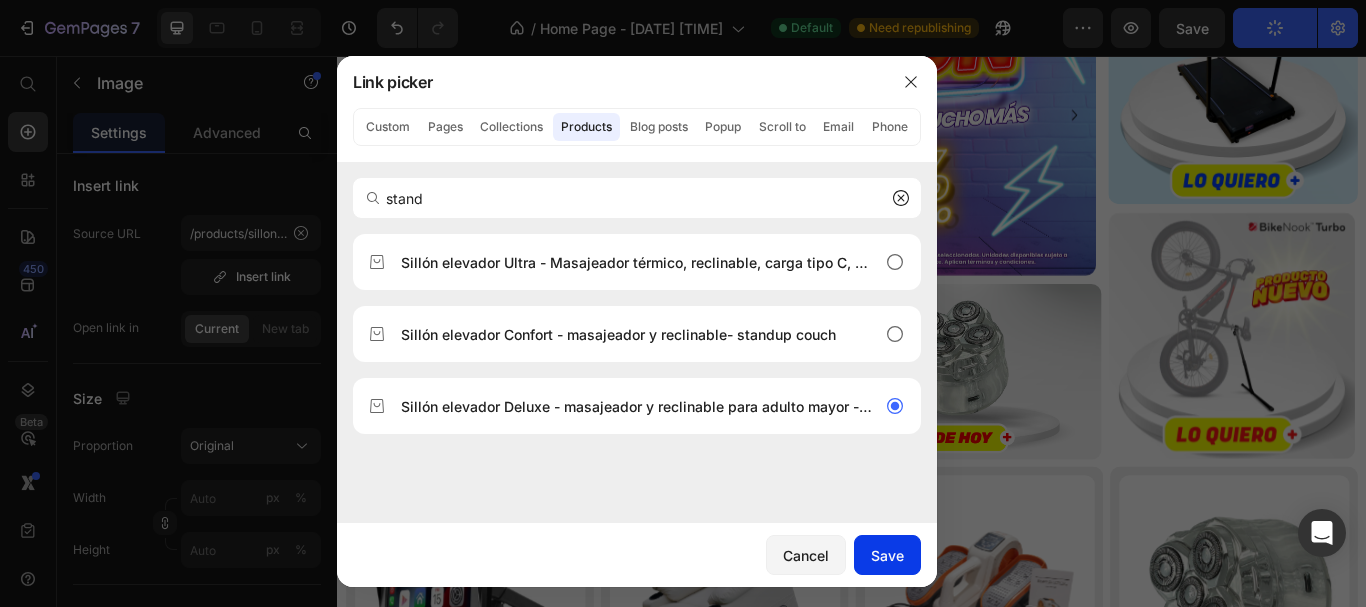 click on "Save" 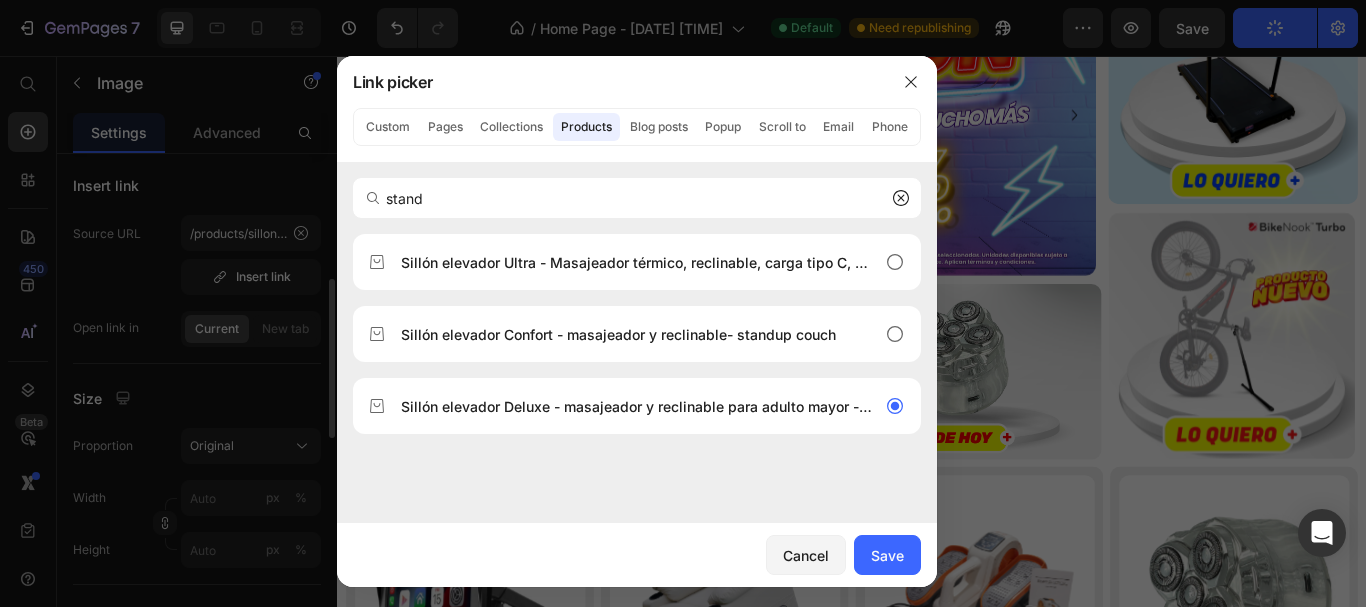 type on "/products/sillon-elevador-deluxe-masajeador-y-reclinable-para-adulto-mayor-standup-seat" 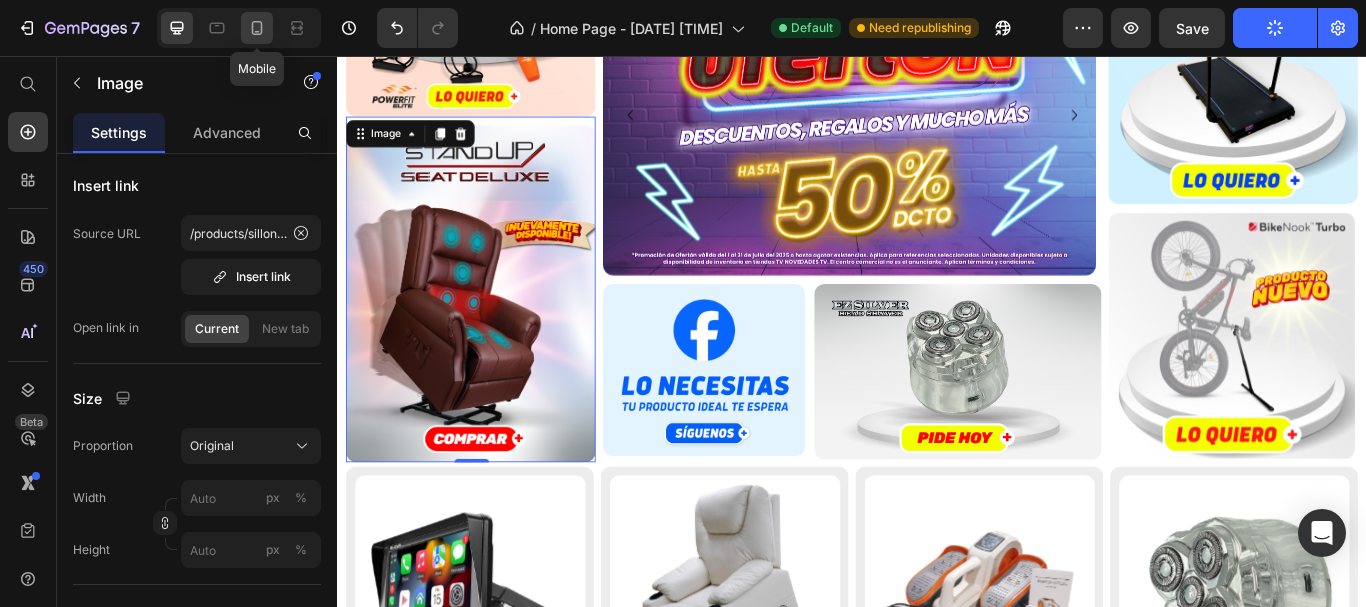 click 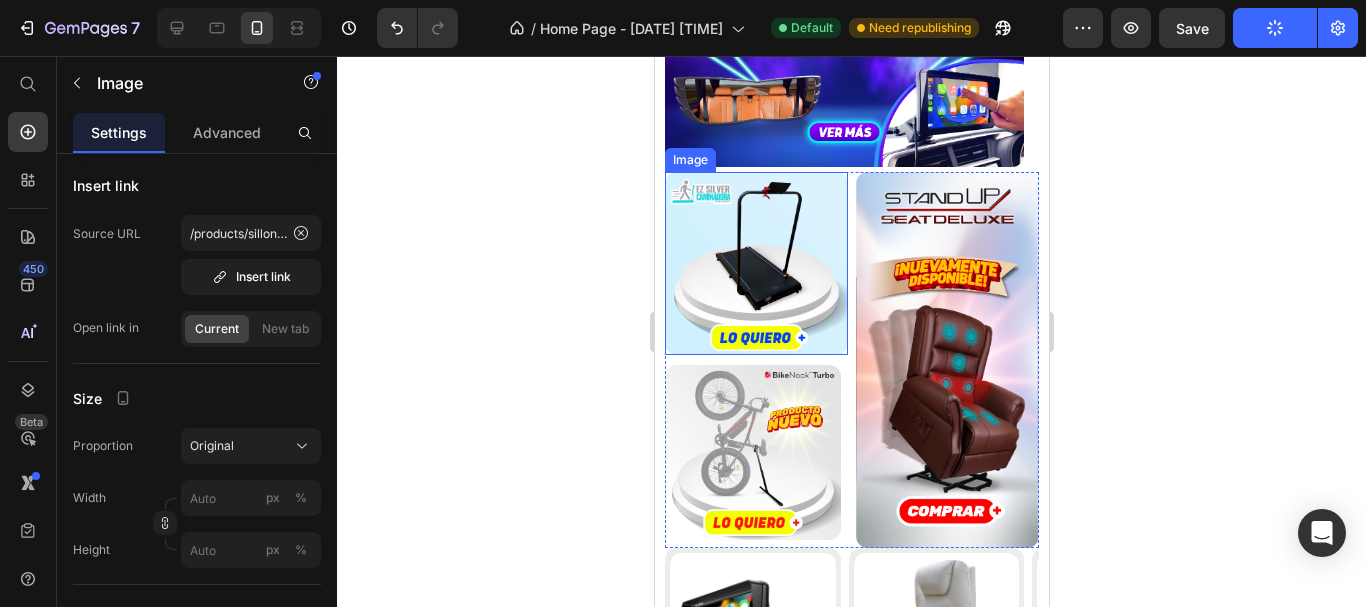 scroll, scrollTop: 142, scrollLeft: 0, axis: vertical 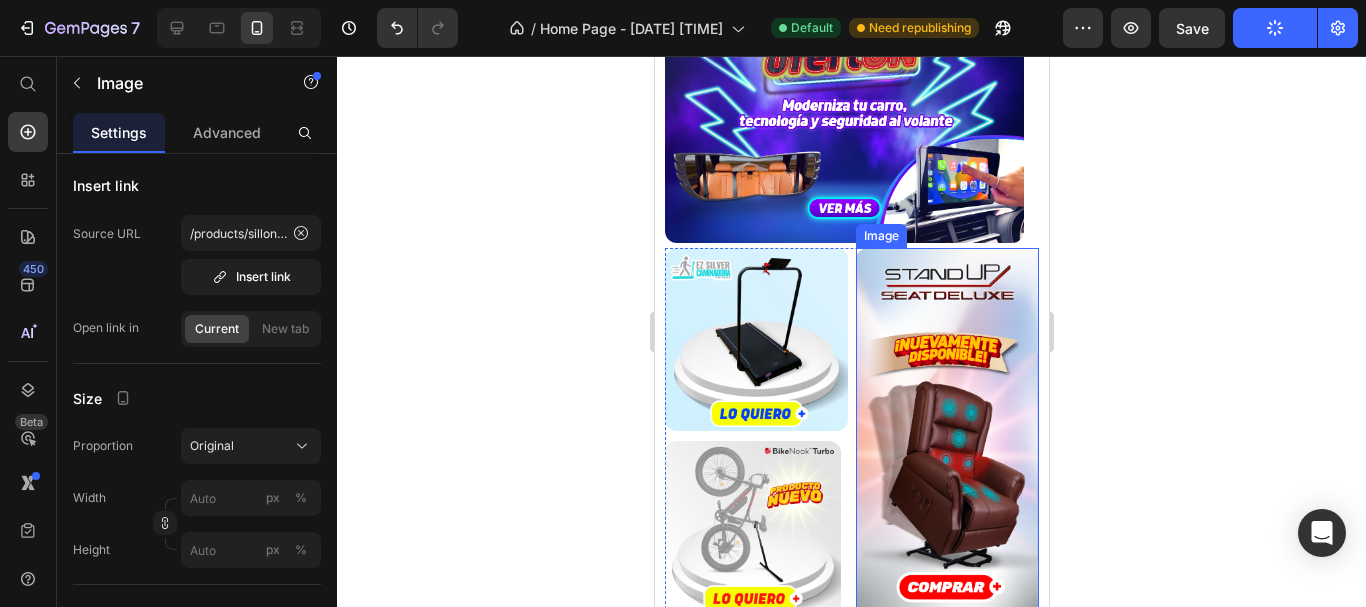 click at bounding box center (946, 436) 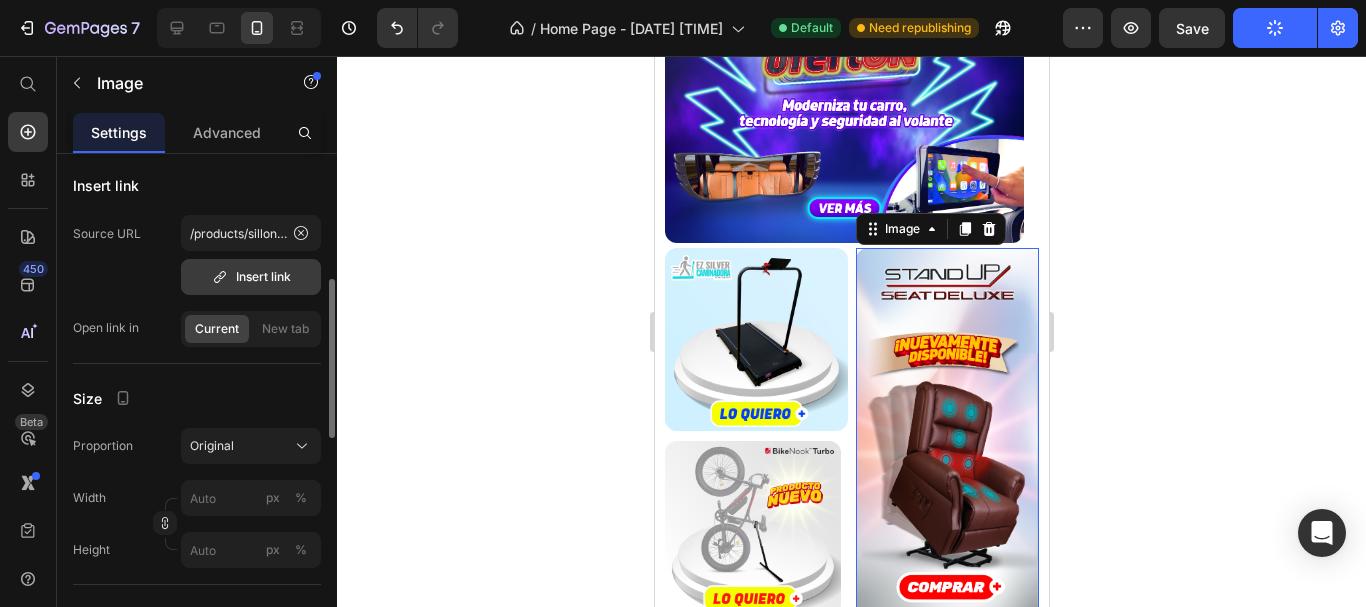 click on "Insert link" at bounding box center [251, 277] 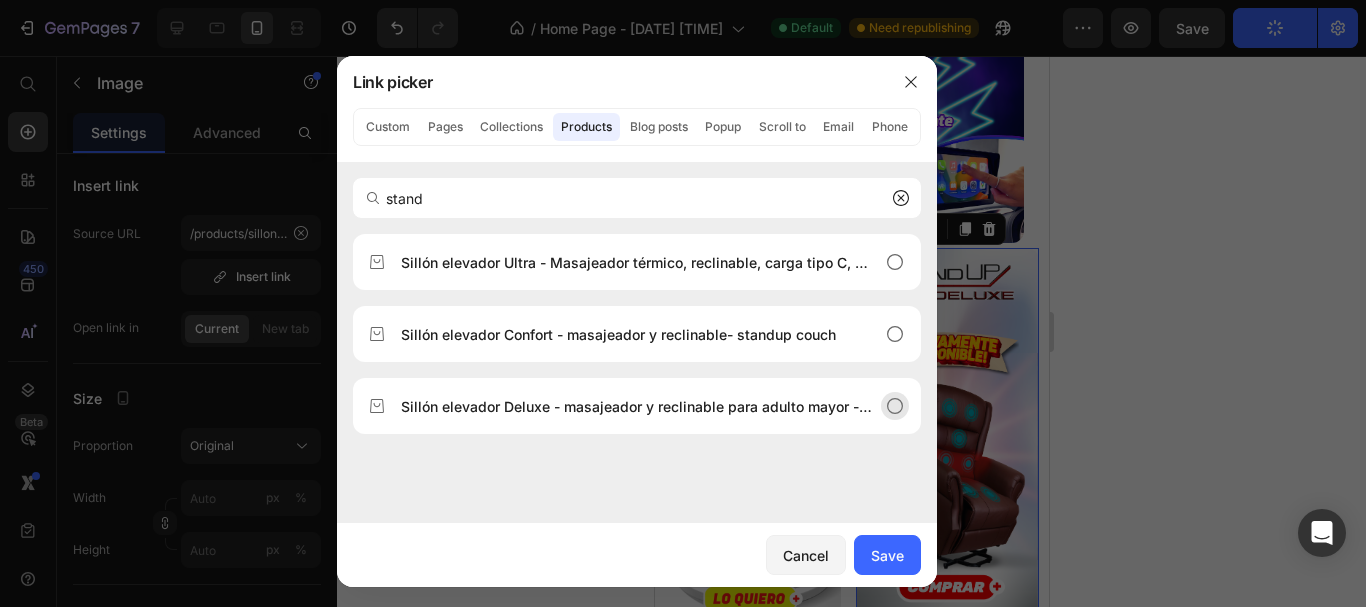 type on "stand" 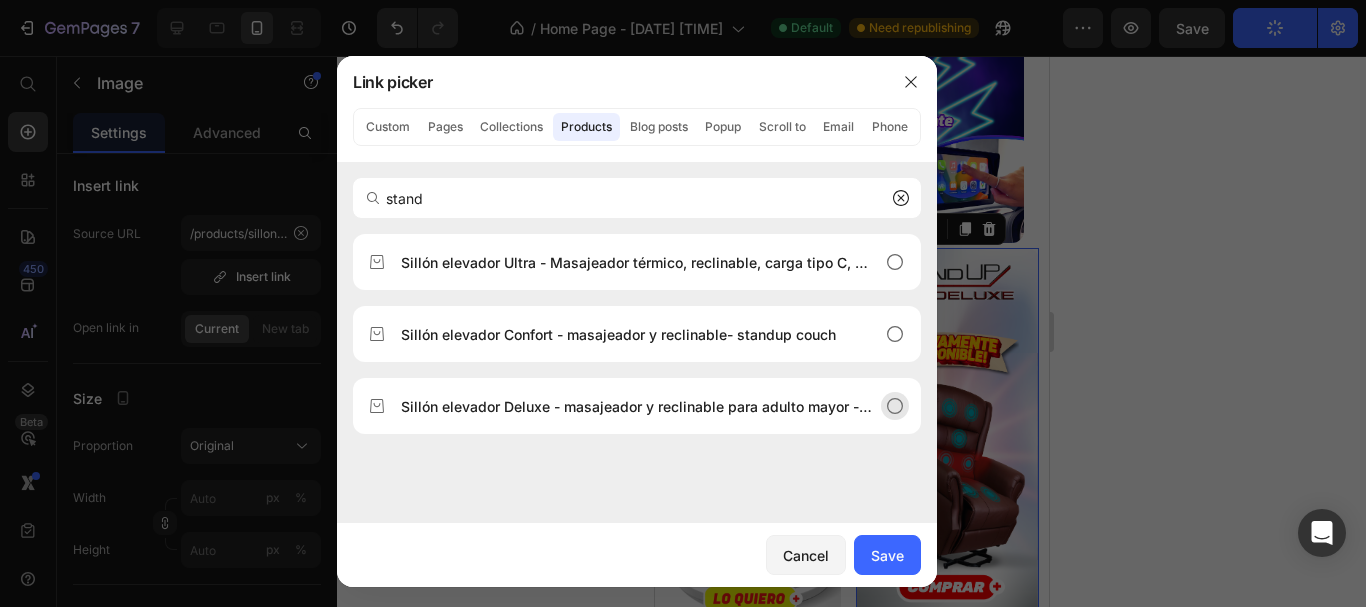 click on "Sillón elevador Deluxe - masajeador y reclinable para adulto mayor - standup seat" at bounding box center (637, 406) 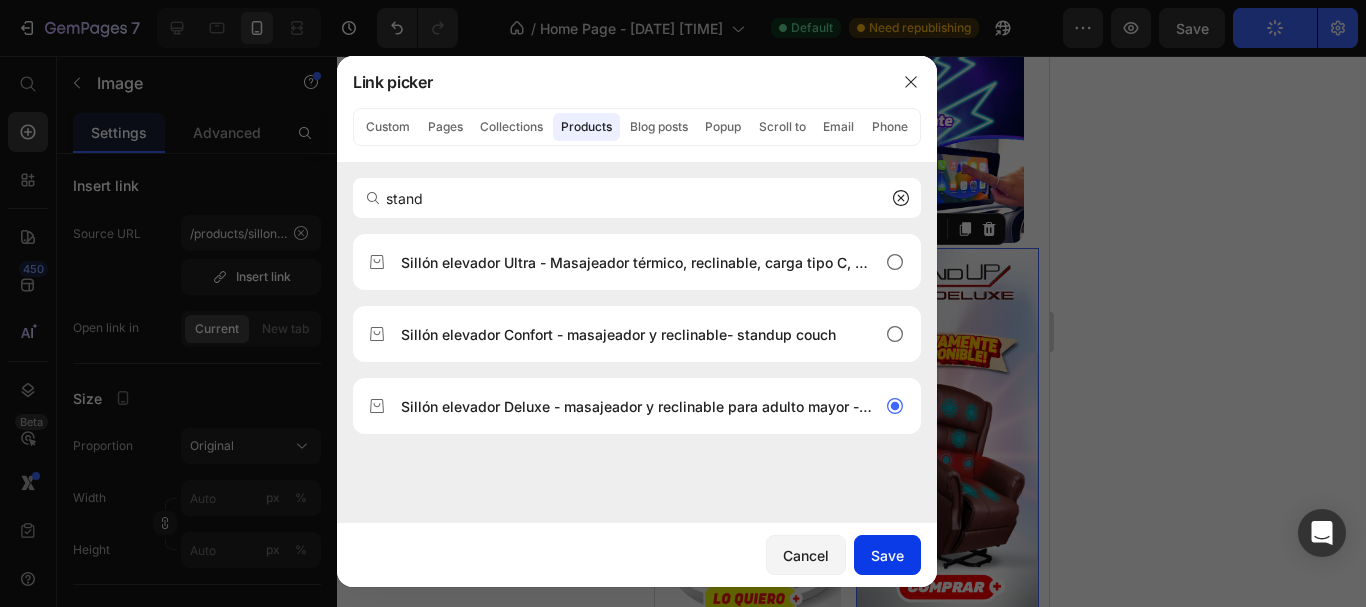 click on "Save" at bounding box center (887, 555) 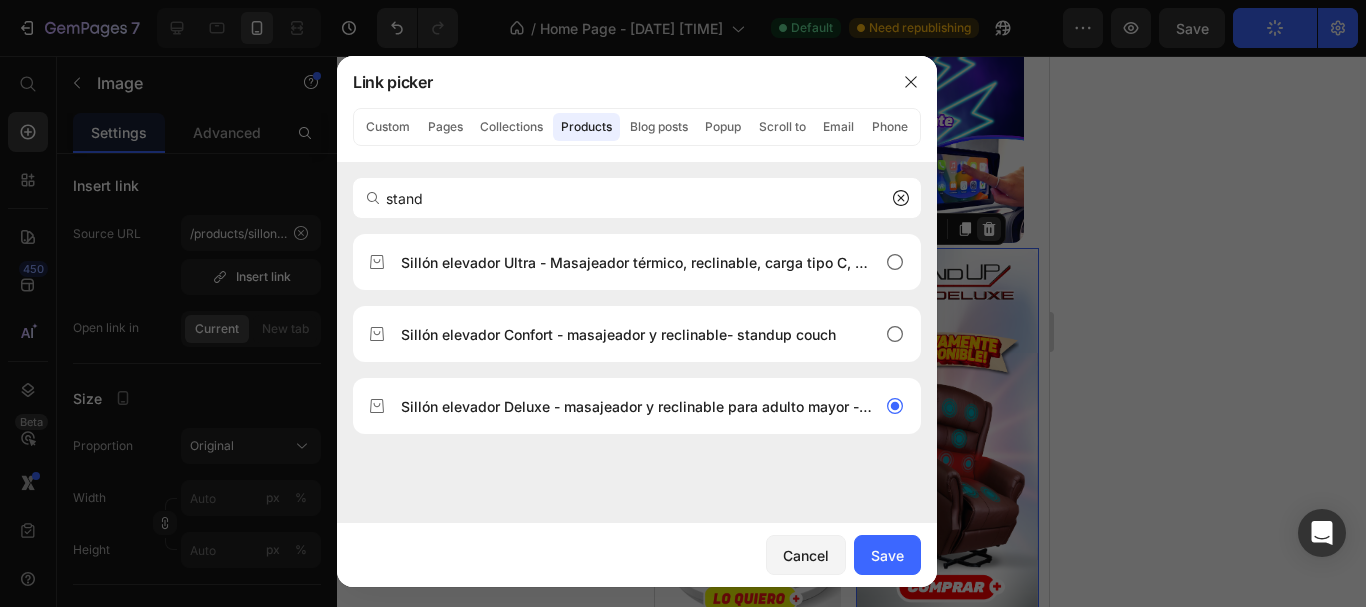 type on "/products/sillon-elevador-deluxe-masajeador-y-reclinable-para-adulto-mayor-standup-seat" 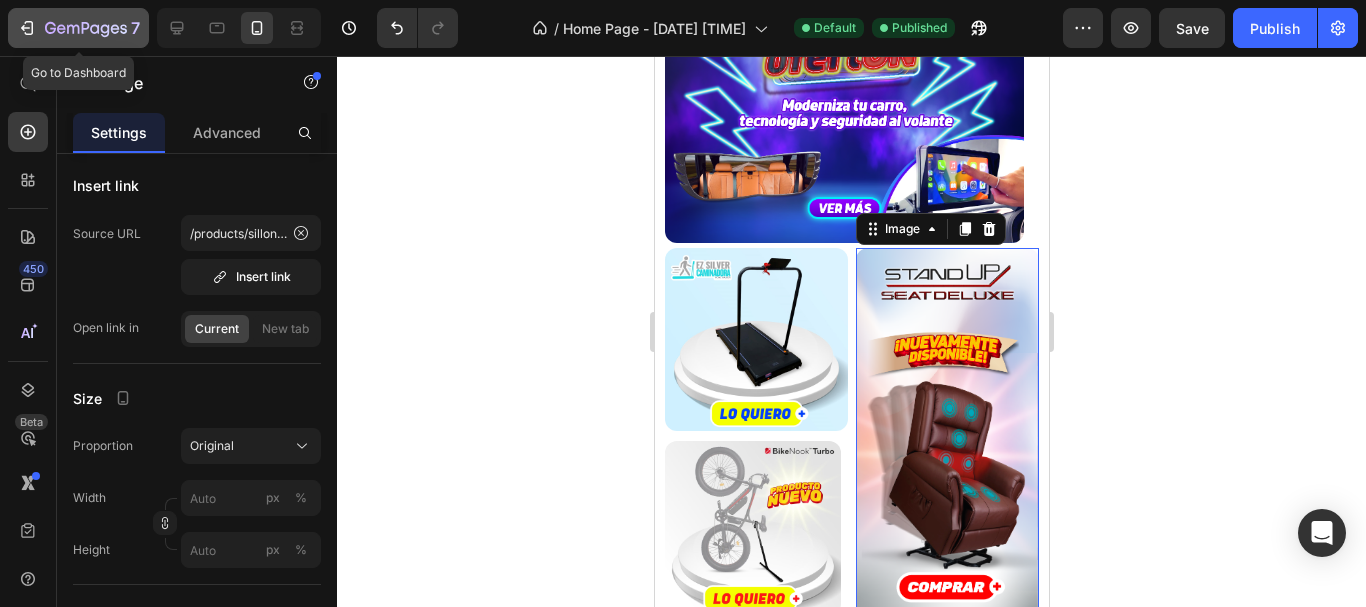 click 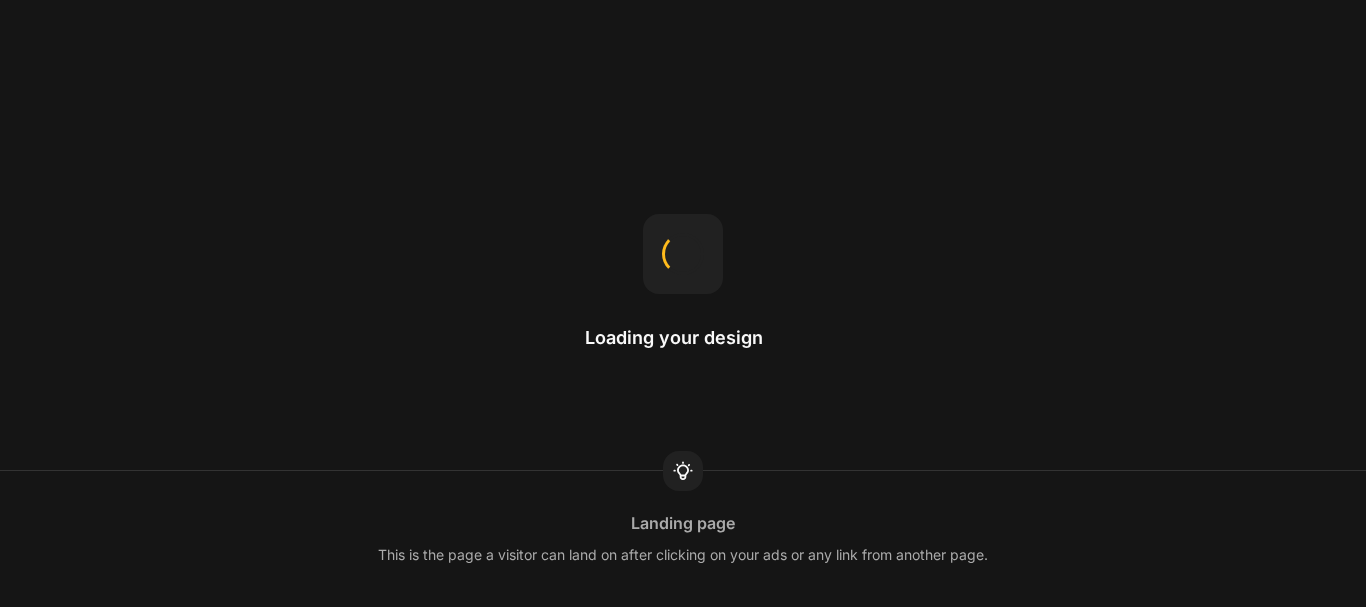 scroll, scrollTop: 0, scrollLeft: 0, axis: both 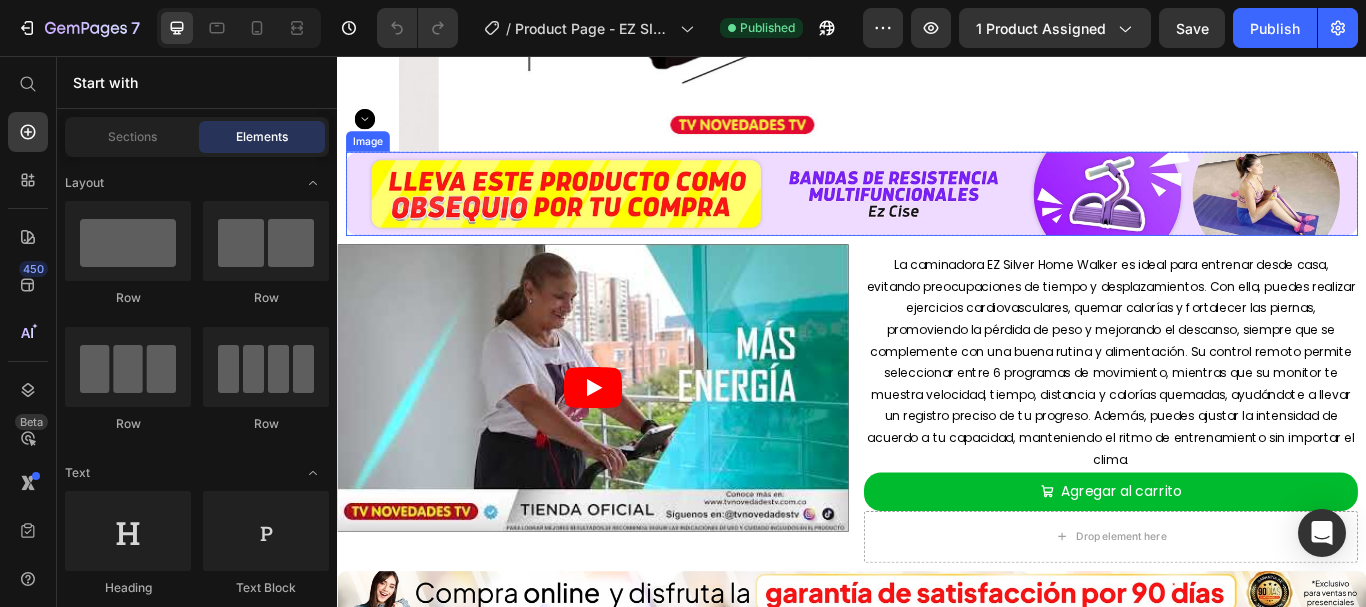 click at bounding box center (937, 217) 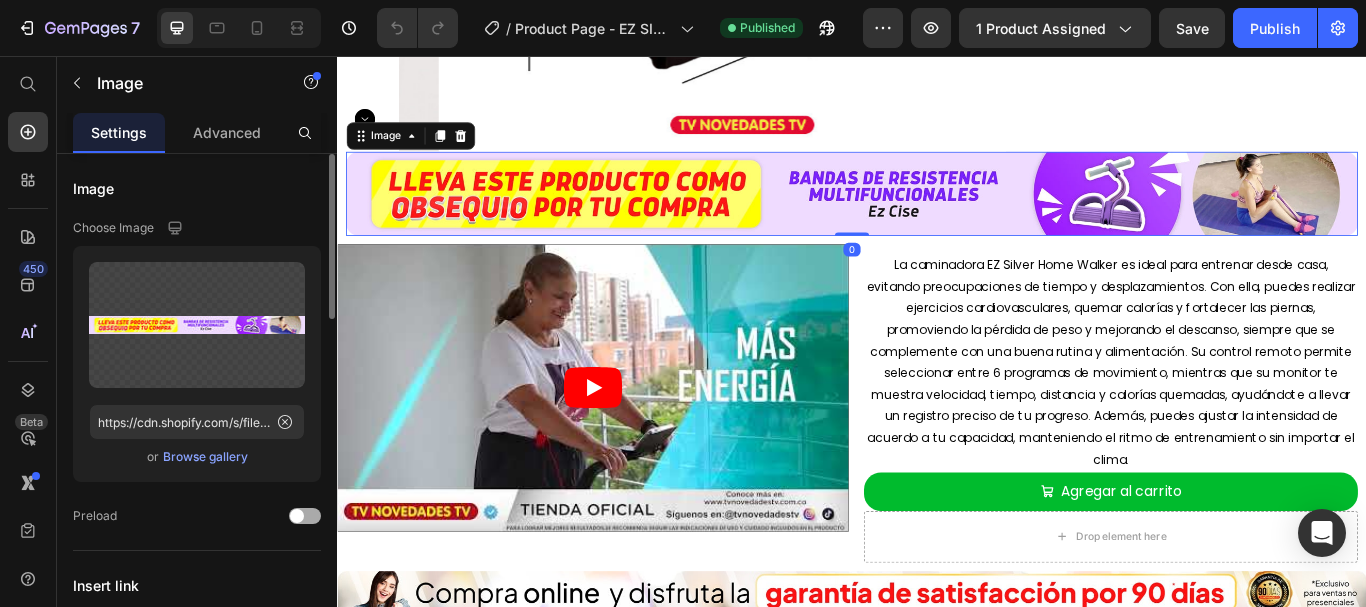 click at bounding box center [305, 516] 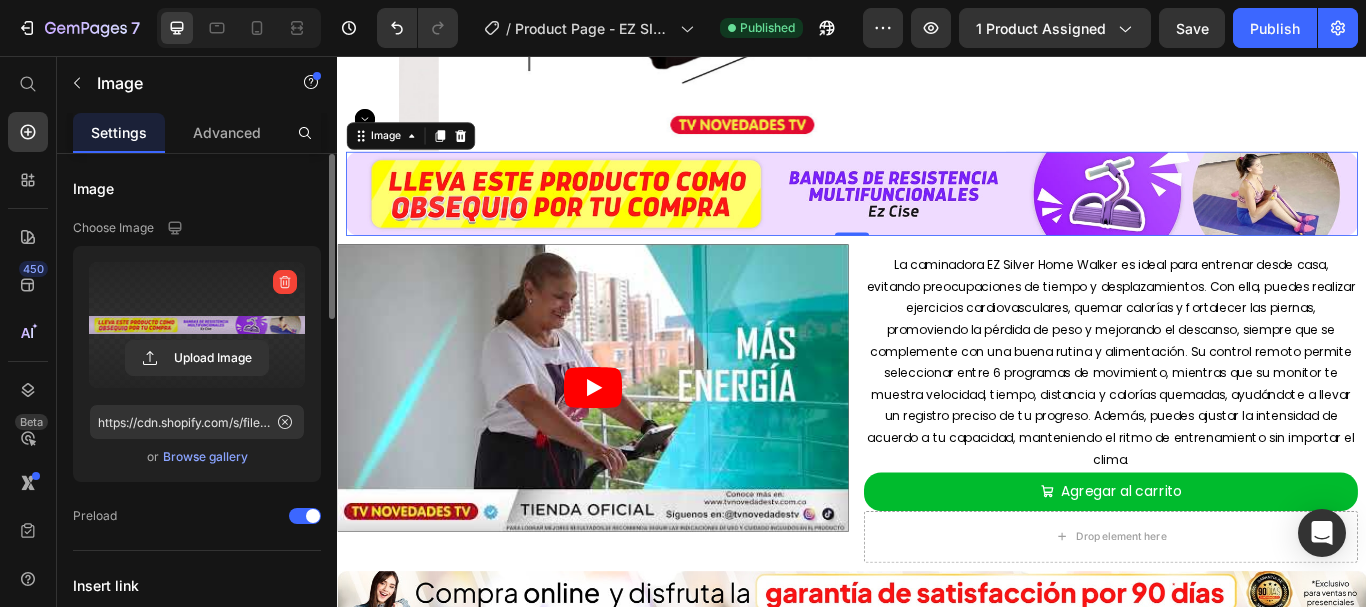 click at bounding box center (197, 325) 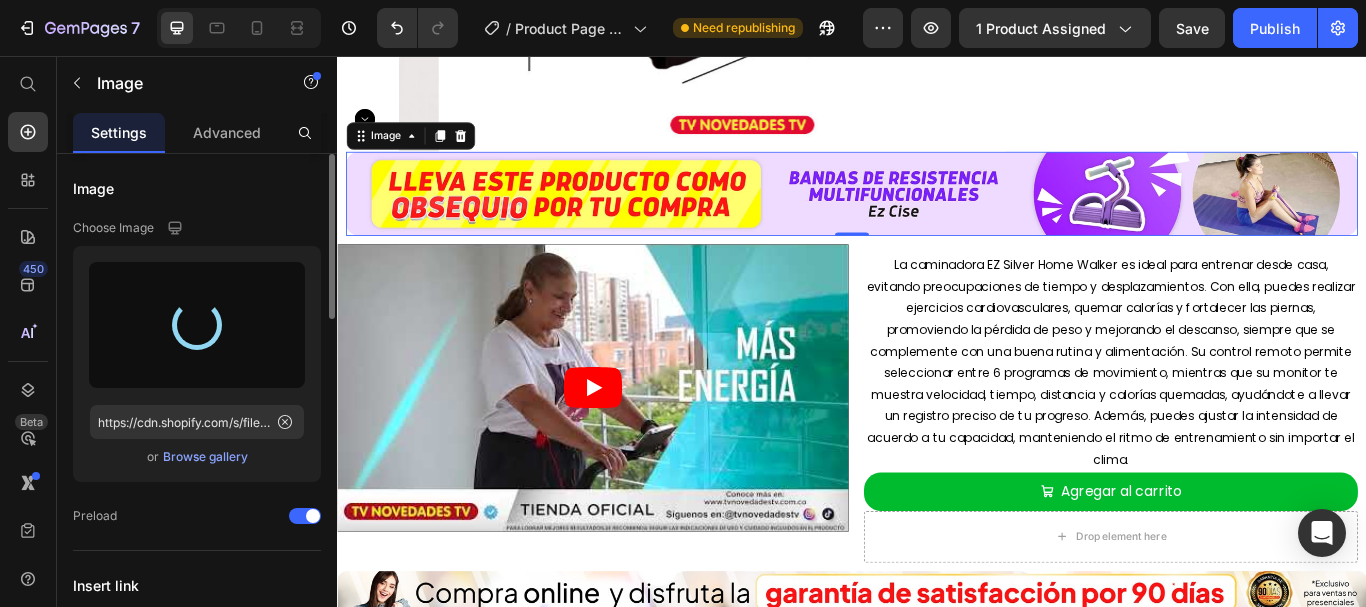 type on "https://cdn.shopify.com/s/files/1/0619/4040/0198/files/gempages_529771678851400935-71c728e1-ba20-4bf0-a6aa-583e64d175d8.jpg" 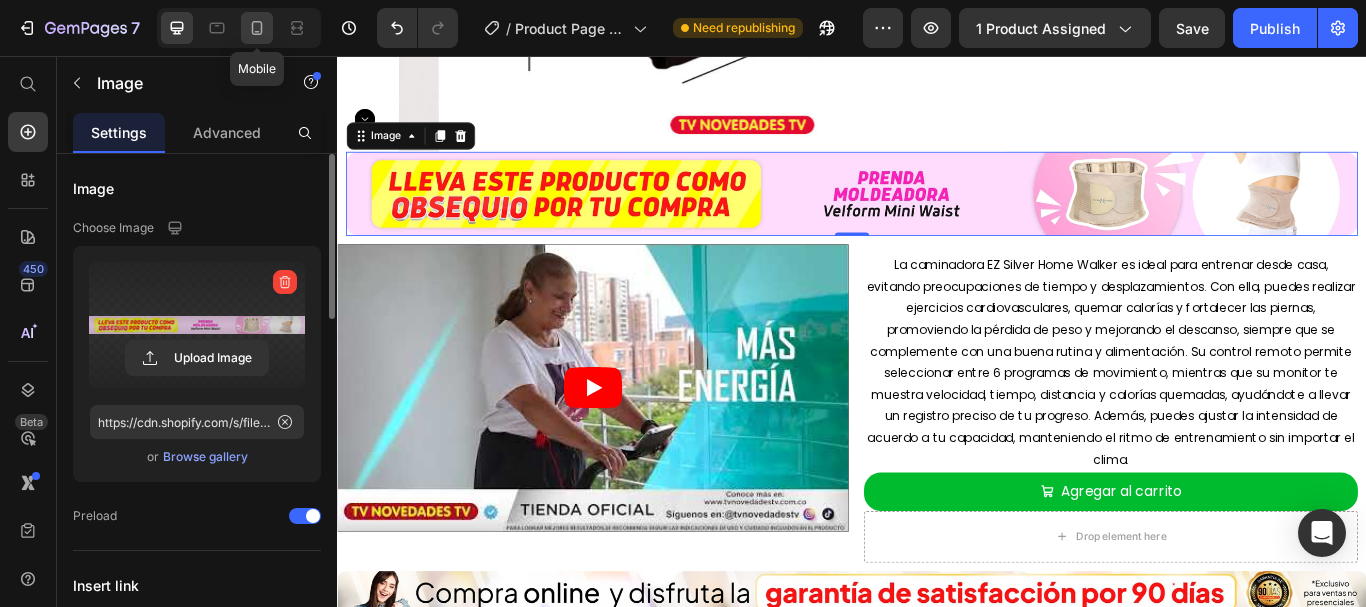 click 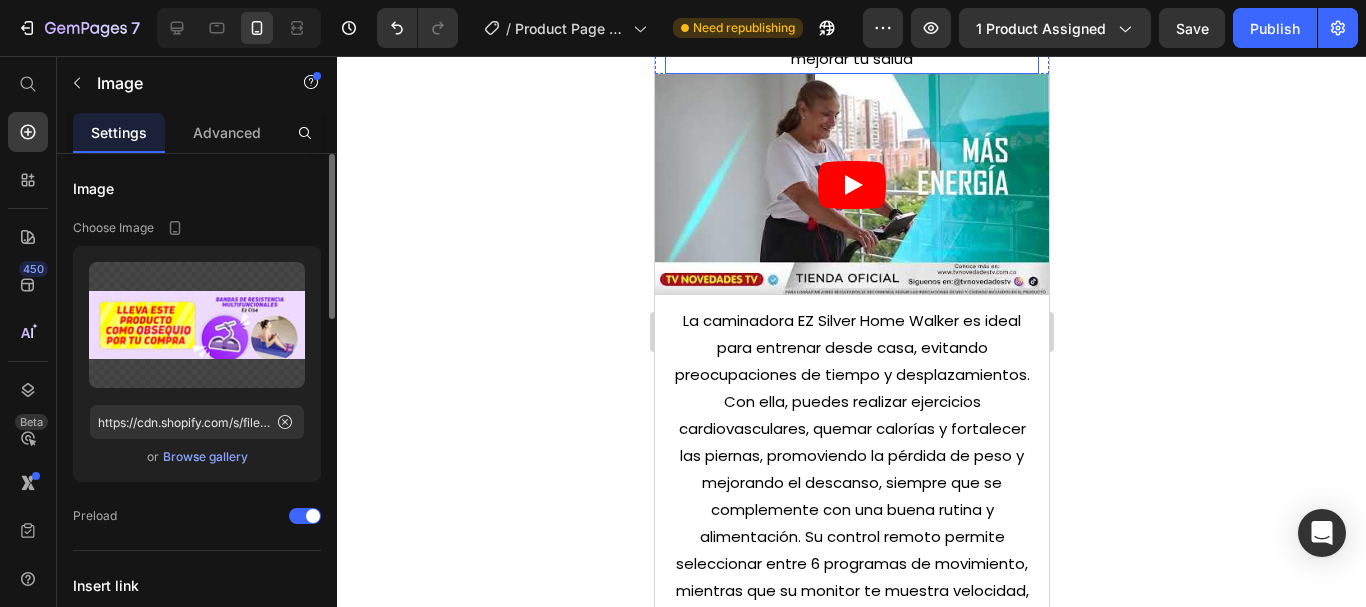 scroll, scrollTop: 1310, scrollLeft: 0, axis: vertical 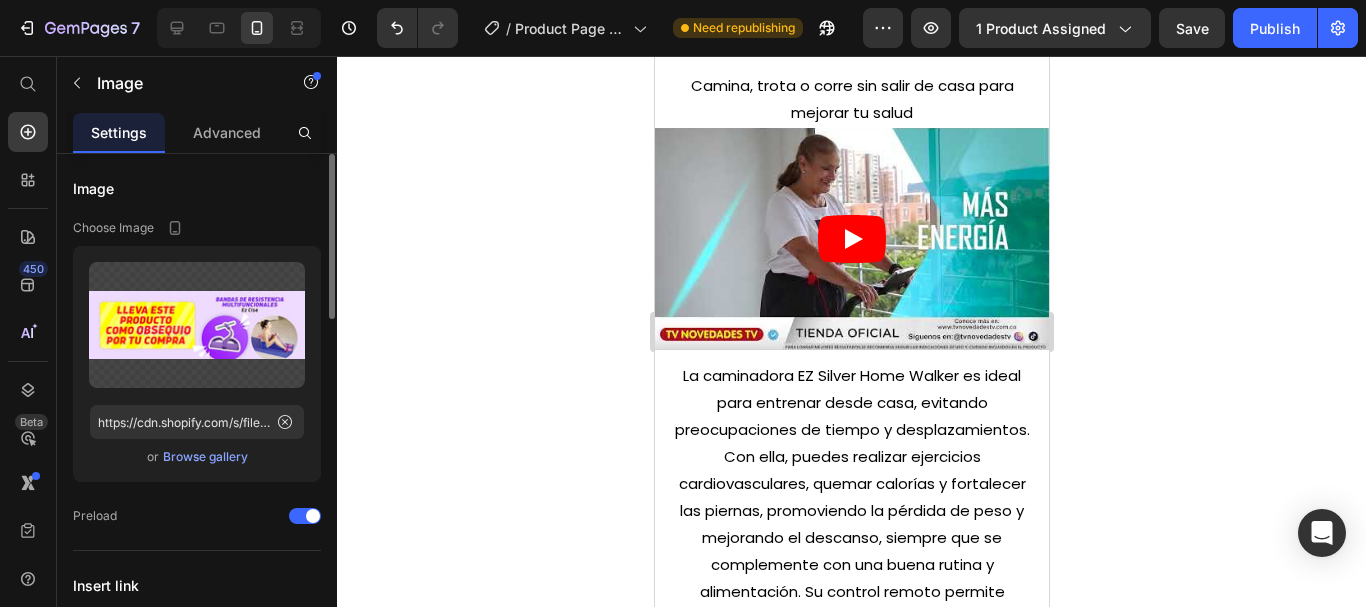 click at bounding box center [851, -9] 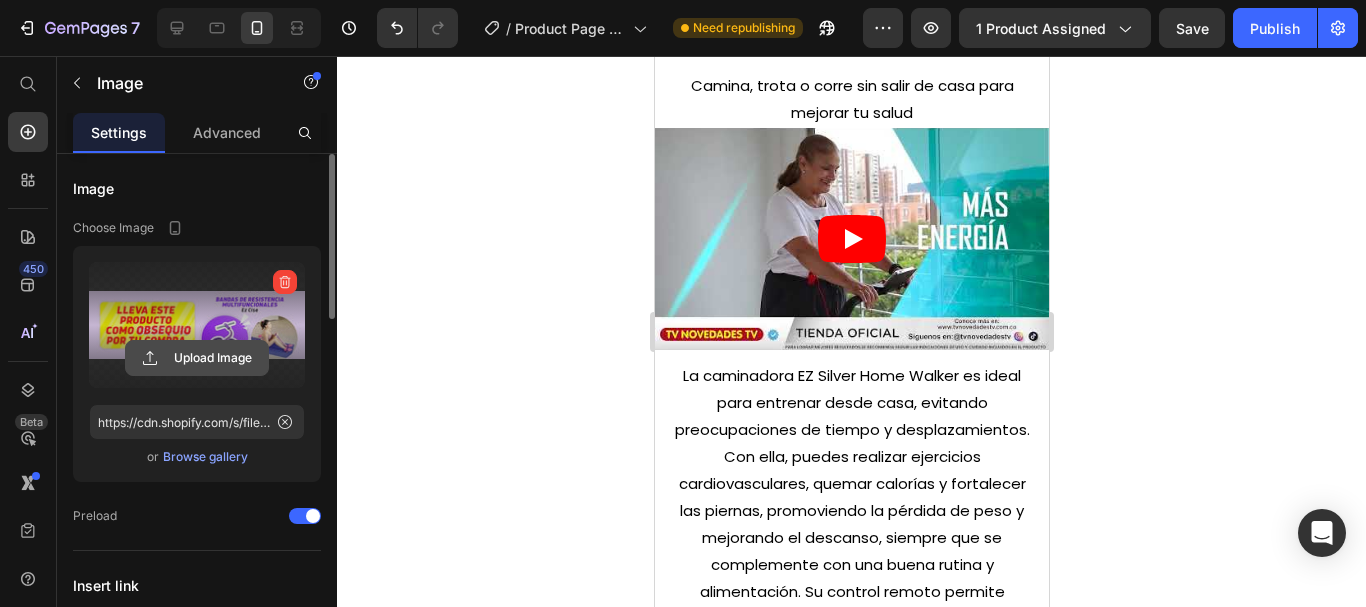 click 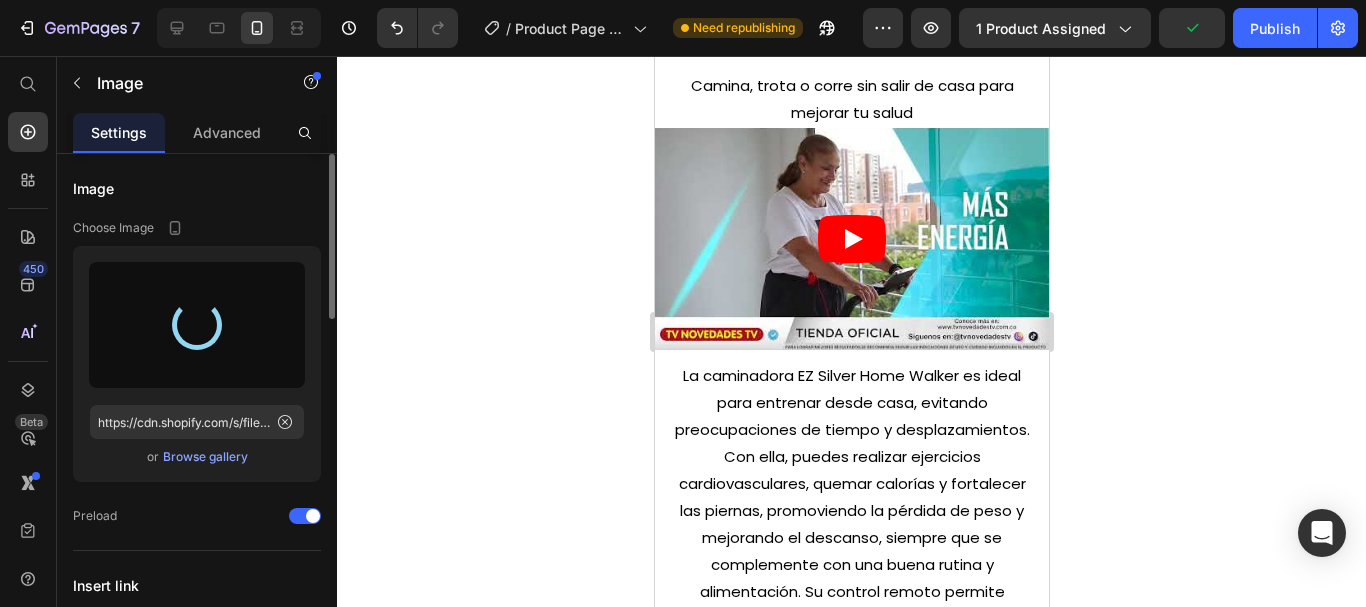 type on "https://cdn.shopify.com/s/files/1/0619/4040/0198/files/gempages_529771678851400935-6a62b8da-e1ed-4b4a-9401-db68a99d8bf0.jpg" 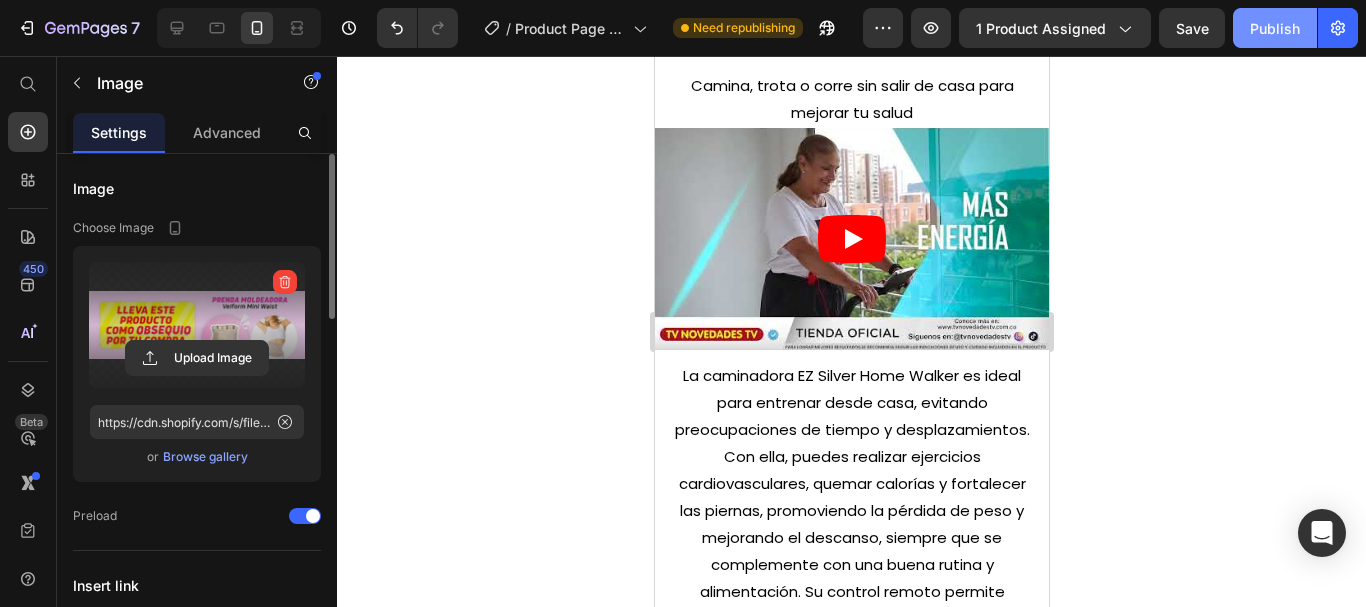 click on "Publish" 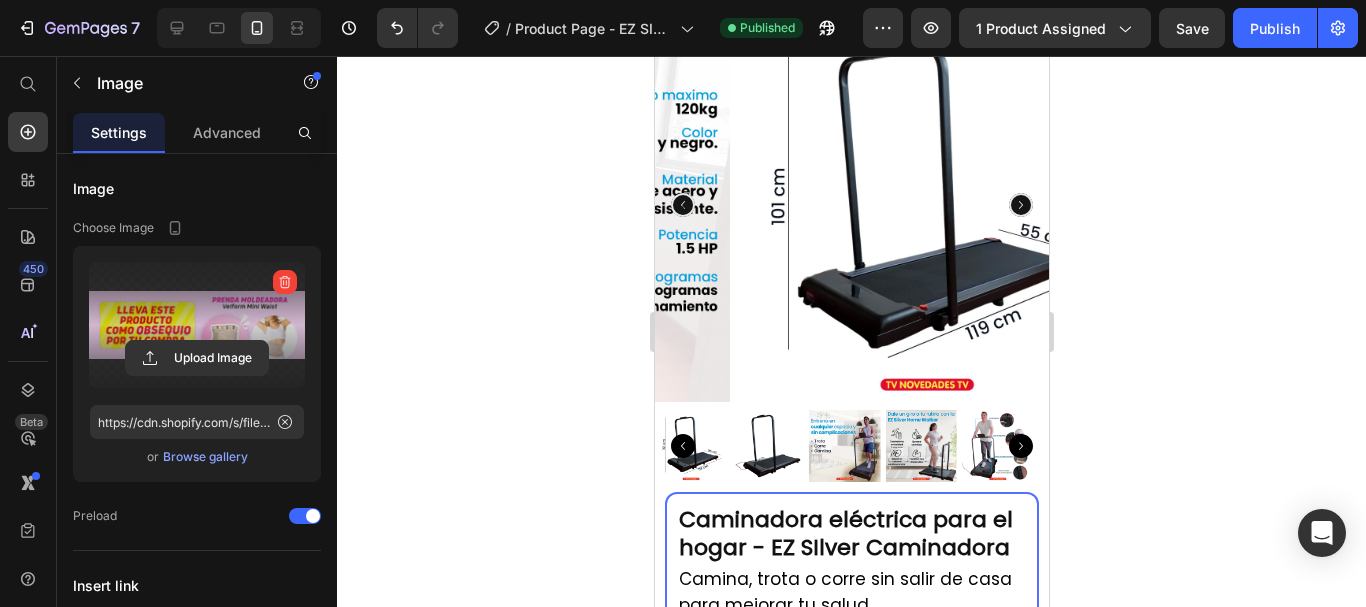 scroll, scrollTop: 0, scrollLeft: 0, axis: both 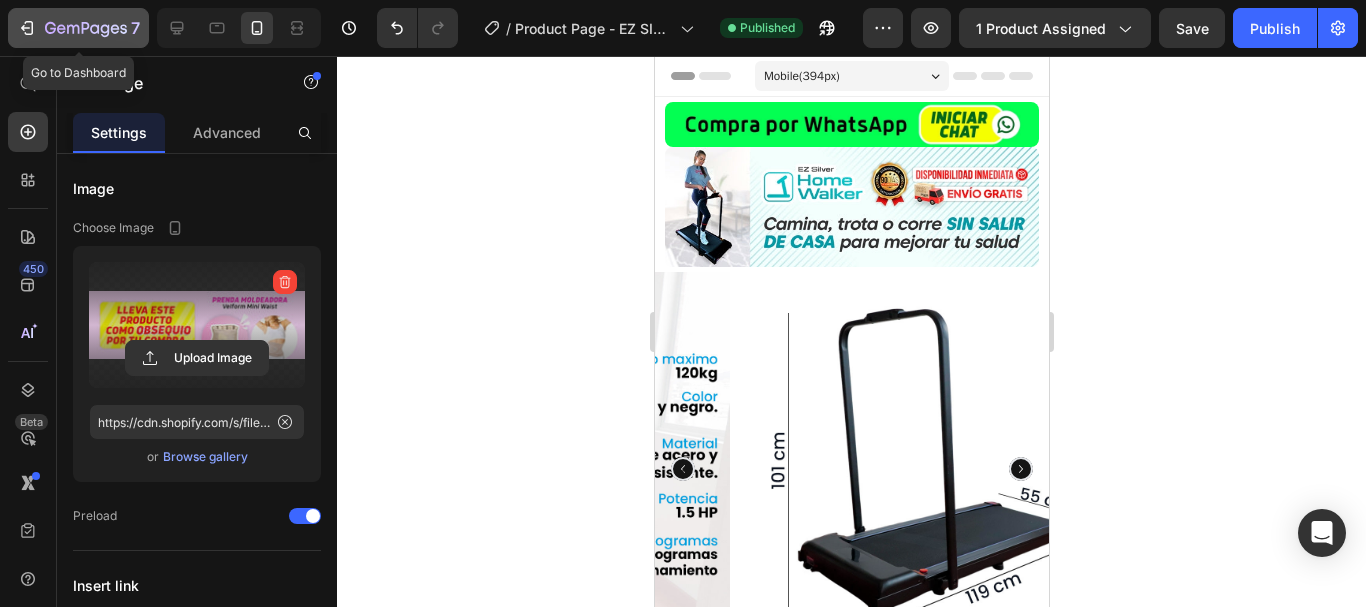 click 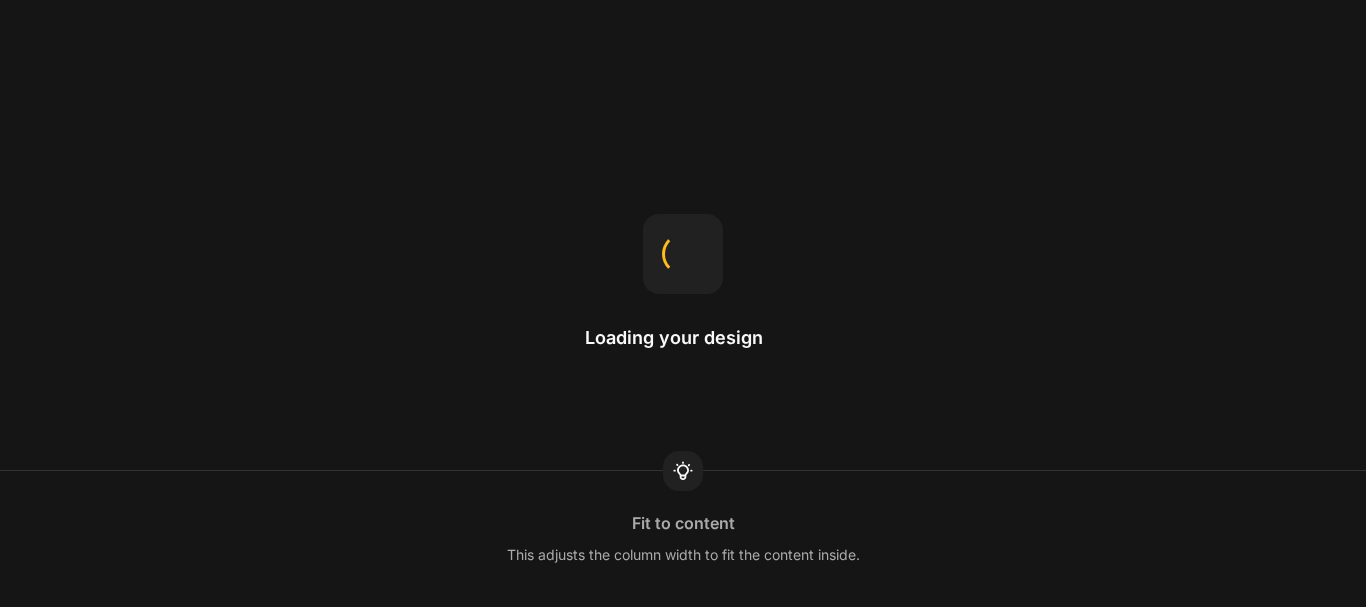 scroll, scrollTop: 0, scrollLeft: 0, axis: both 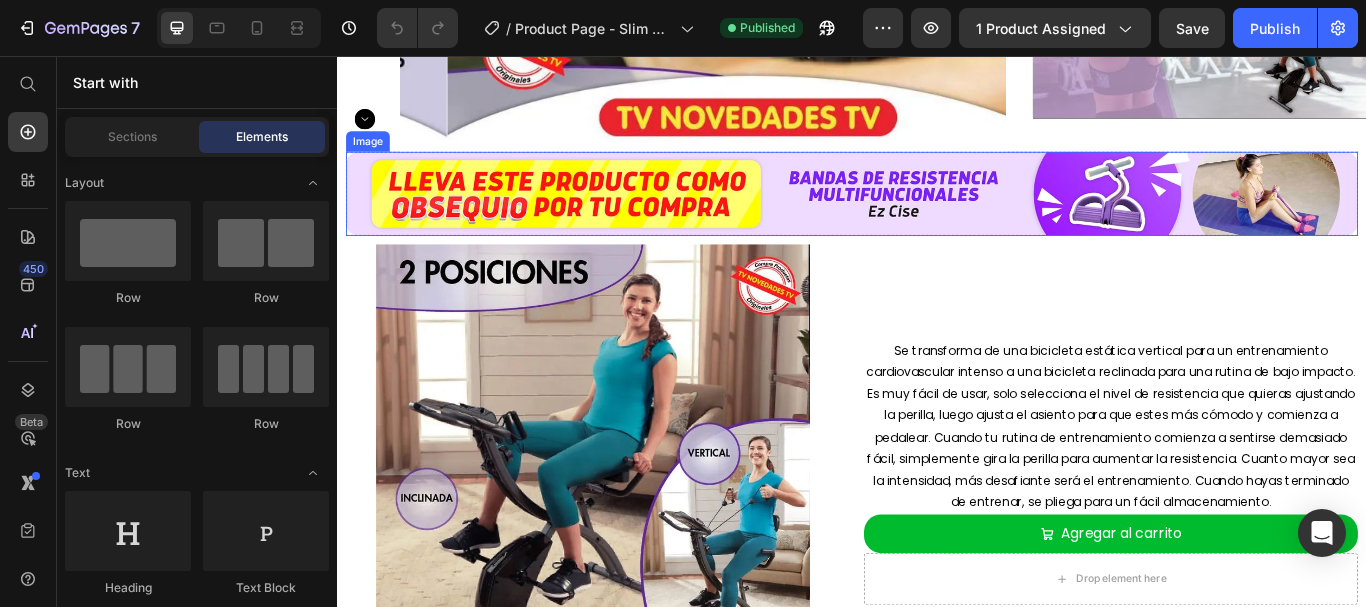 click at bounding box center (937, 217) 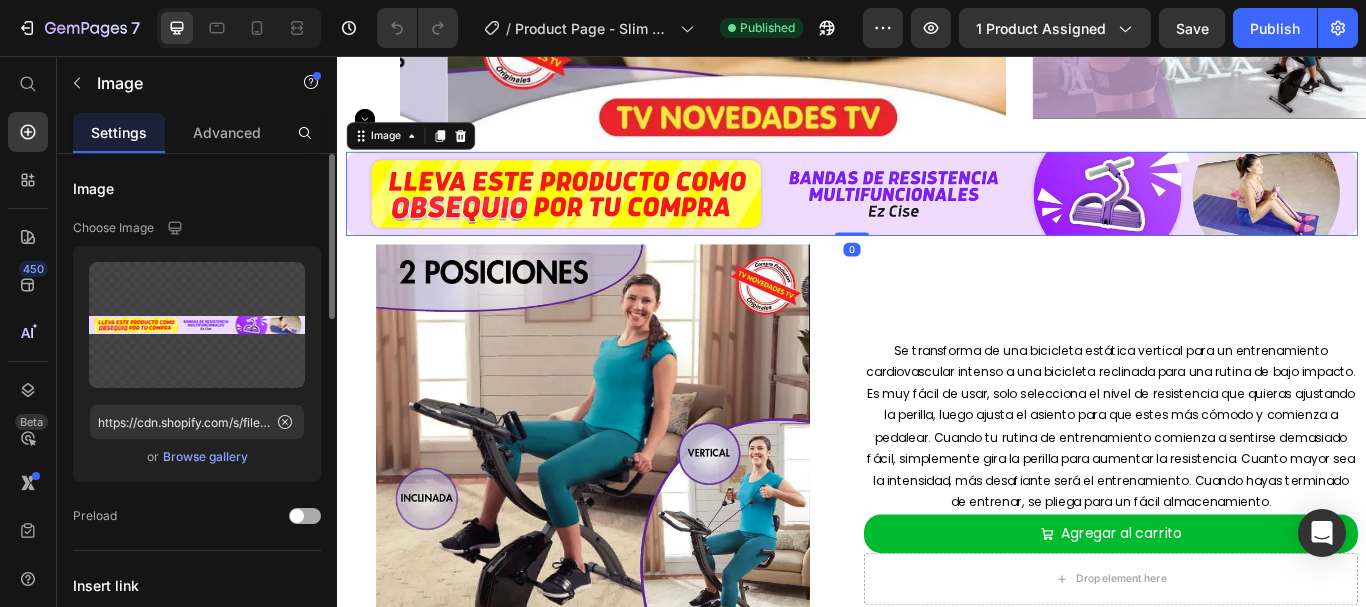 click at bounding box center [297, 516] 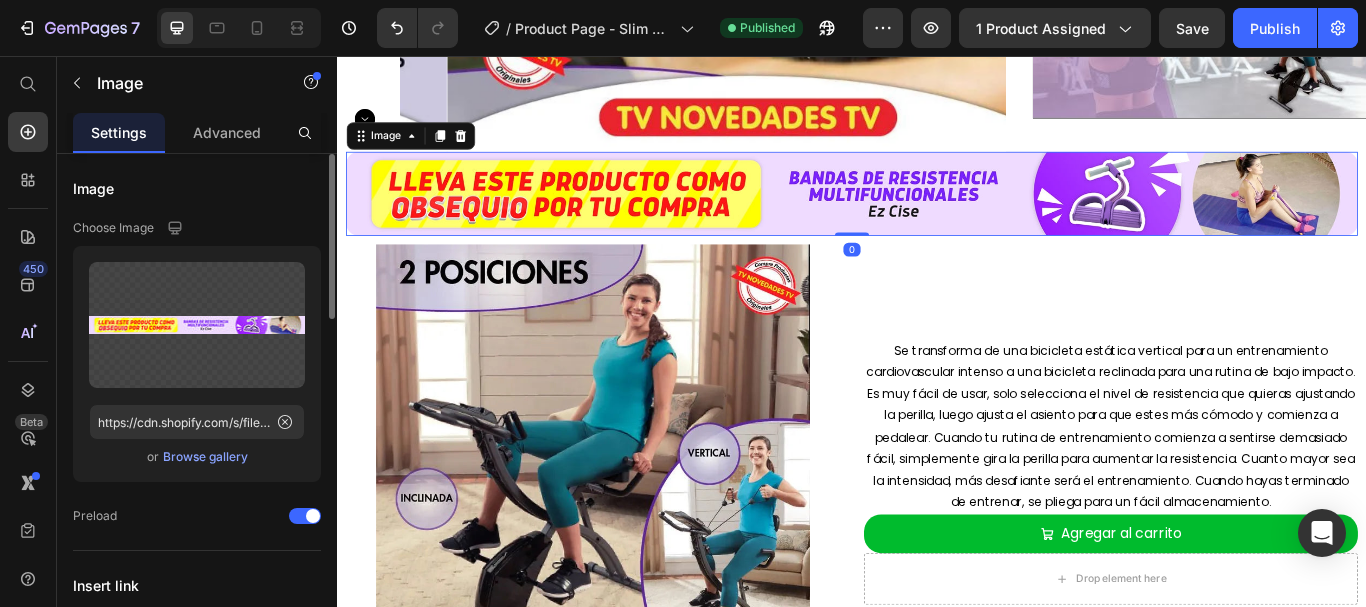 click on "Browse gallery" at bounding box center (205, 457) 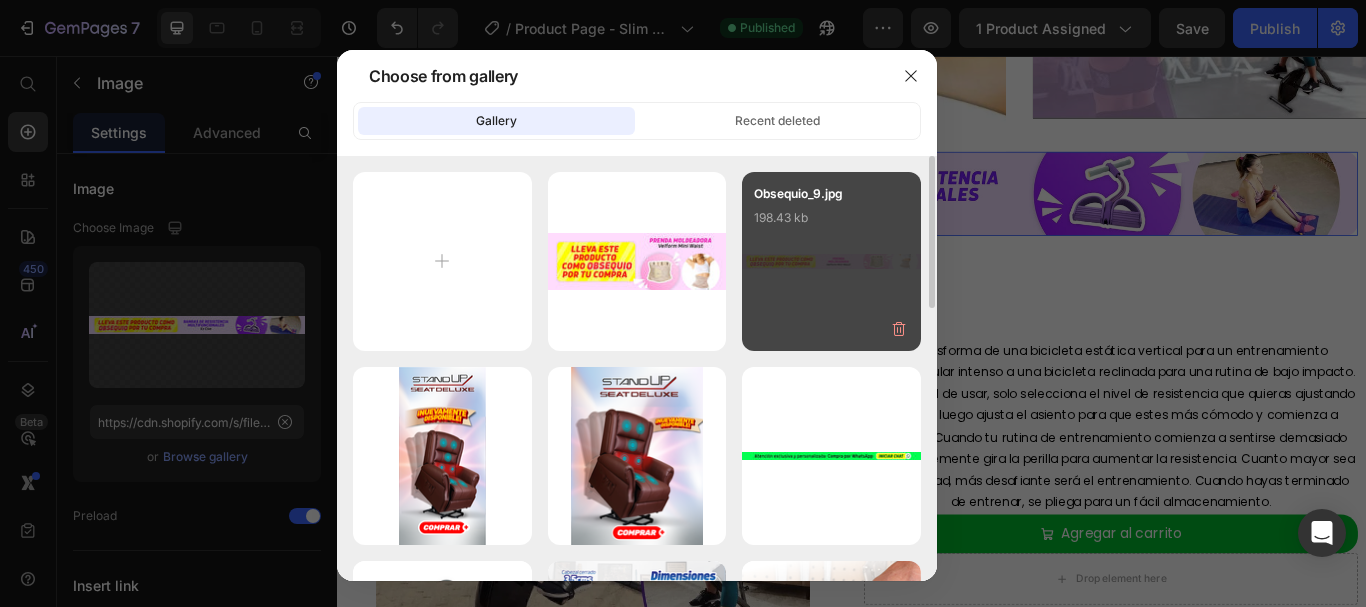 click on "Obsequio_9.jpg 198.43 kb" at bounding box center [831, 261] 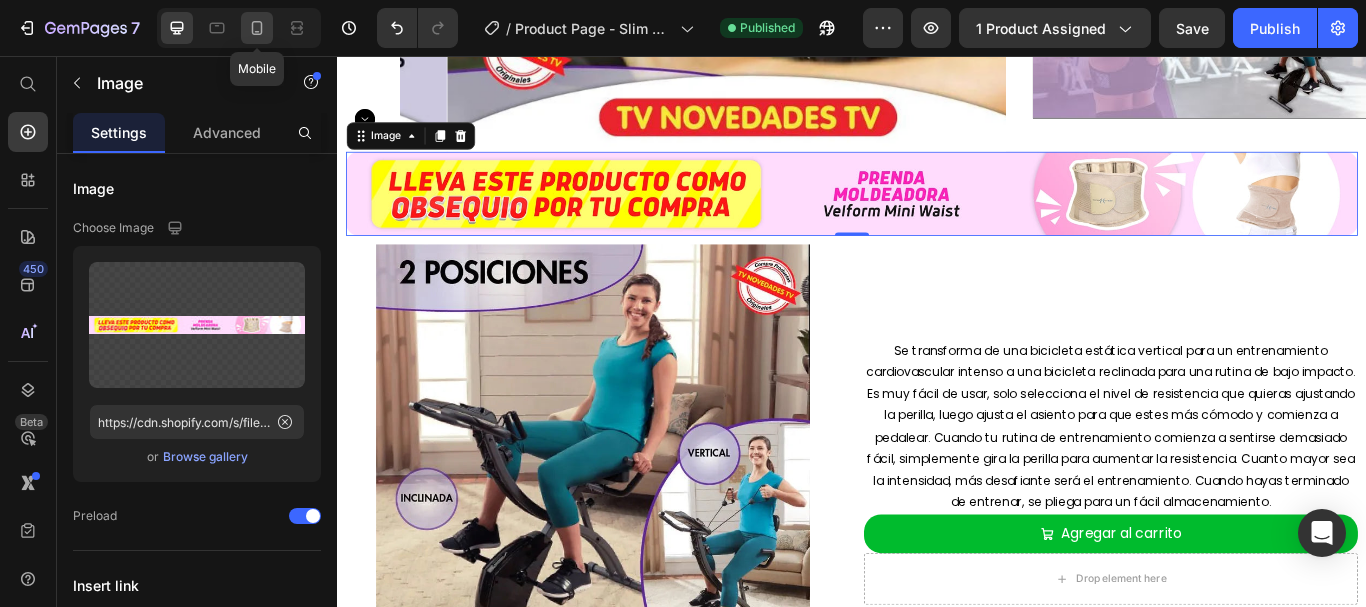 click 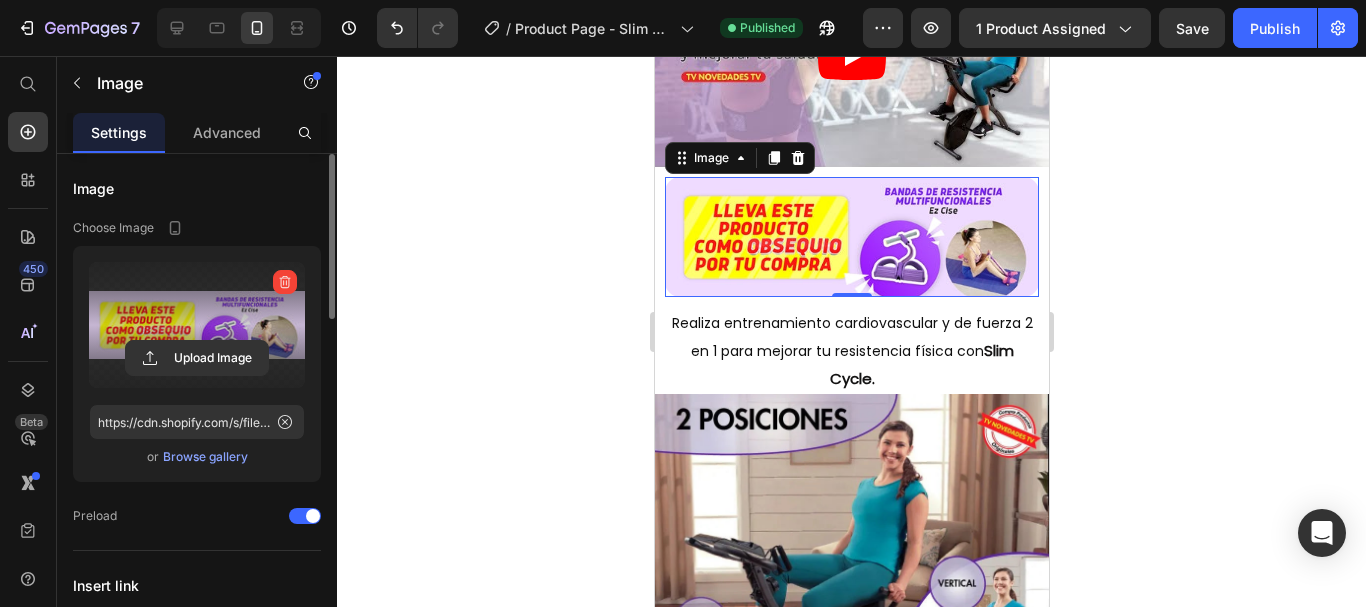 scroll, scrollTop: 1132, scrollLeft: 0, axis: vertical 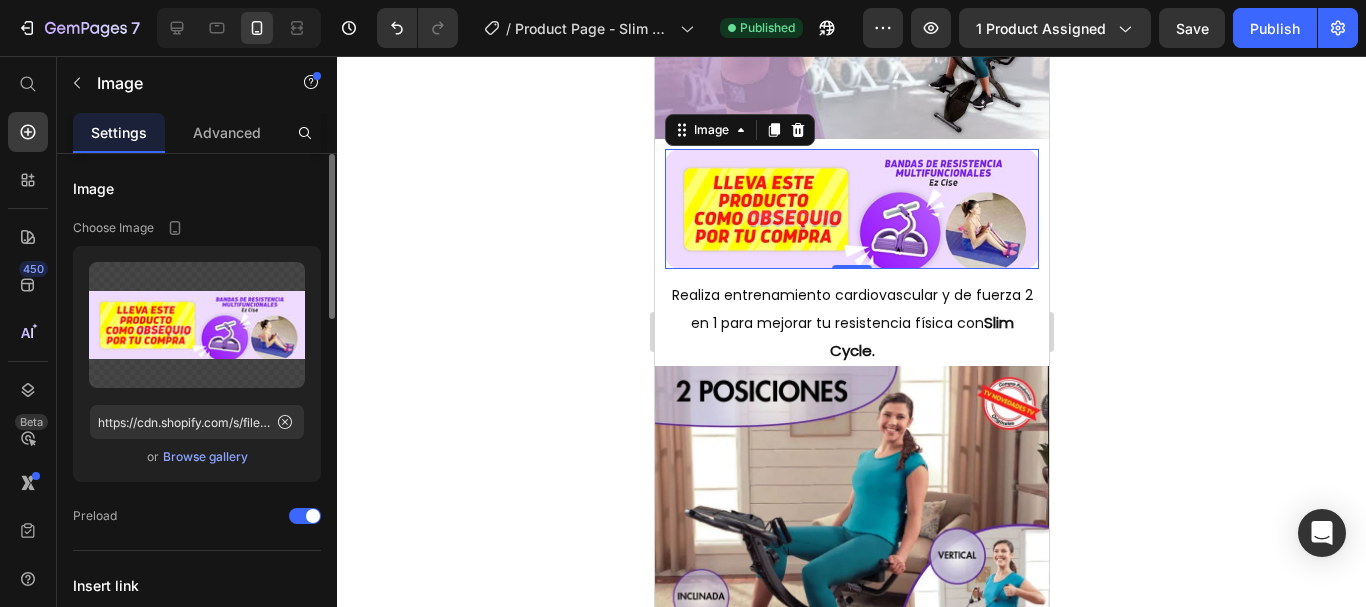 click on "Browse gallery" at bounding box center (205, 457) 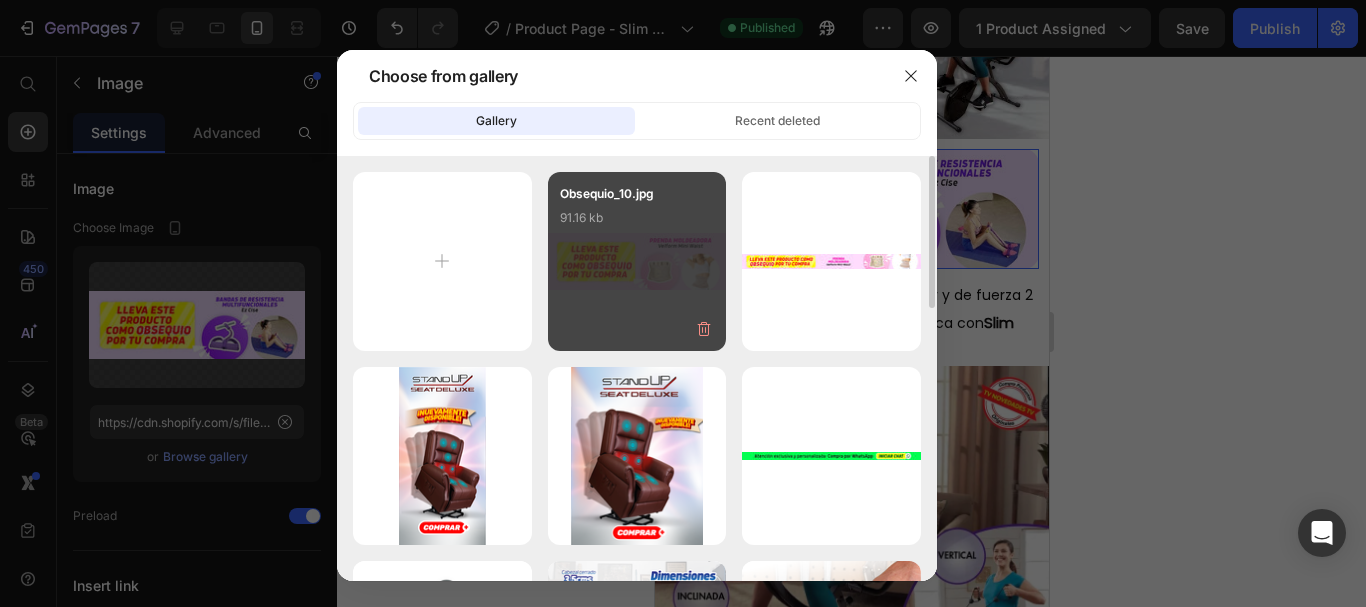 click on "Obsequio_10.jpg 91.16 kb" at bounding box center [637, 261] 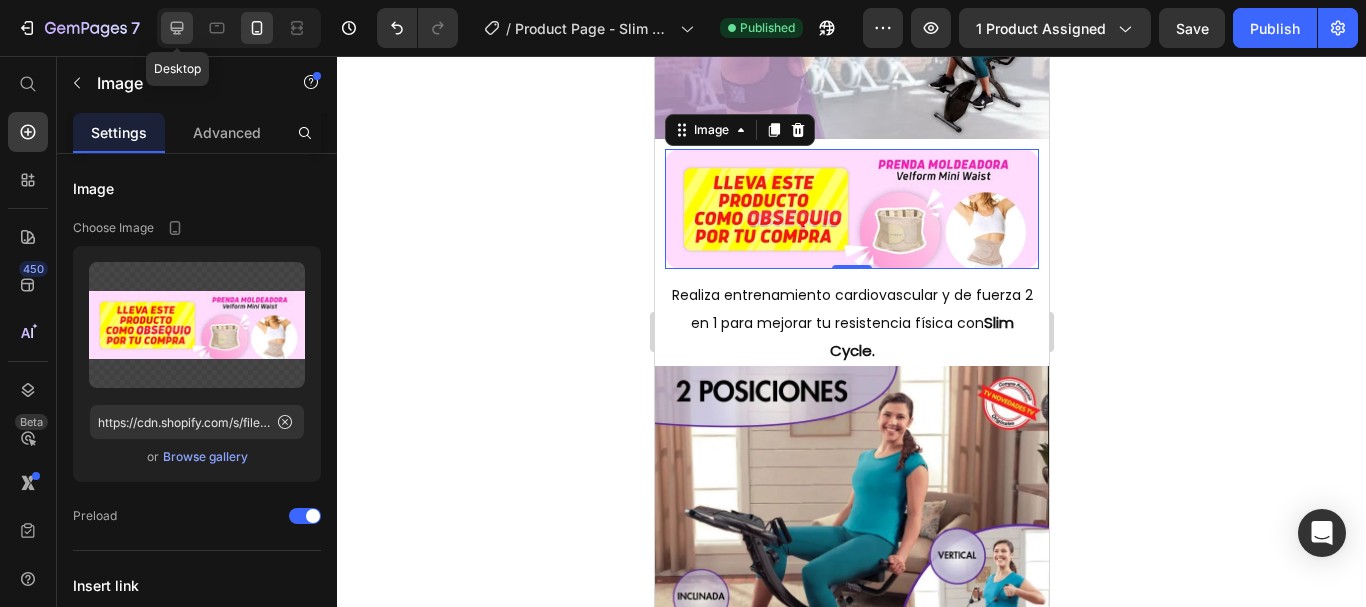 click 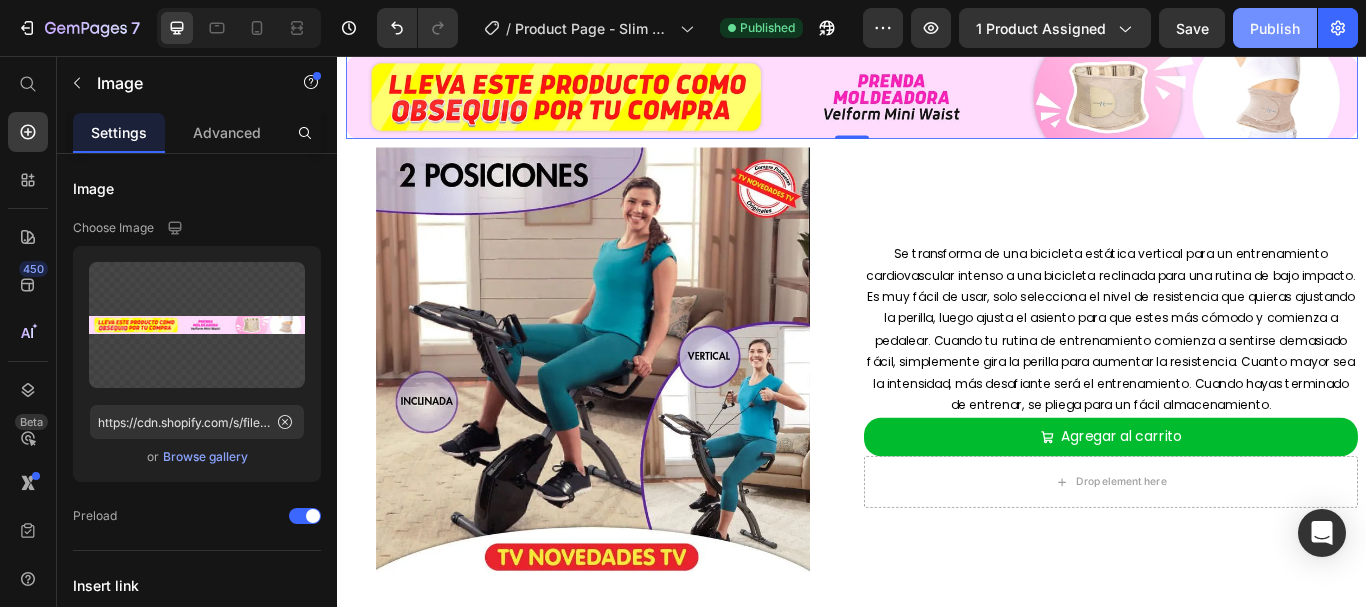 scroll, scrollTop: 800, scrollLeft: 0, axis: vertical 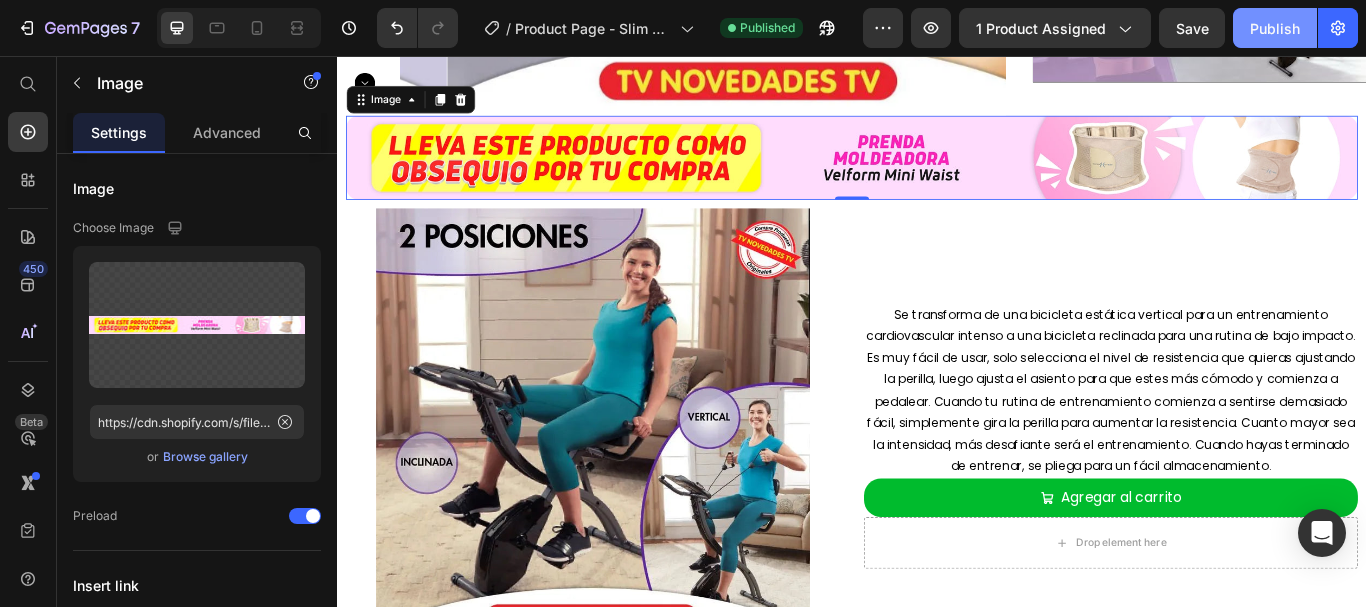 click on "Publish" at bounding box center [1275, 28] 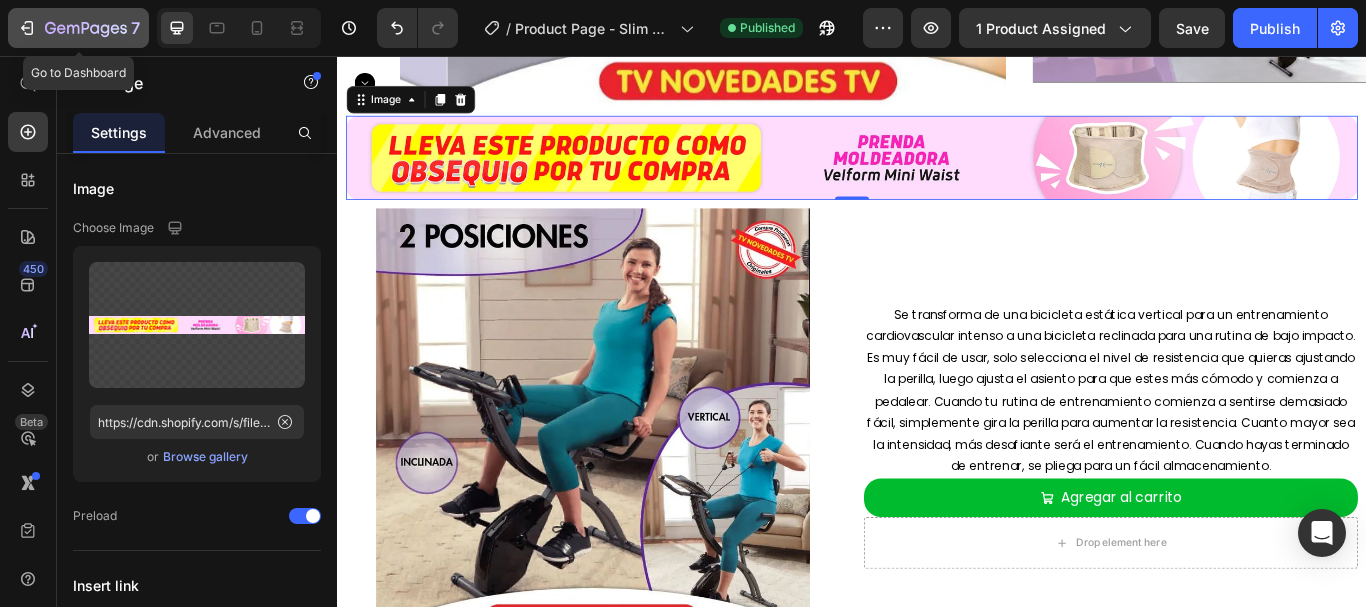 click on "7" 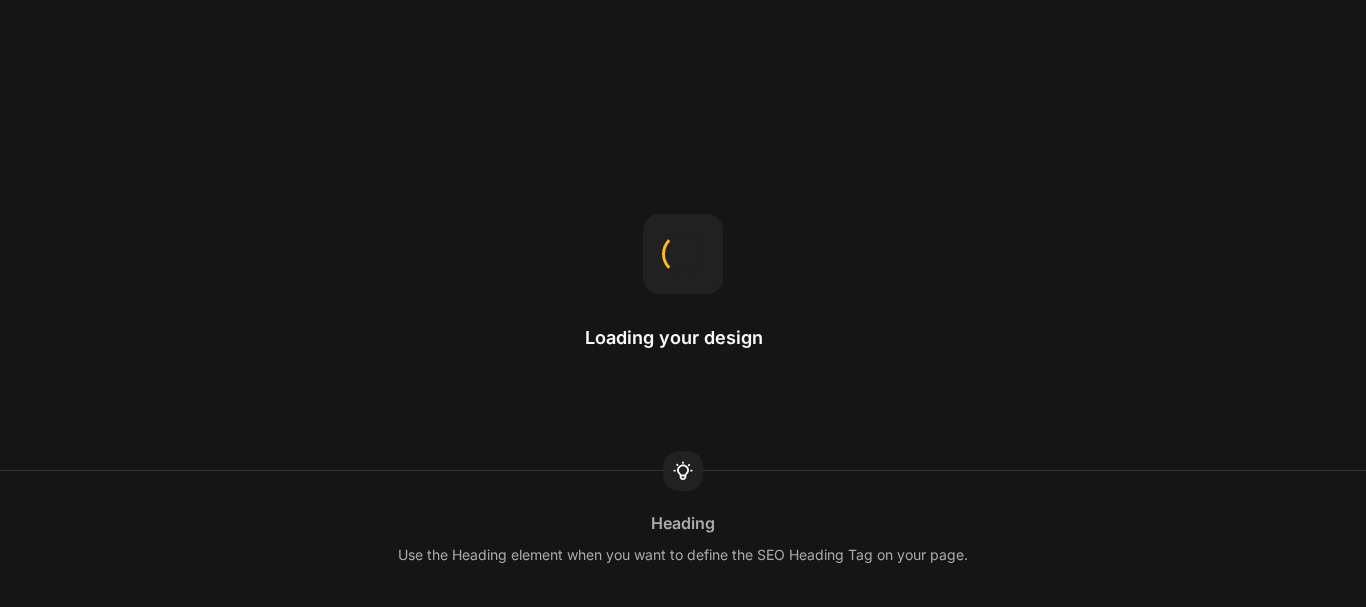 scroll, scrollTop: 0, scrollLeft: 0, axis: both 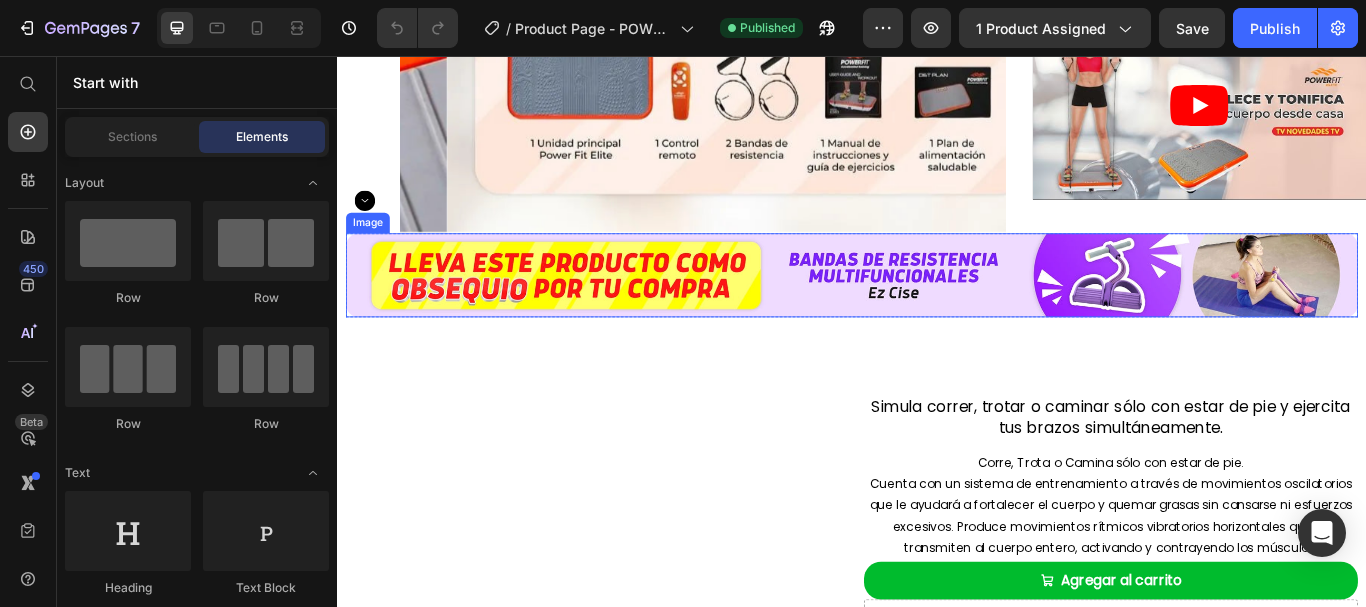 click at bounding box center (937, 312) 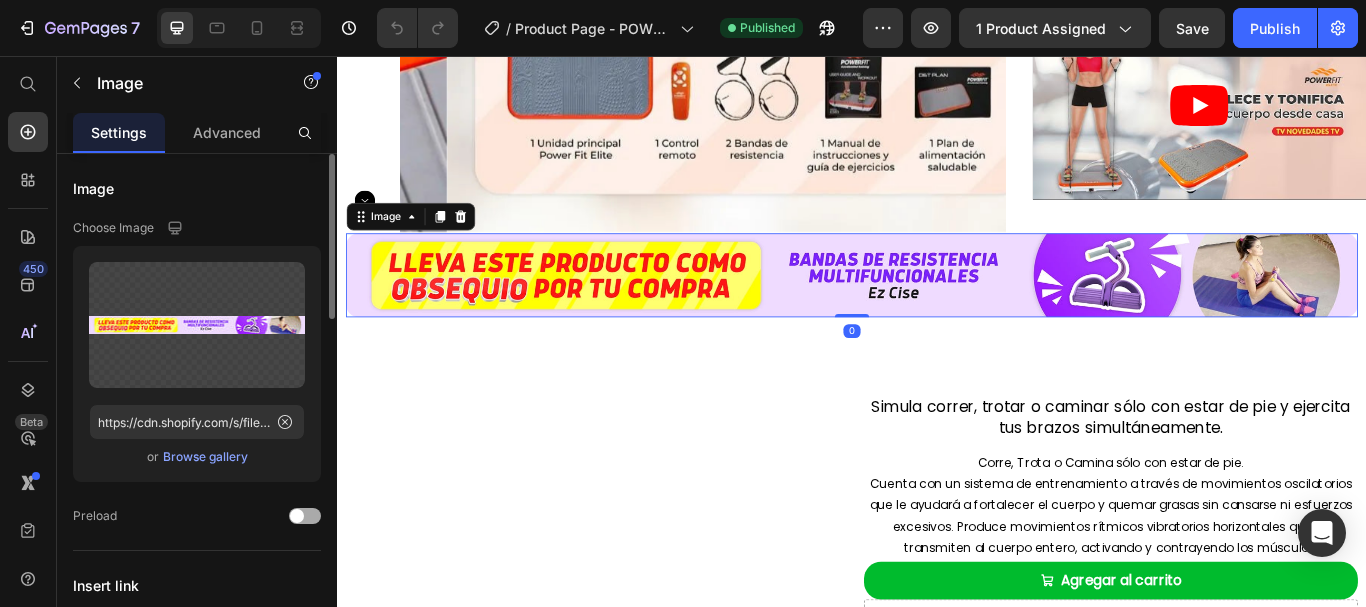 click at bounding box center [297, 516] 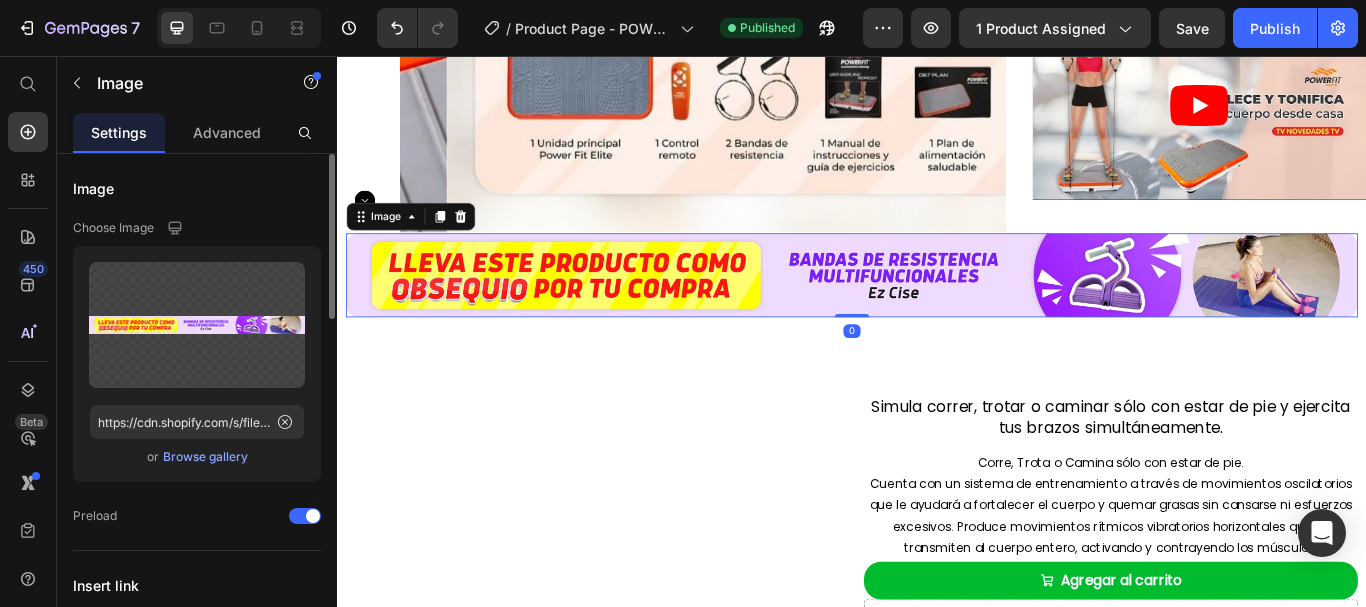 click on "Browse gallery" at bounding box center (205, 457) 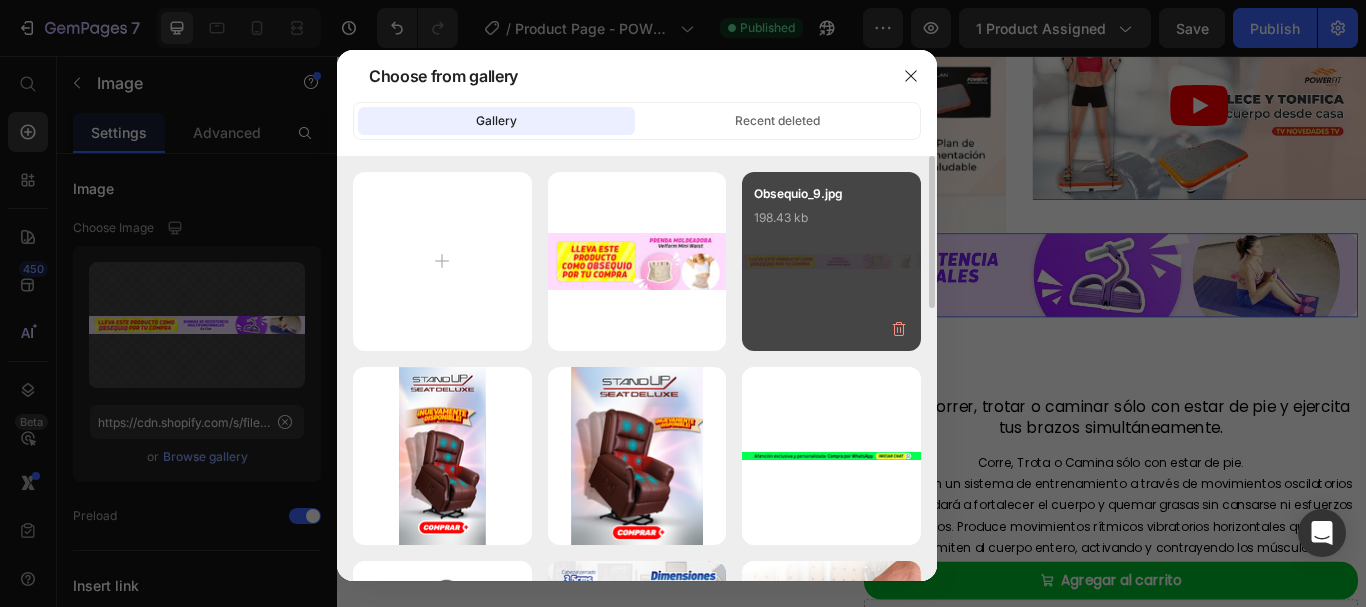 click on "Obsequio_9.jpg 198.43 kb" at bounding box center [831, 261] 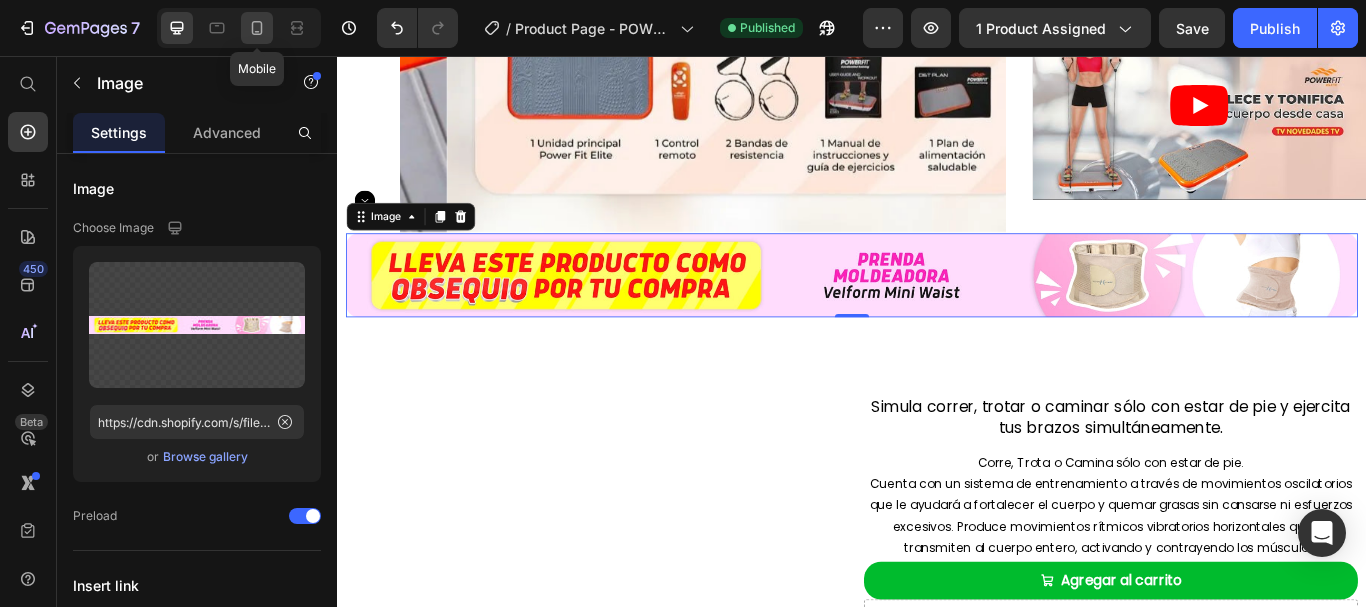 click 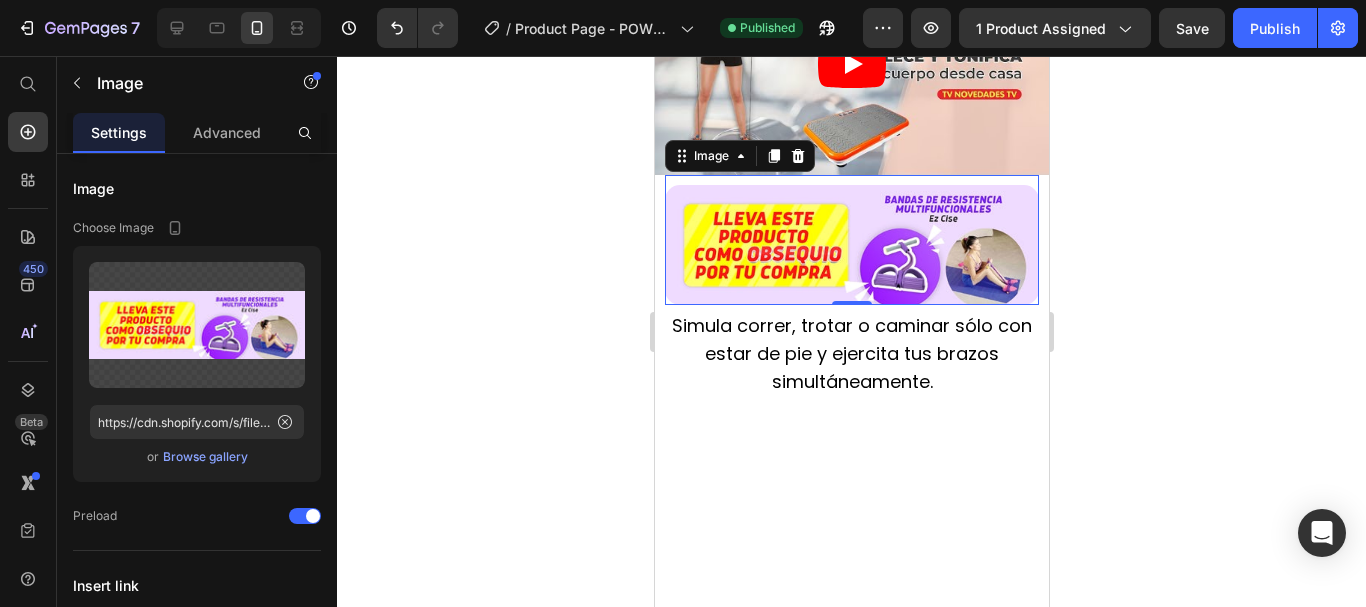 scroll, scrollTop: 1140, scrollLeft: 0, axis: vertical 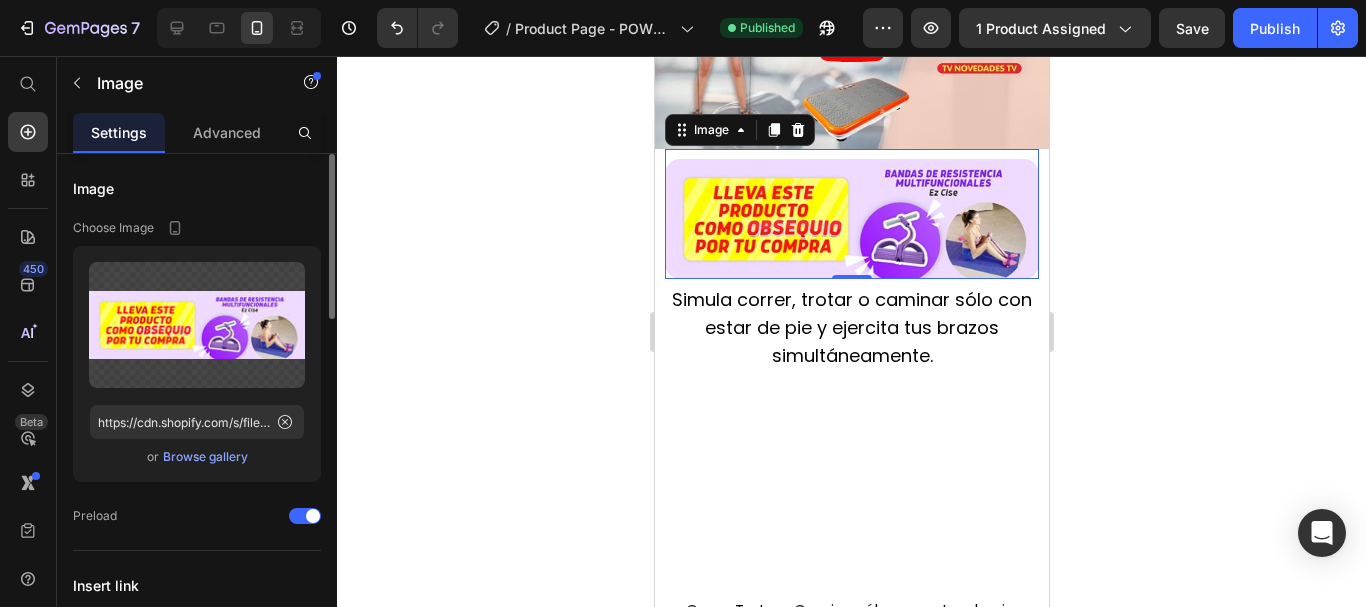 click on "Browse gallery" at bounding box center (205, 457) 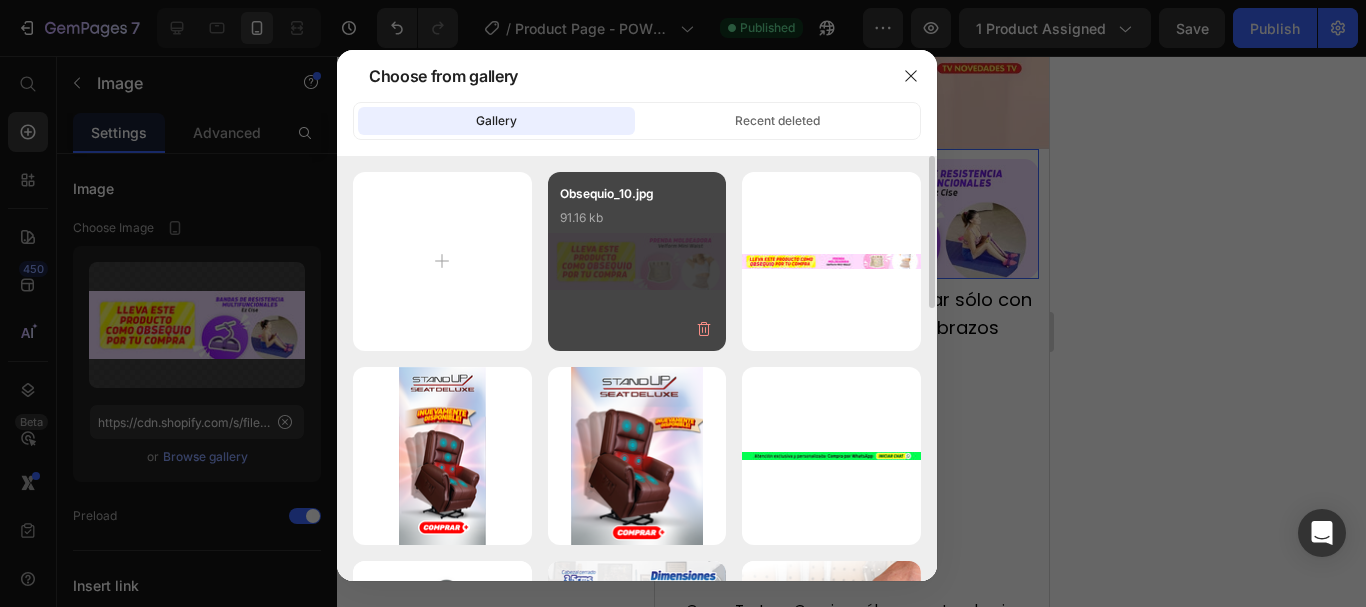 click on "Obsequio_10.jpg 91.16 kb" at bounding box center [637, 261] 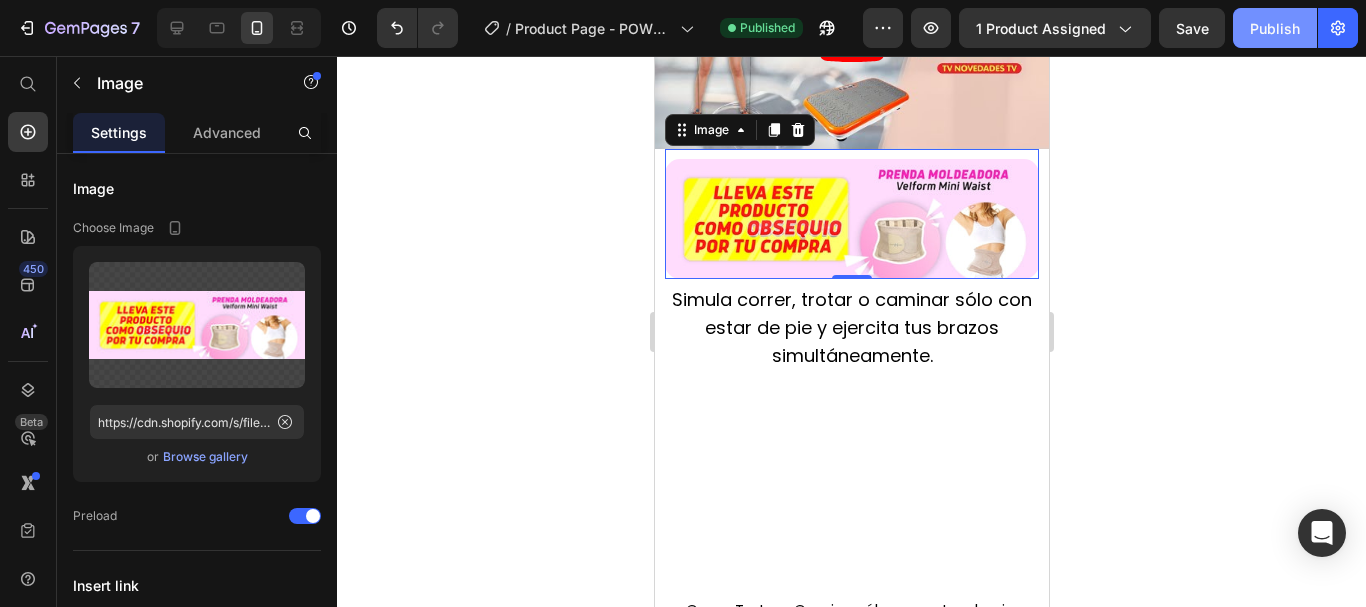 click on "Publish" 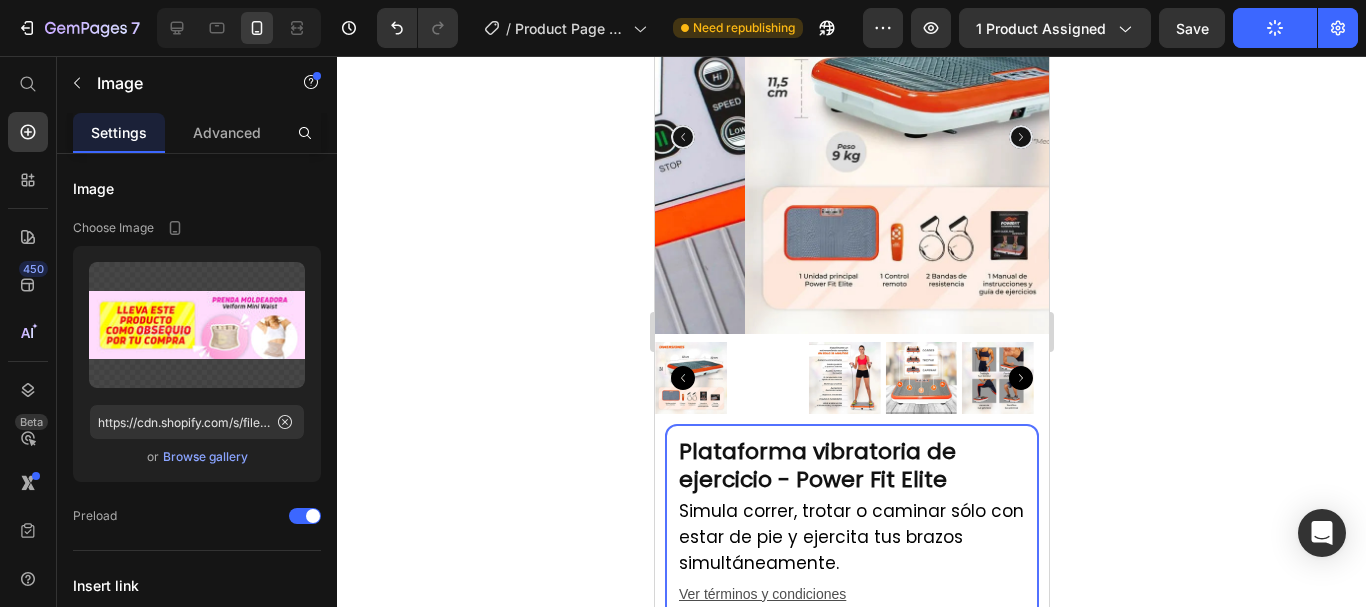 scroll, scrollTop: 0, scrollLeft: 0, axis: both 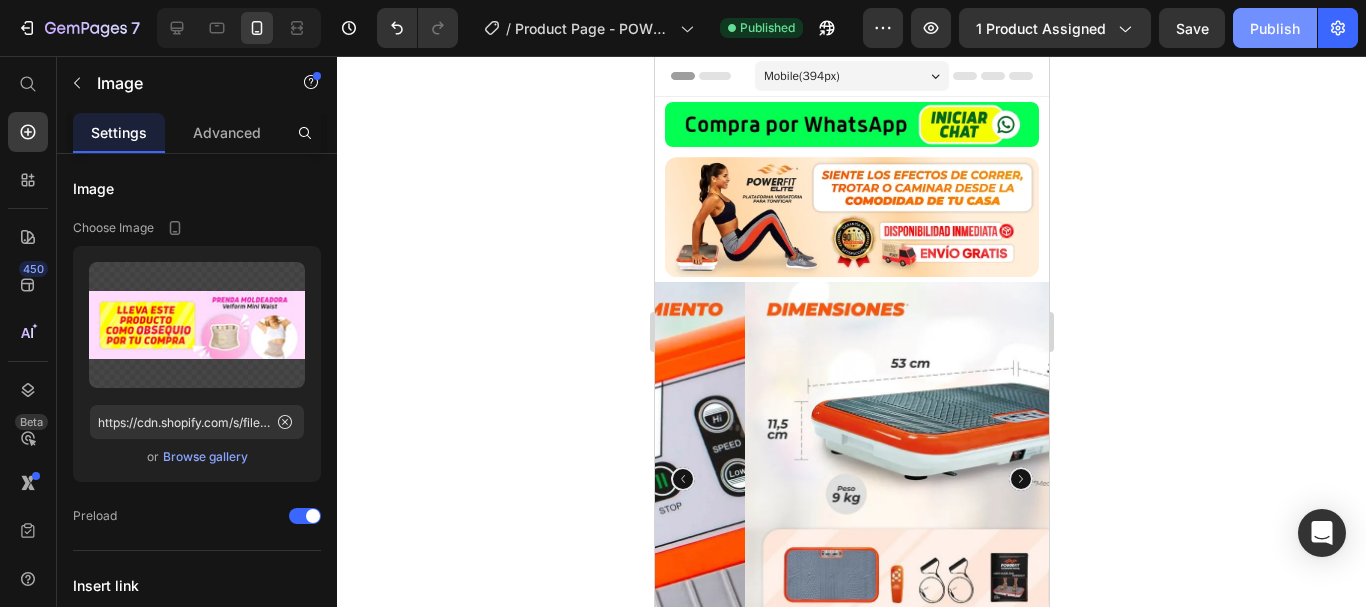 click on "Publish" 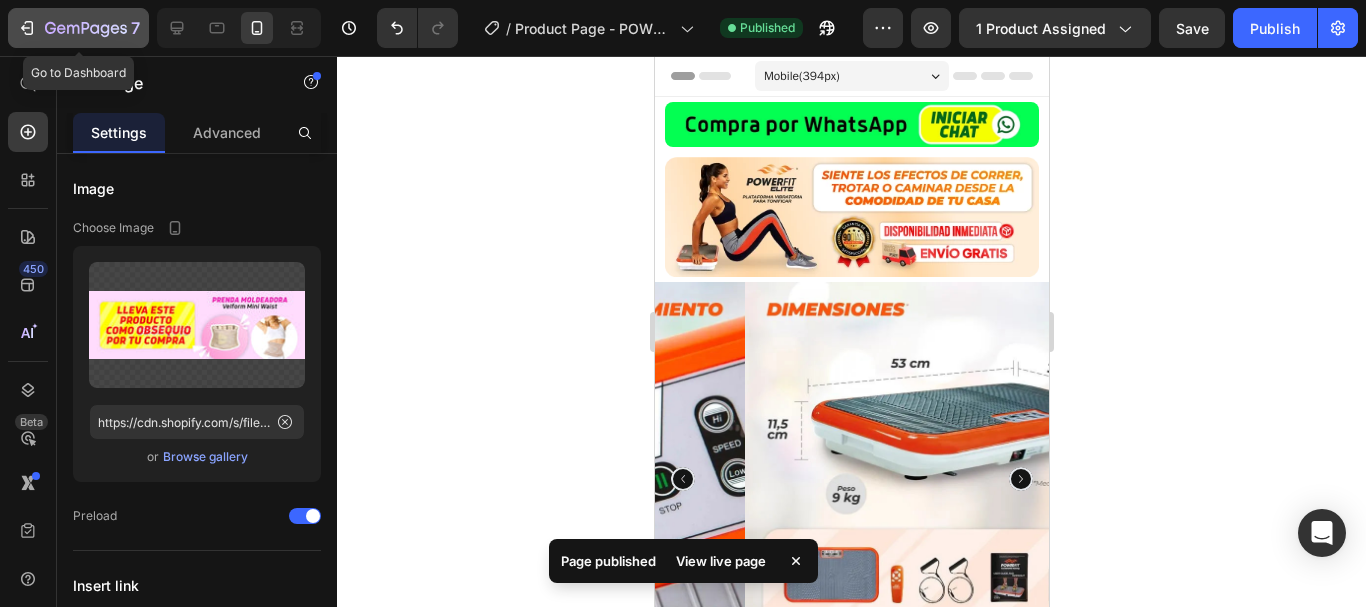 click 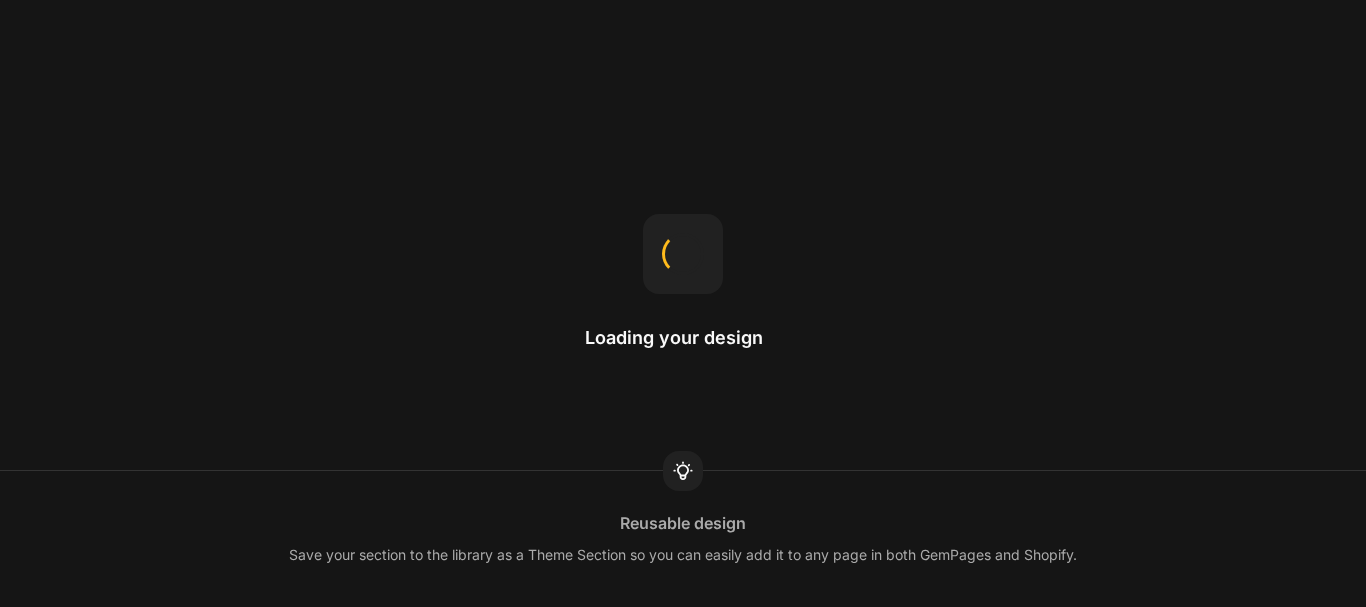 scroll, scrollTop: 0, scrollLeft: 0, axis: both 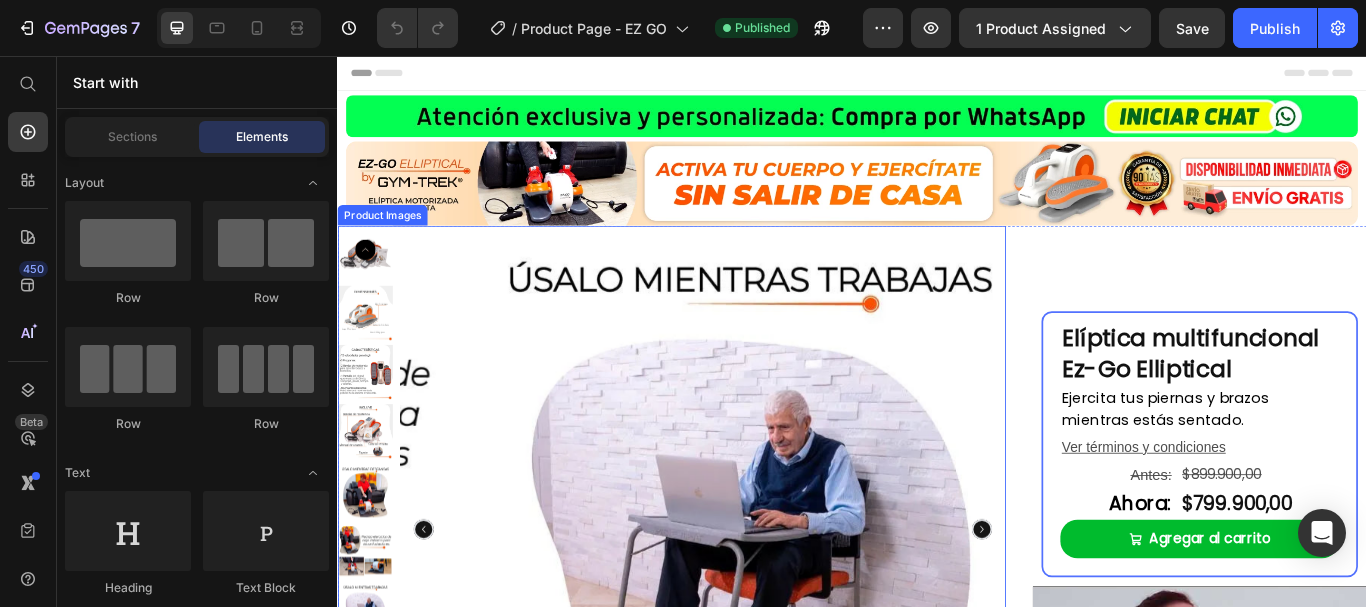 click at bounding box center [817, 607] 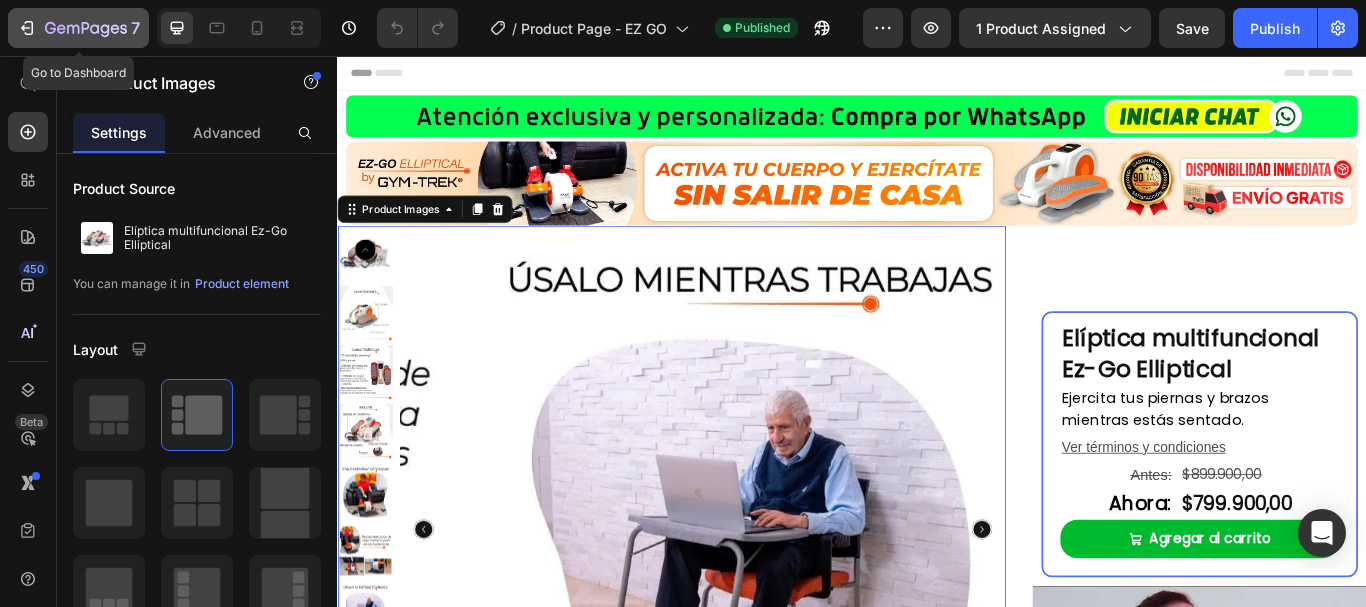 click 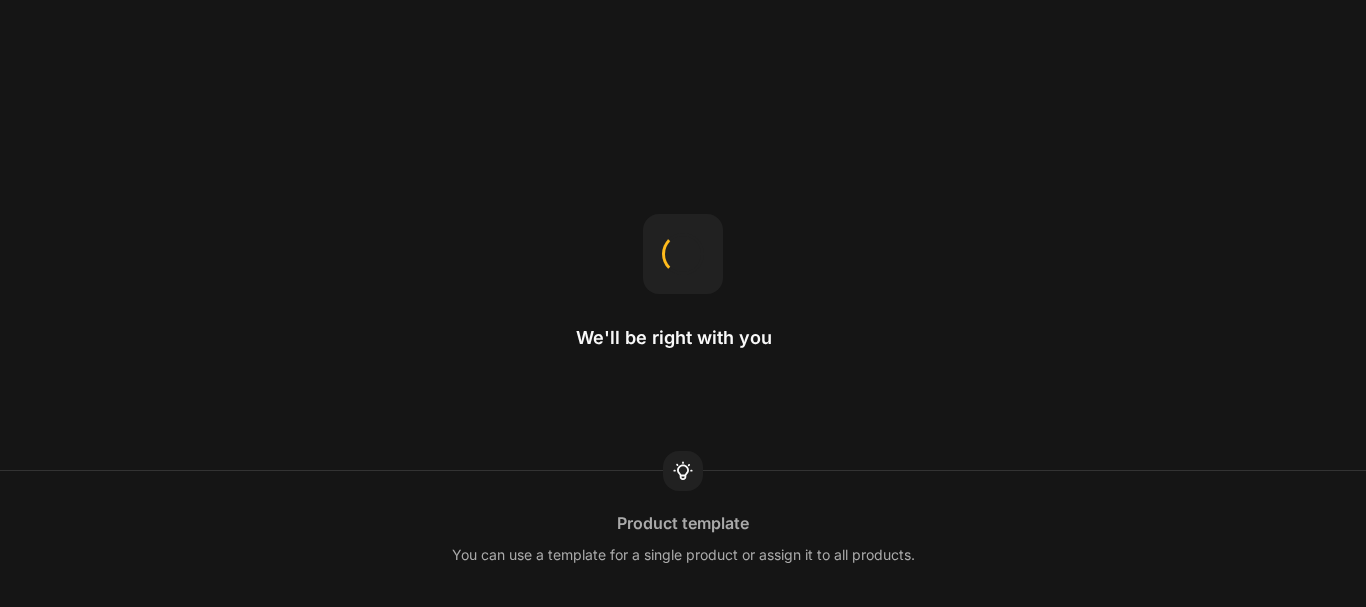 scroll, scrollTop: 0, scrollLeft: 0, axis: both 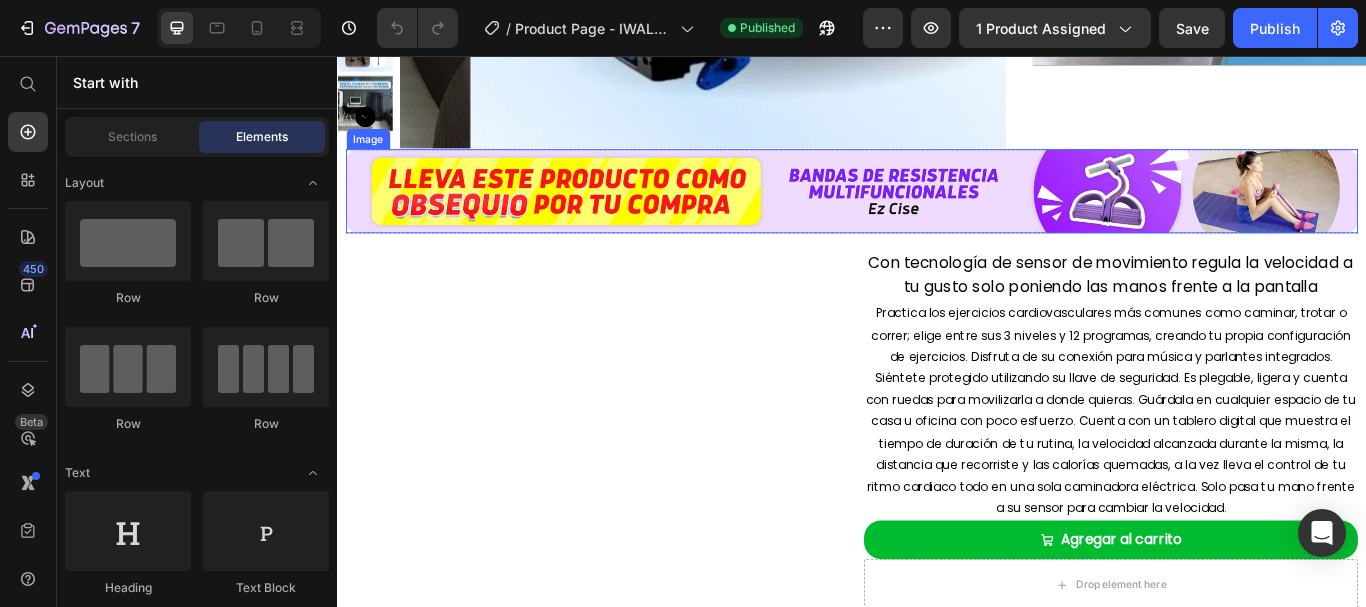 drag, startPoint x: 669, startPoint y: 220, endPoint x: 429, endPoint y: 363, distance: 279.3725 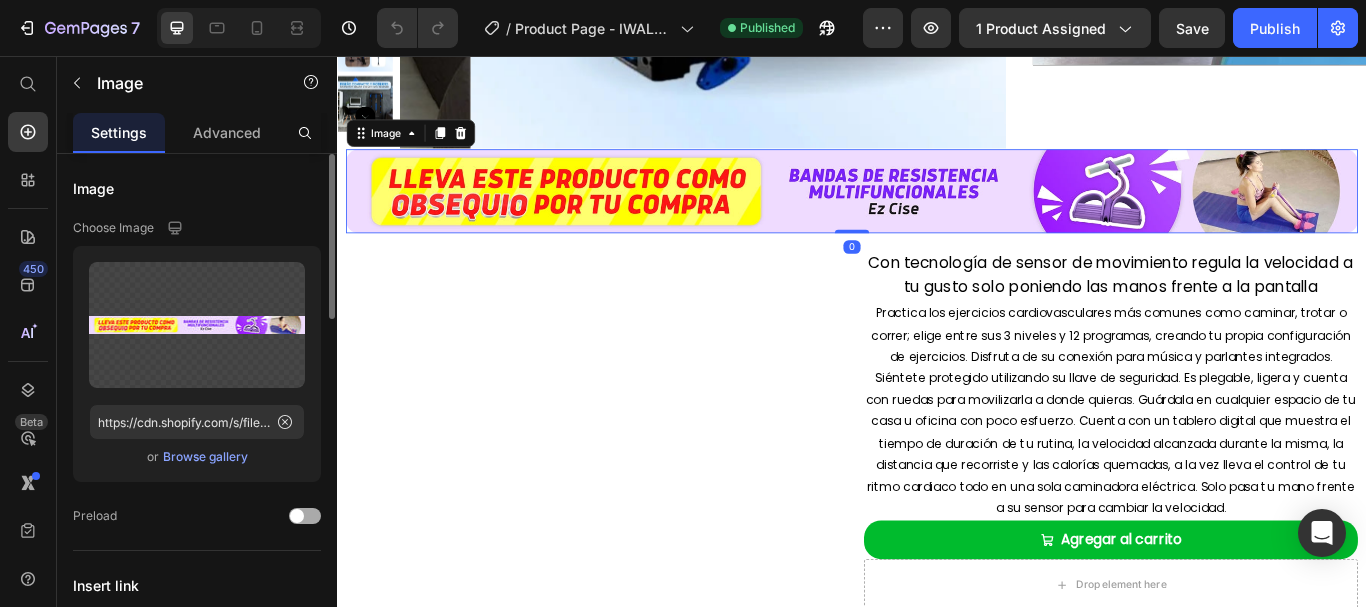 click at bounding box center (297, 516) 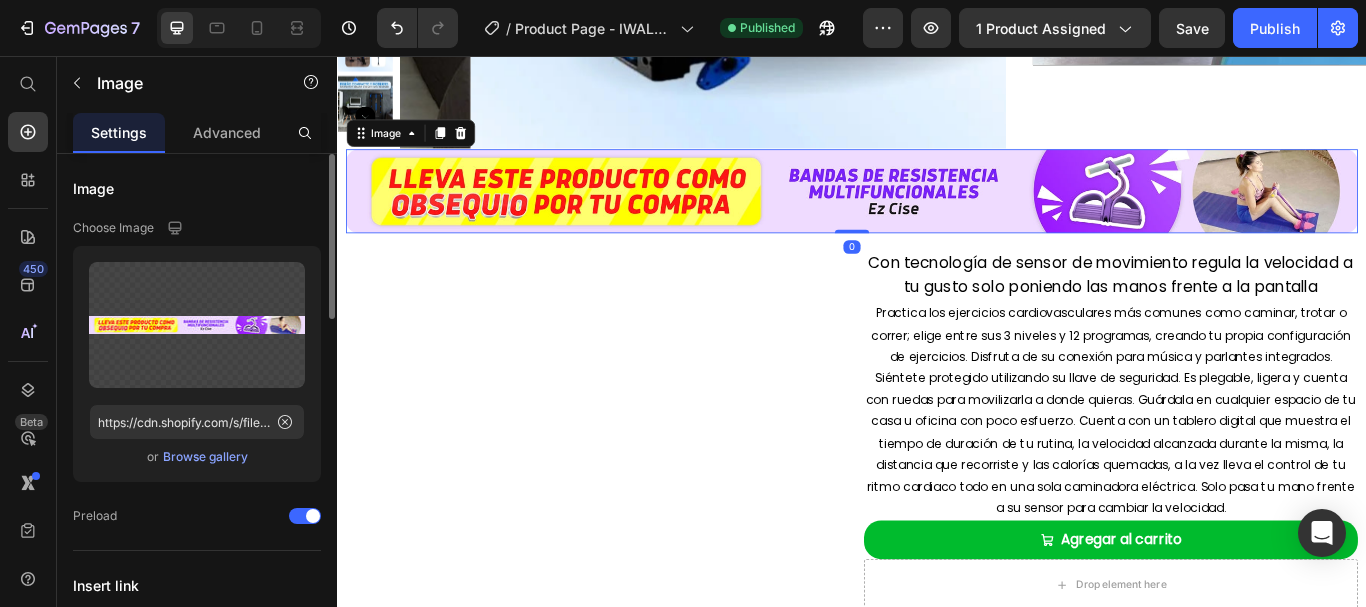 click on "Browse gallery" at bounding box center [205, 457] 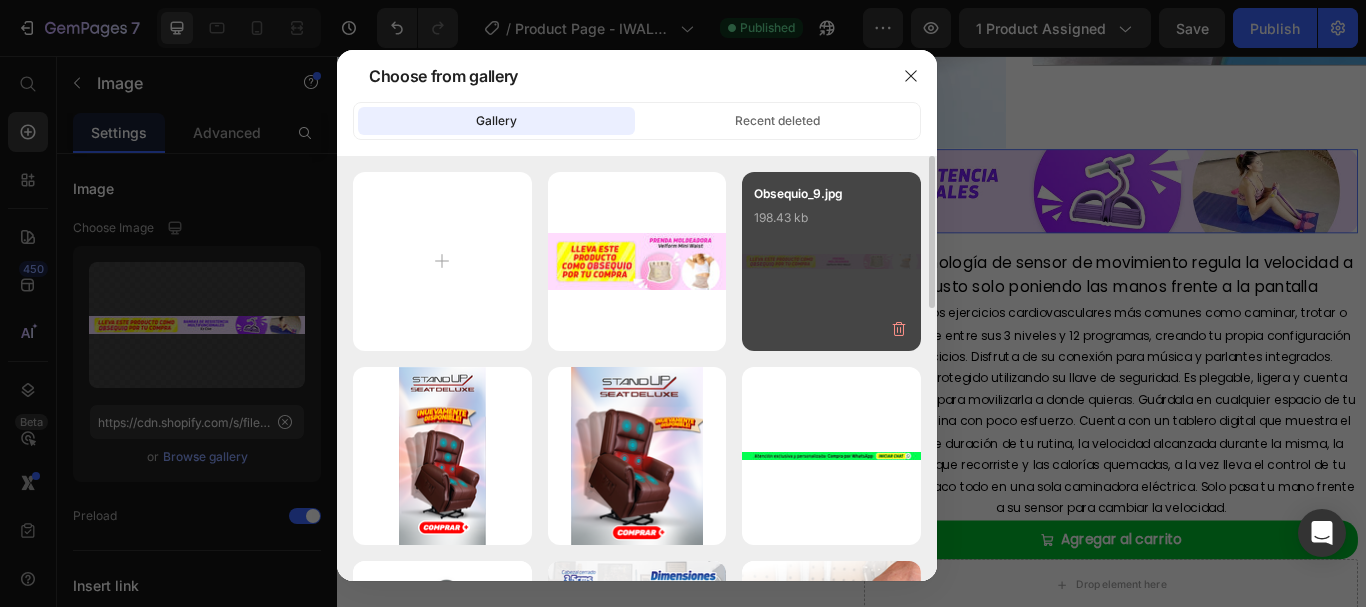 click on "Obsequio_9.jpg 198.43 kb" at bounding box center (831, 261) 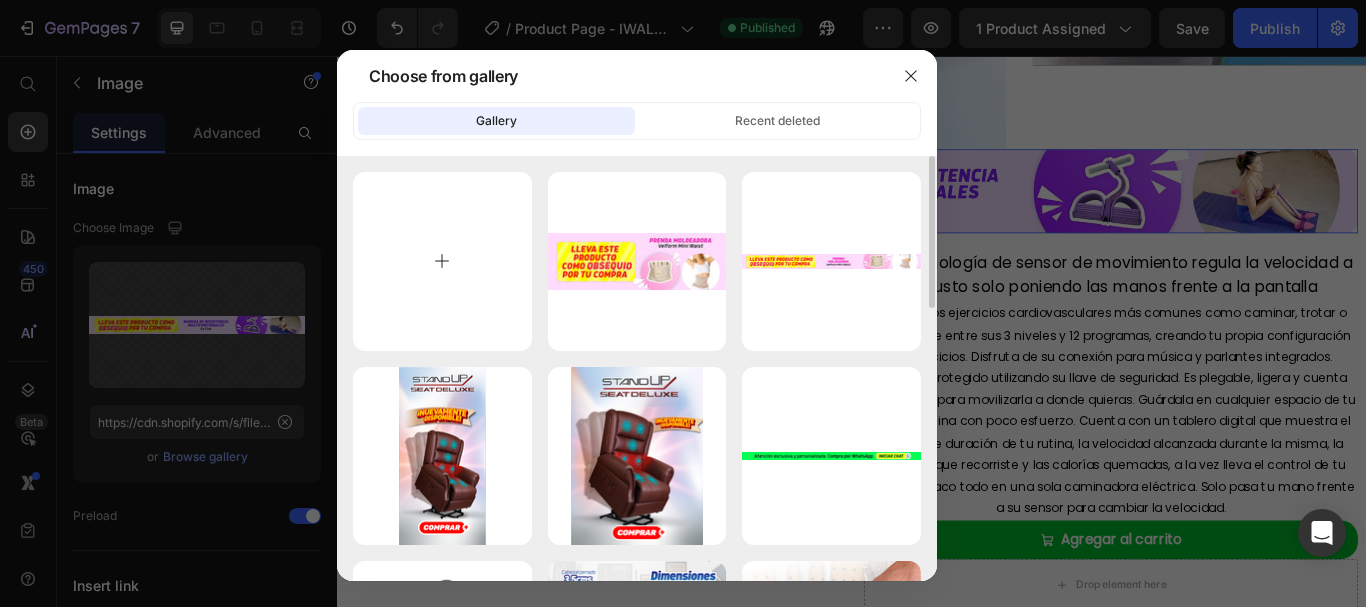 type on "https://cdn.shopify.com/s/files/1/0619/4040/0198/files/gempages_529771678851400935-71c728e1-ba20-4bf0-a6aa-583e64d175d8.jpg" 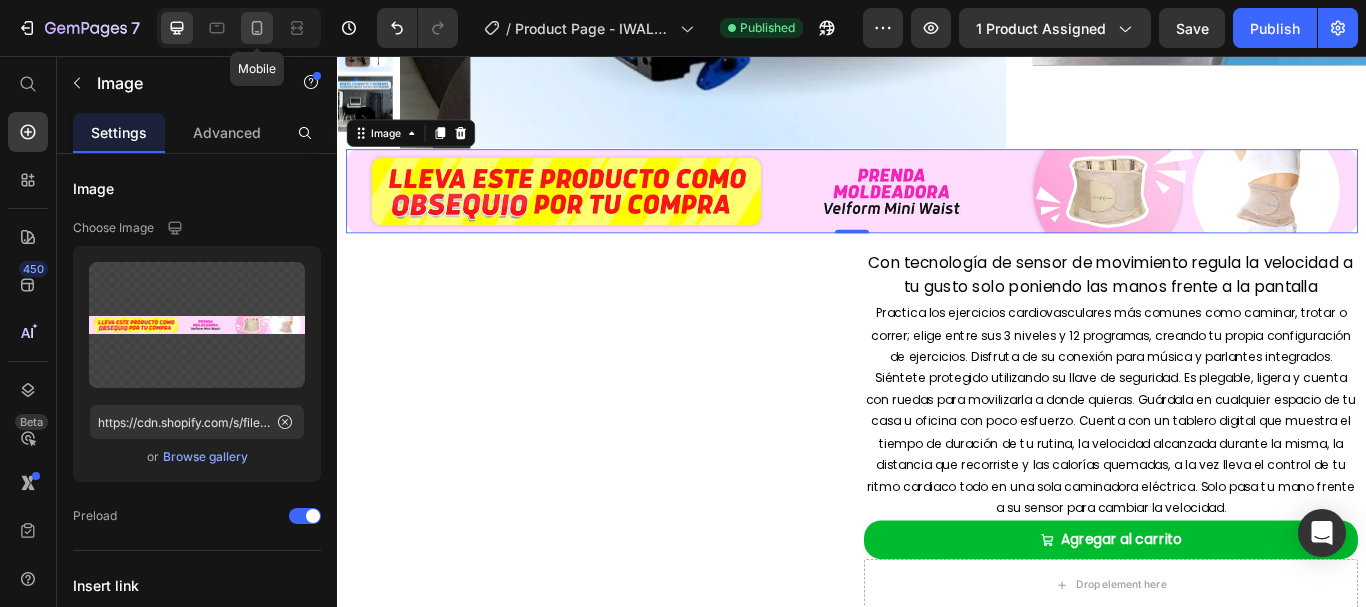 click 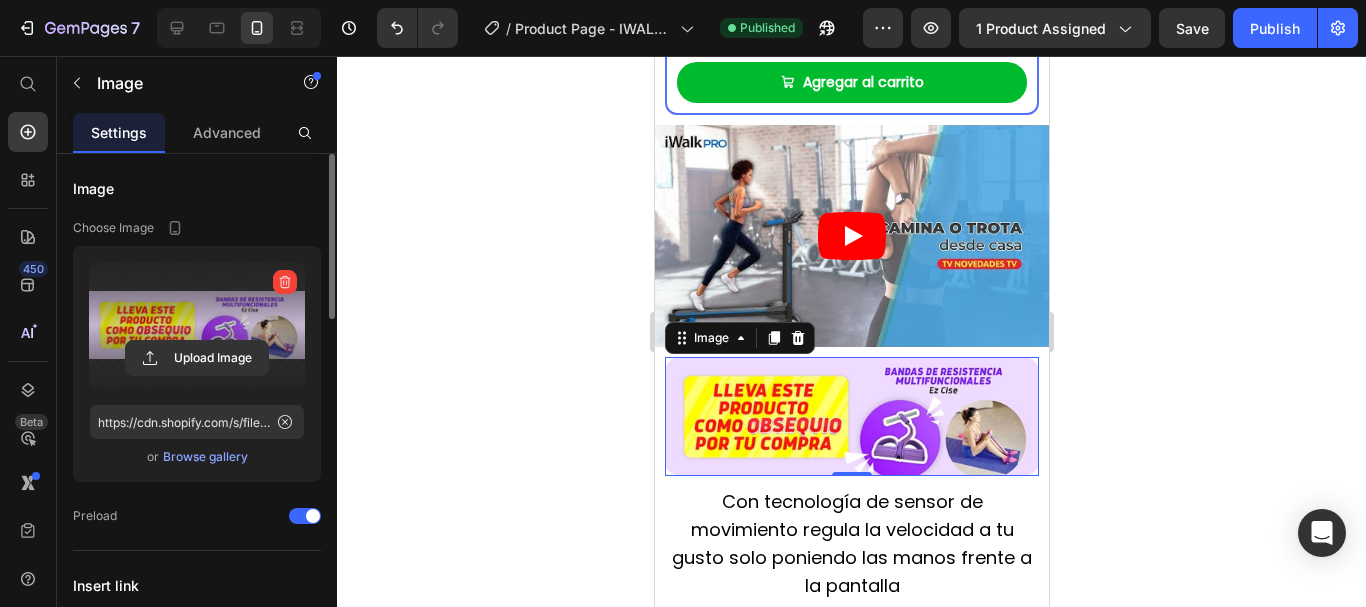 scroll, scrollTop: 1109, scrollLeft: 0, axis: vertical 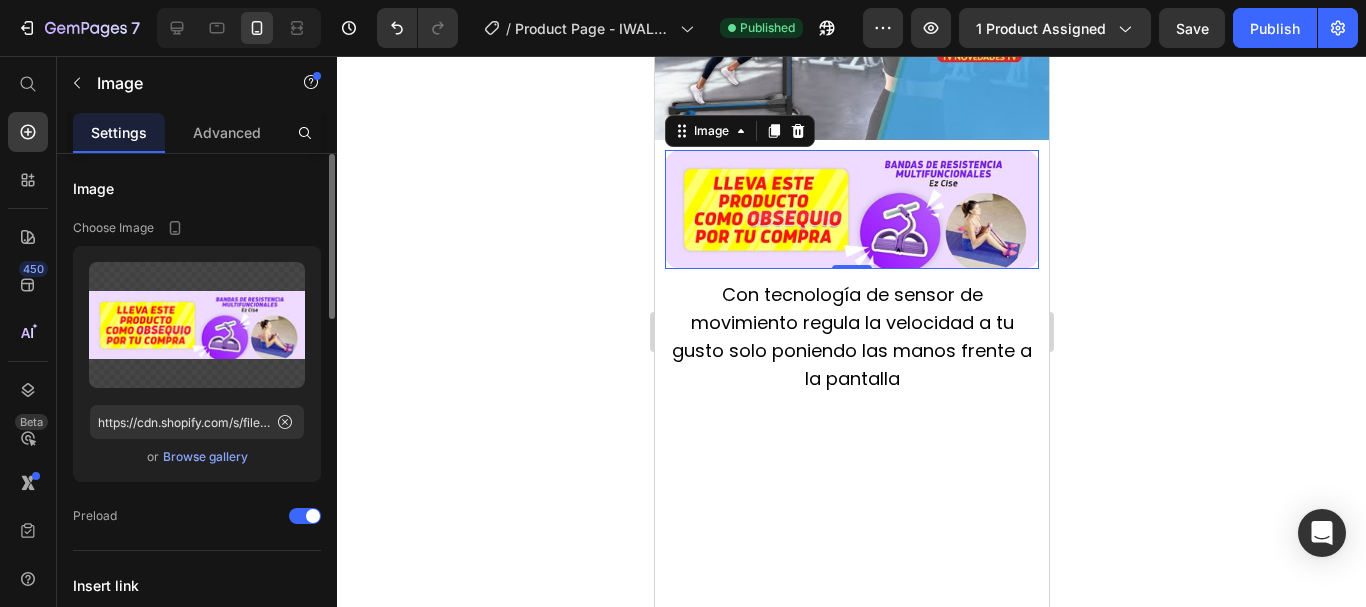 click on "Browse gallery" at bounding box center (205, 457) 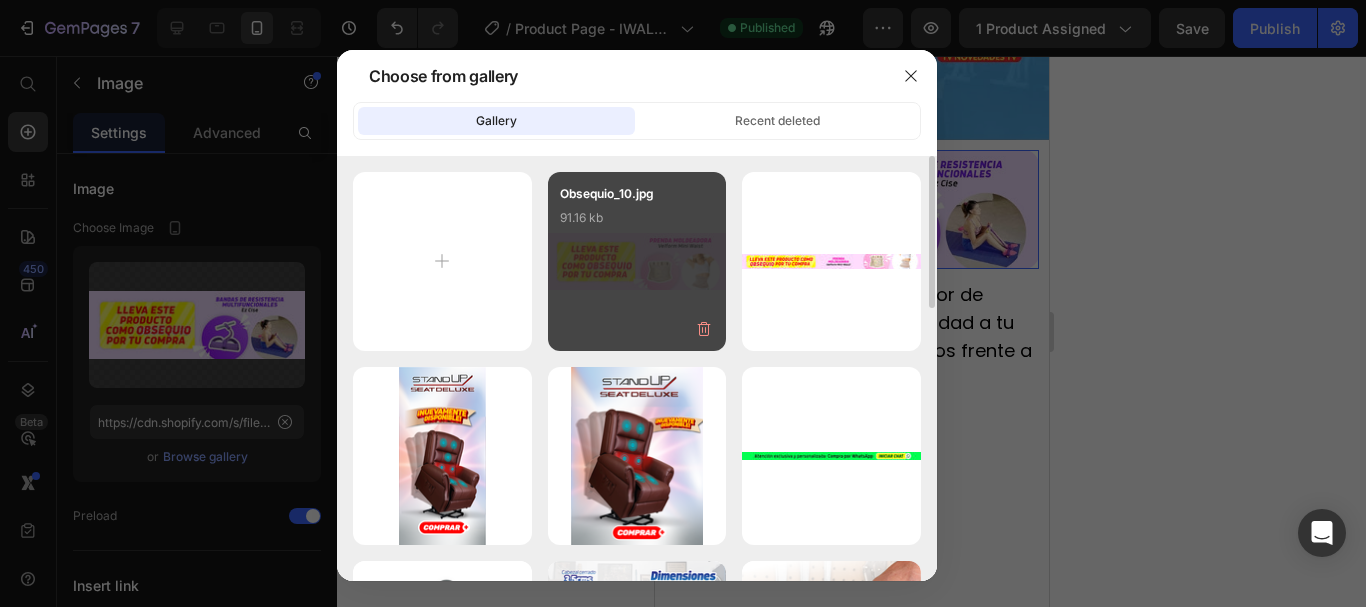 click on "Obsequio_10.jpg 91.16 kb" at bounding box center (637, 261) 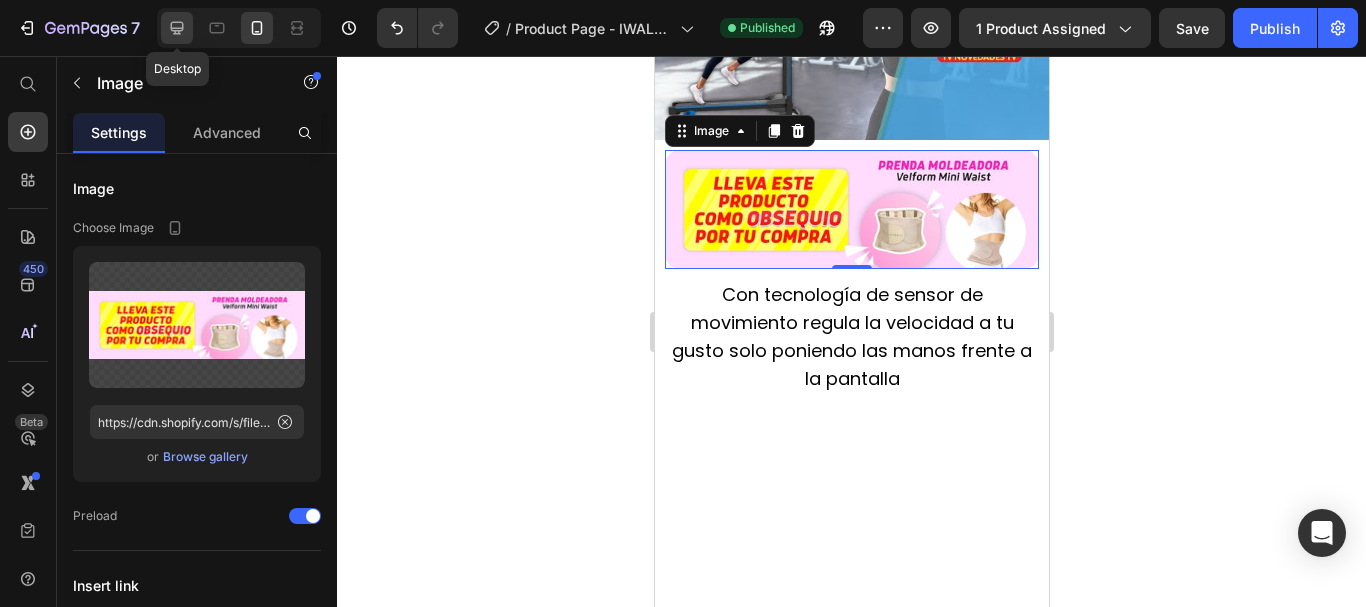 click 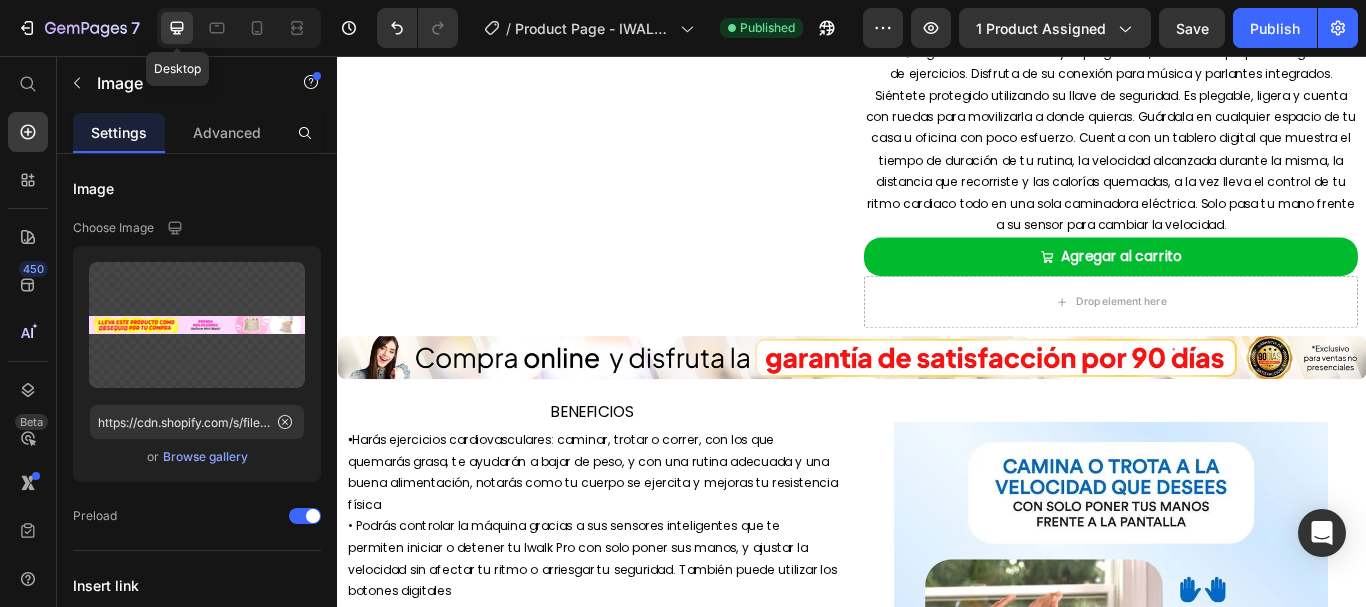 scroll, scrollTop: 839, scrollLeft: 0, axis: vertical 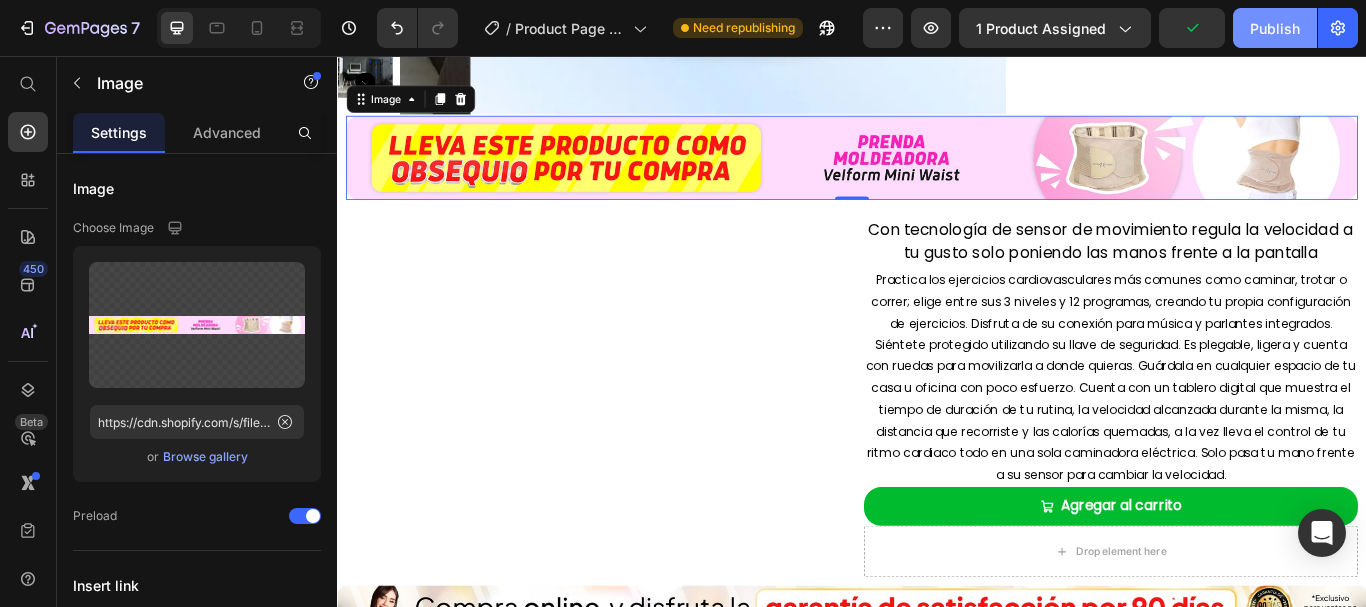 click on "Publish" at bounding box center [1275, 28] 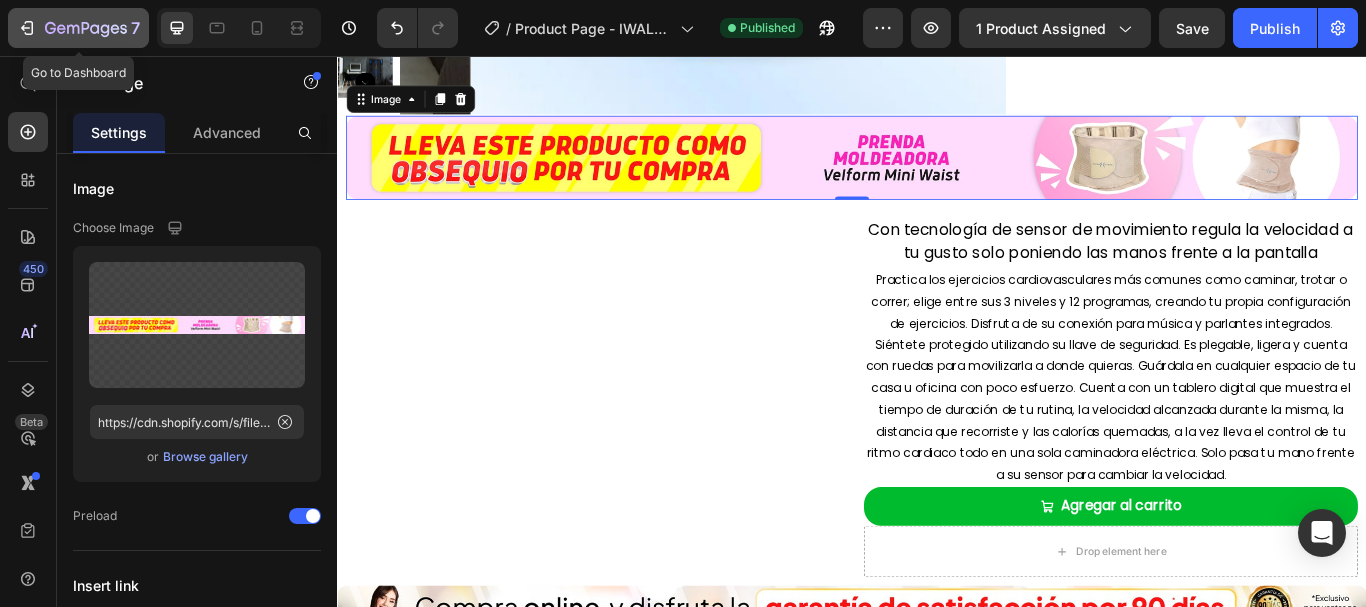 click 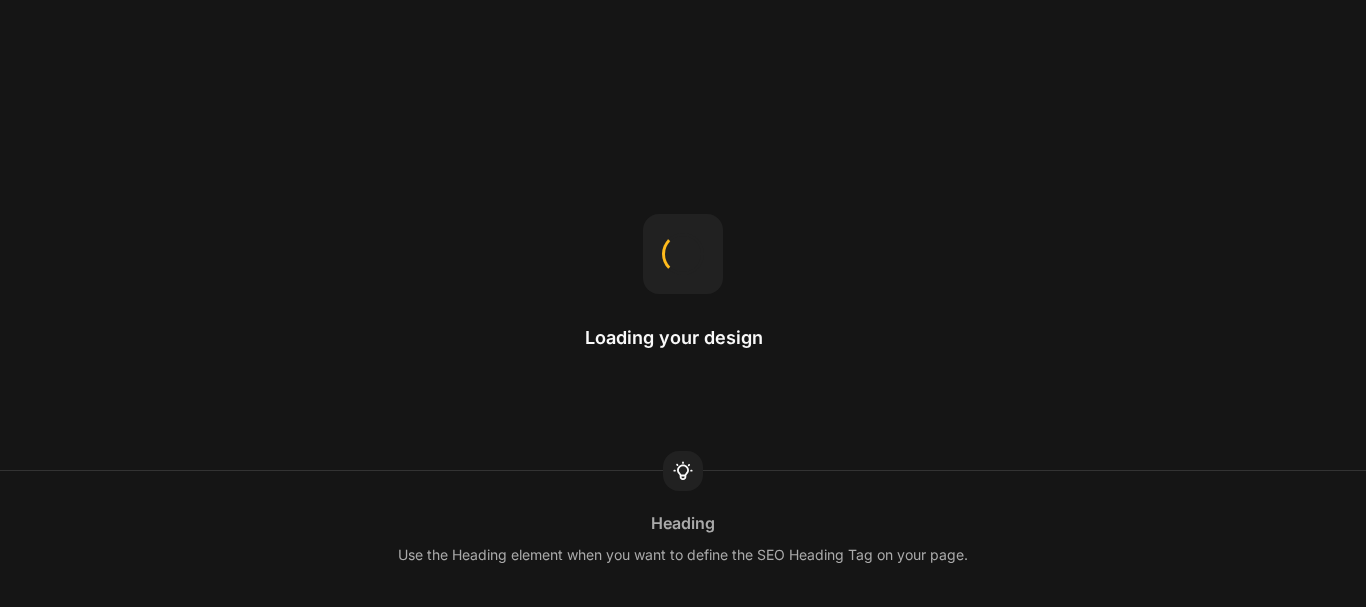 scroll, scrollTop: 0, scrollLeft: 0, axis: both 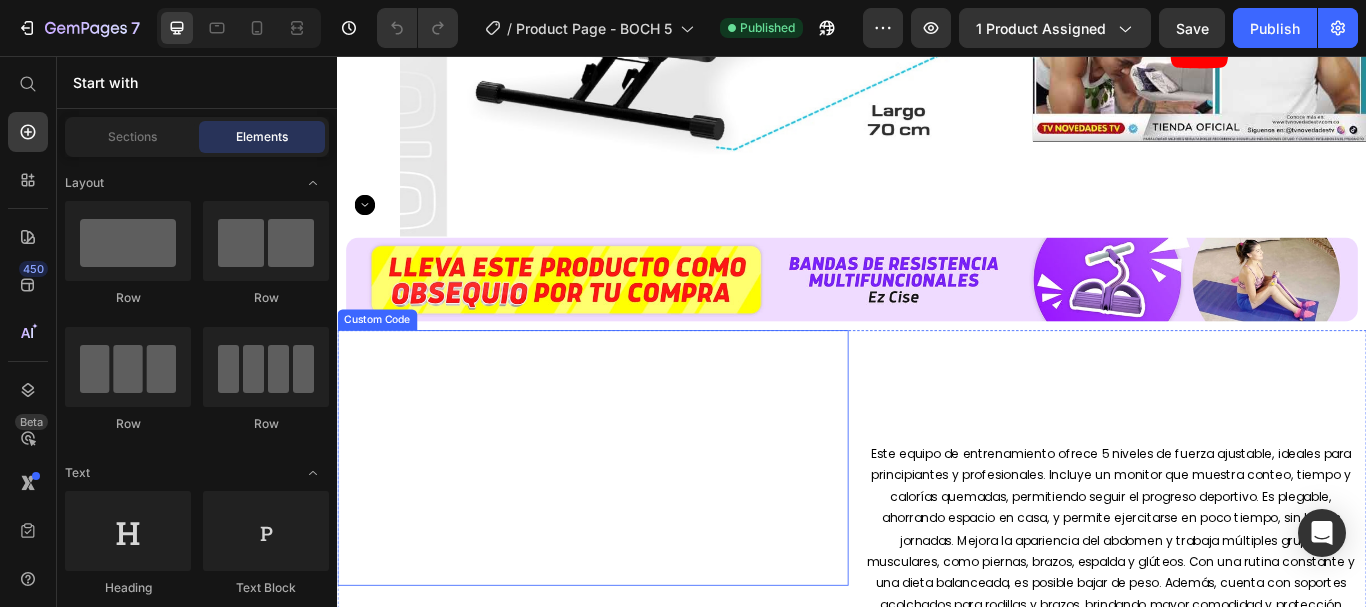 click at bounding box center (937, 317) 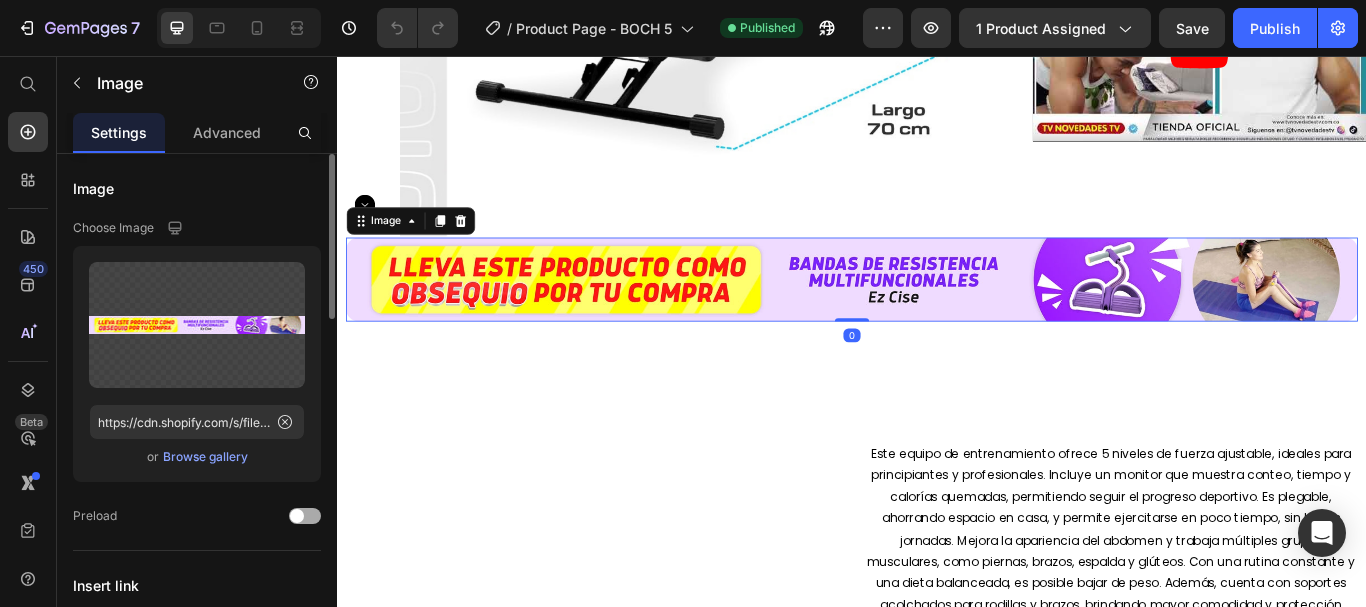 click on "Preload" 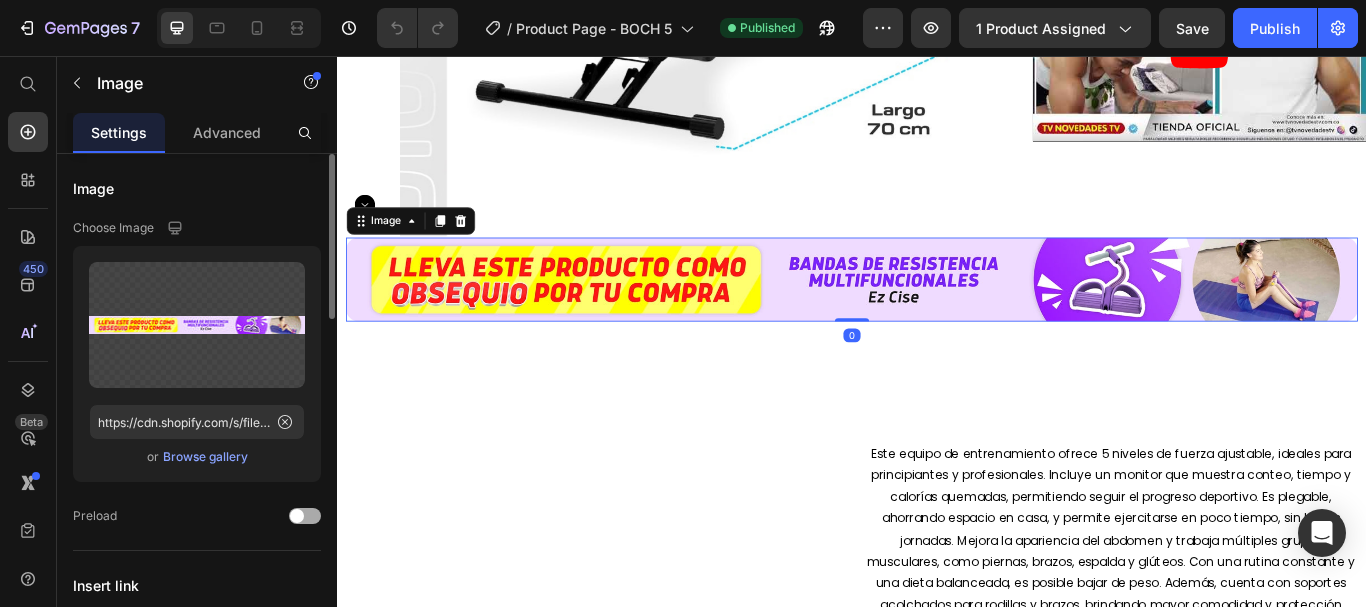 click at bounding box center (305, 516) 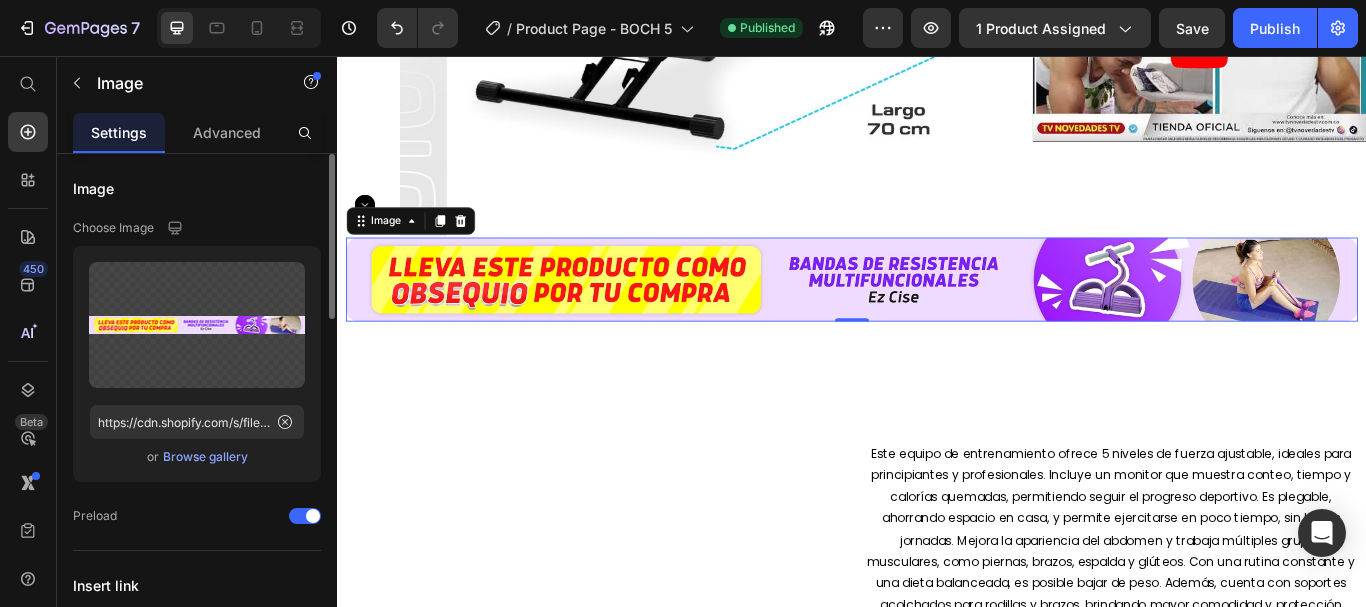 click on "Browse gallery" at bounding box center [205, 457] 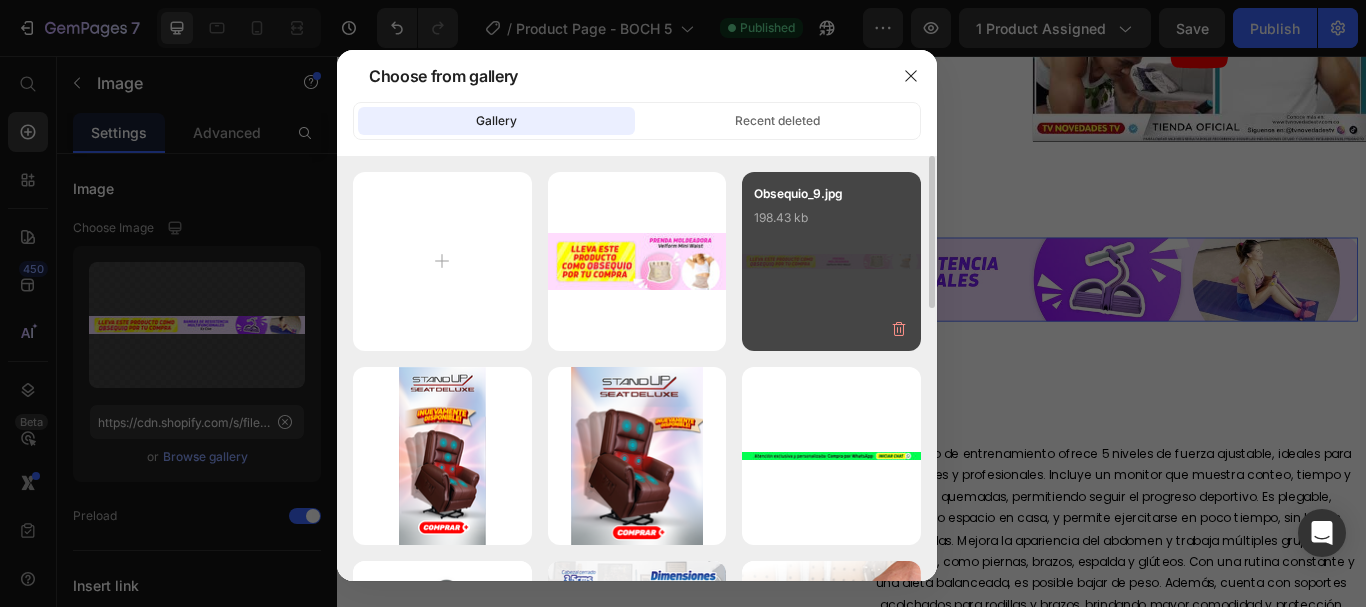 click on "Obsequio_9.jpg 198.43 kb" at bounding box center [831, 224] 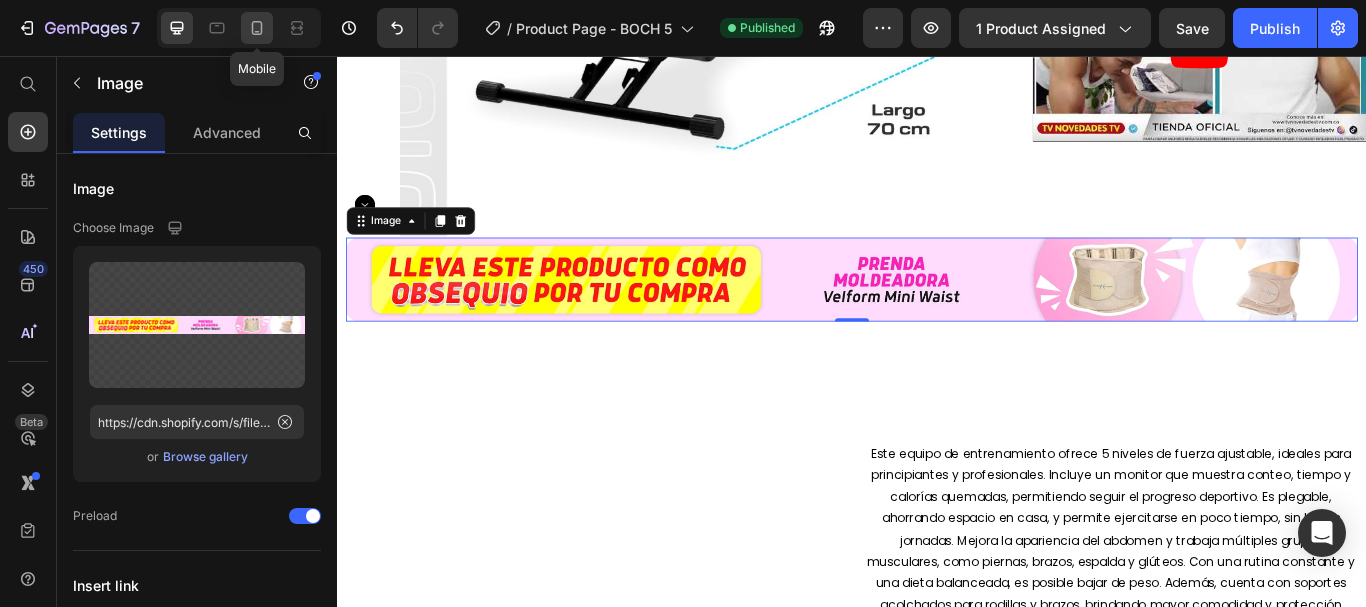 drag, startPoint x: 243, startPoint y: 29, endPoint x: 396, endPoint y: 207, distance: 234.71898 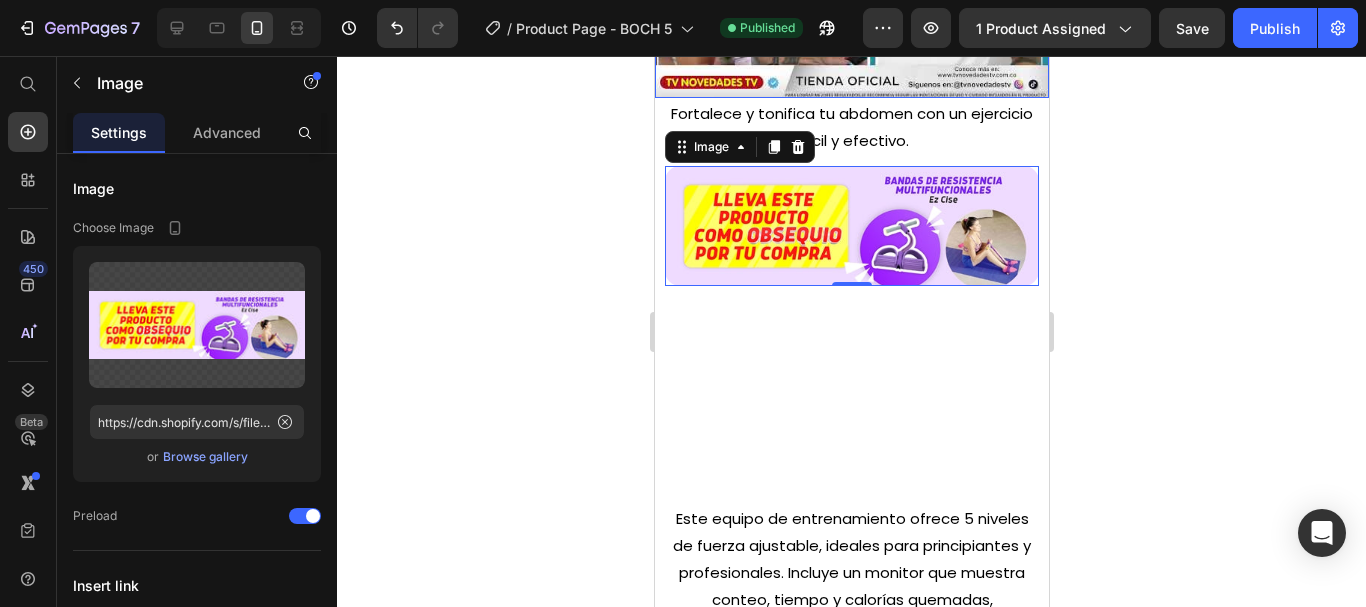 scroll, scrollTop: 959, scrollLeft: 0, axis: vertical 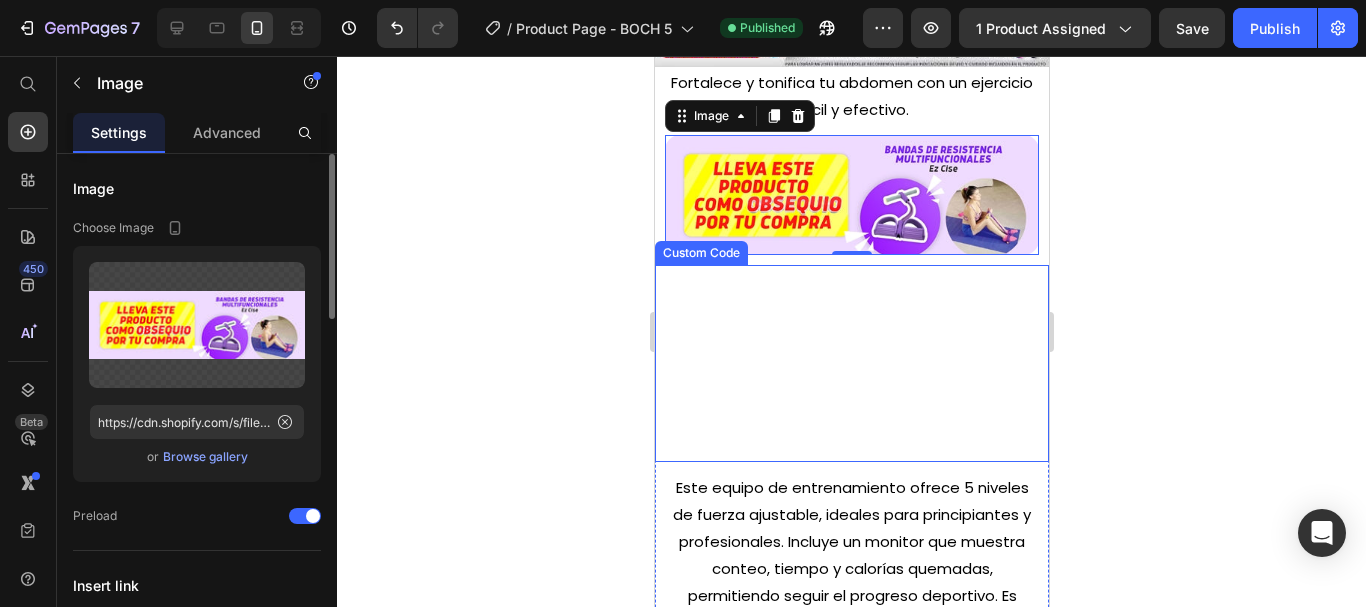 click on "Browse gallery" at bounding box center (205, 457) 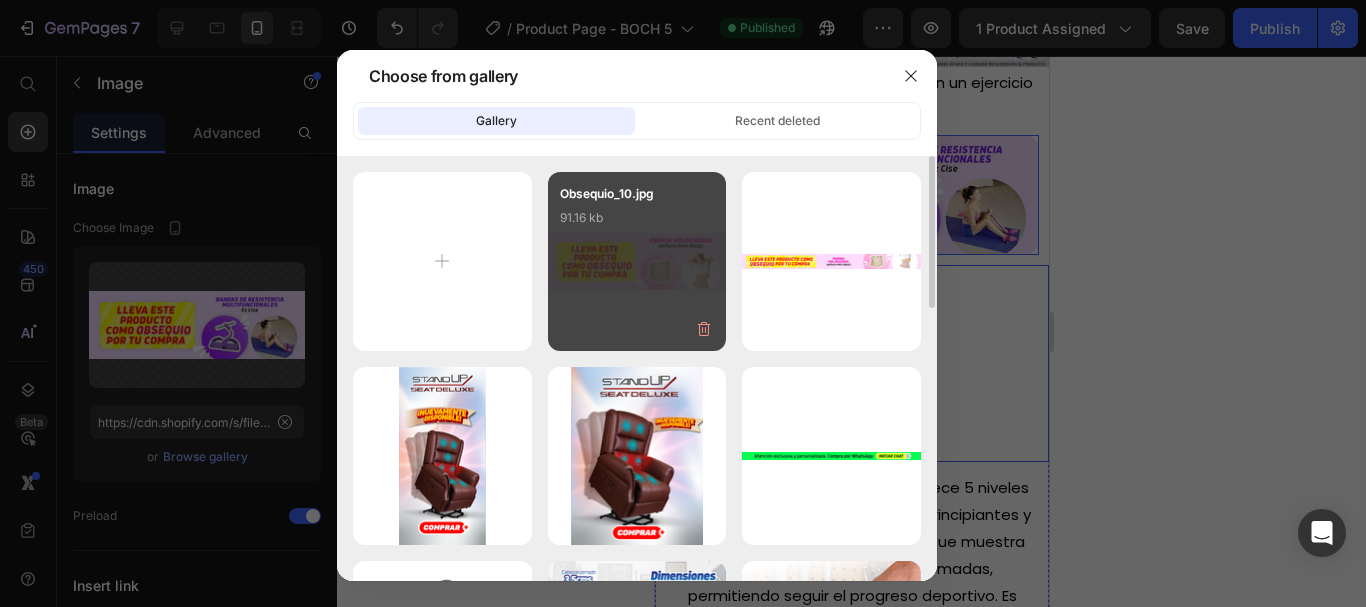 click on "Obsequio_10.jpg 91.16 kb" at bounding box center [637, 224] 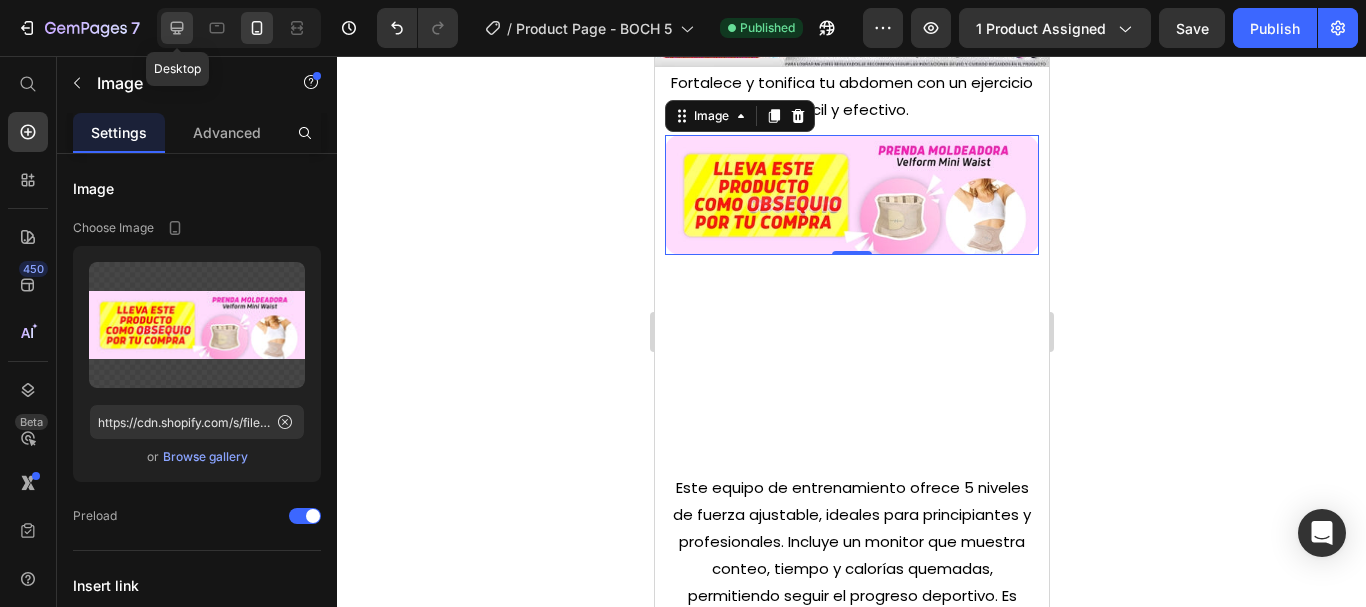 click 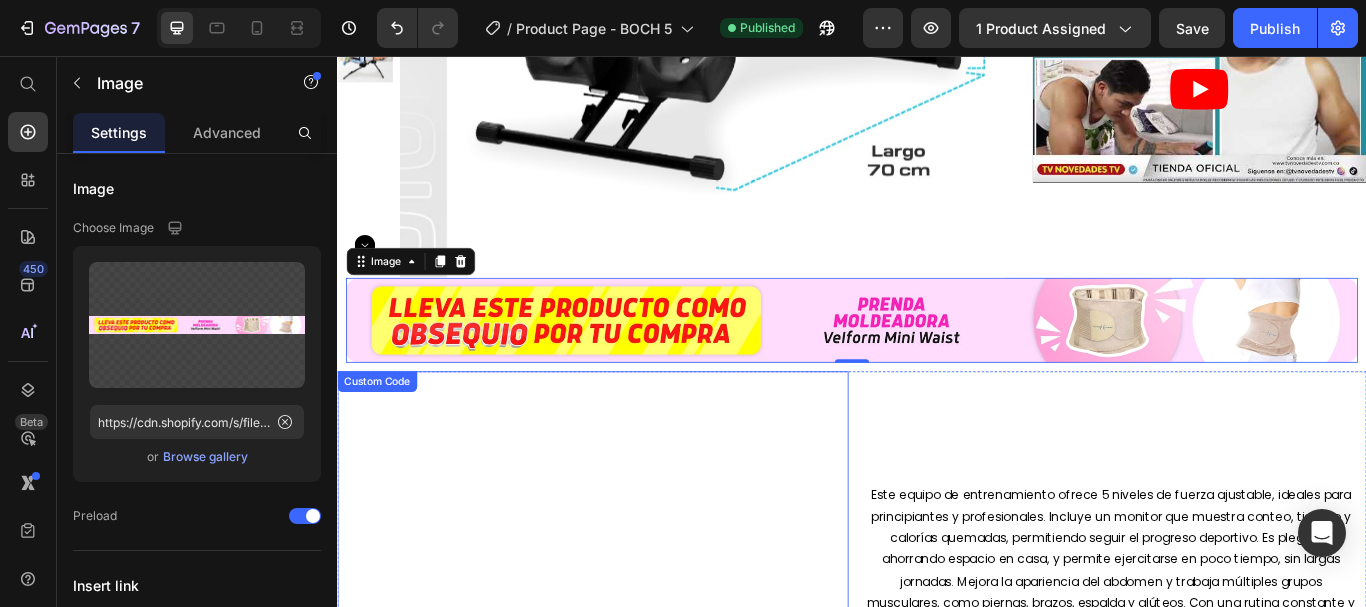 scroll, scrollTop: 581, scrollLeft: 0, axis: vertical 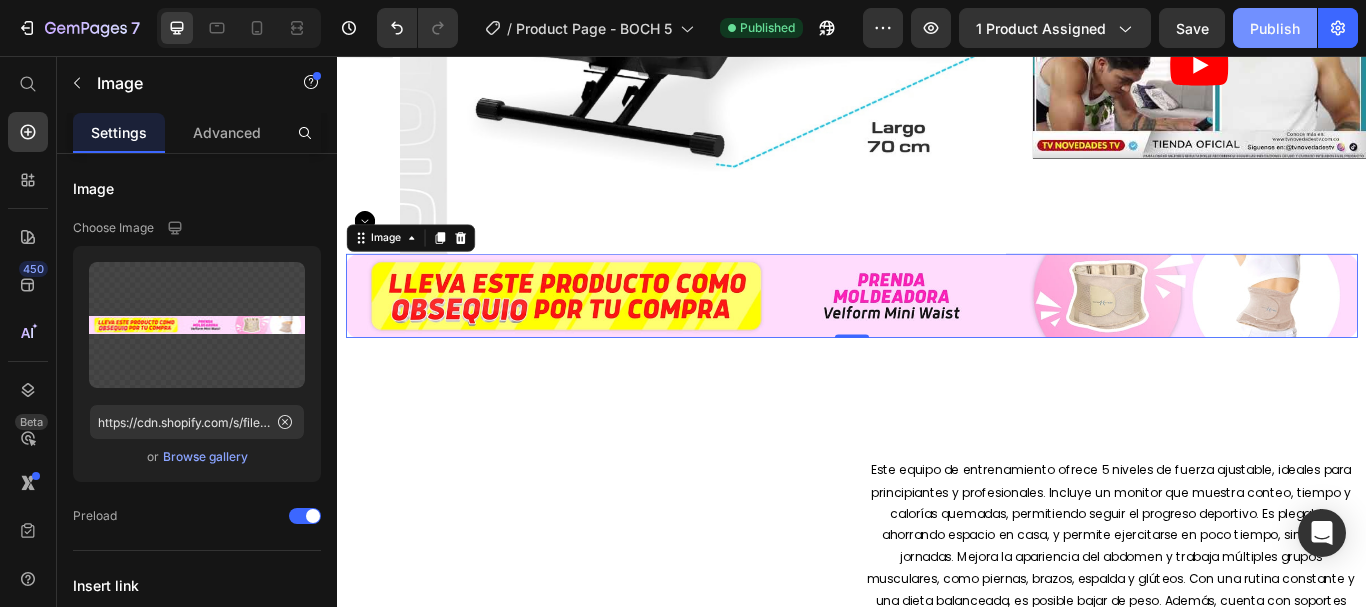 click on "Publish" at bounding box center (1275, 28) 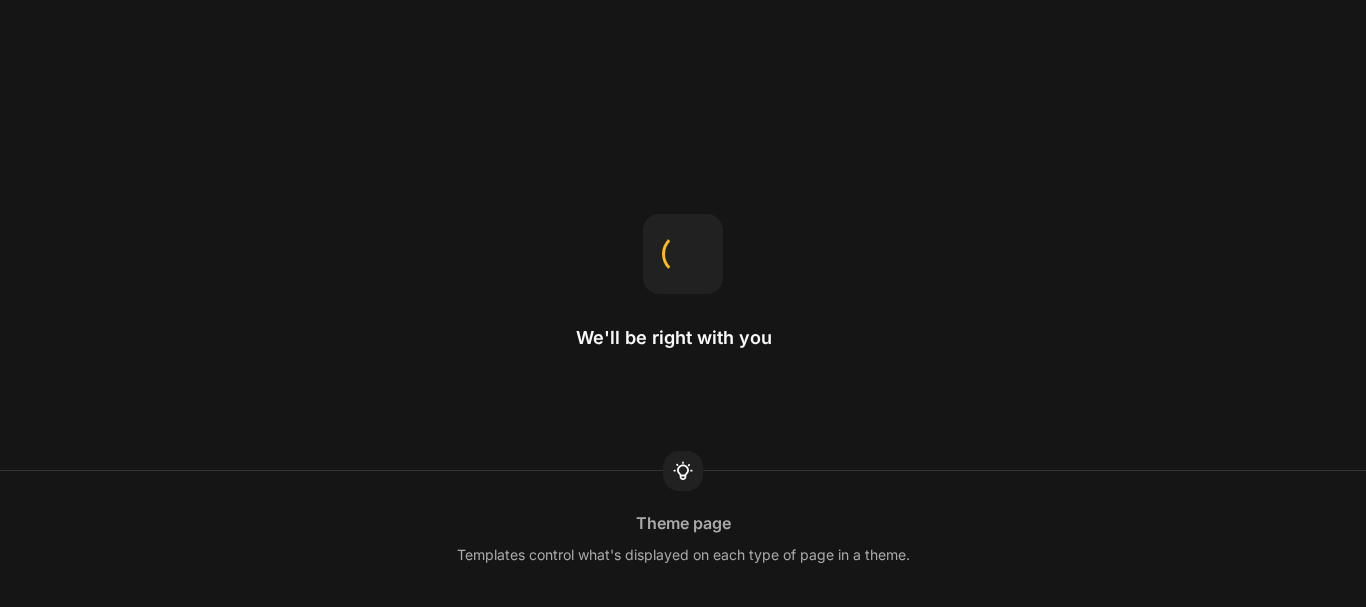 scroll, scrollTop: 0, scrollLeft: 0, axis: both 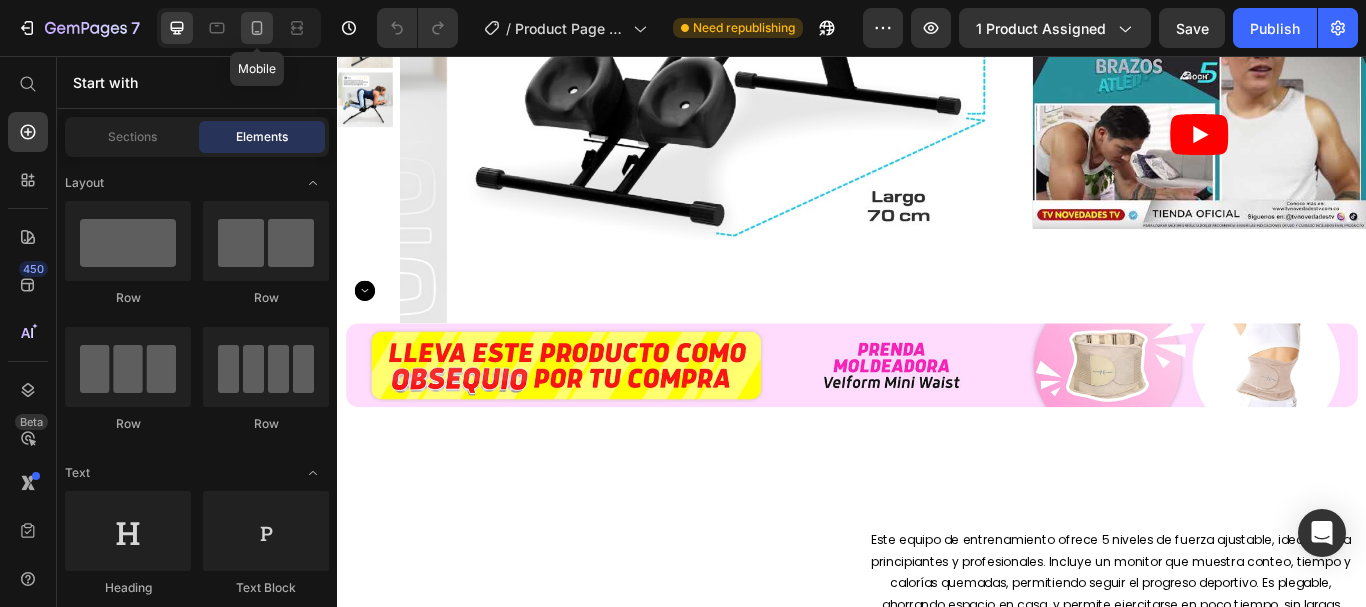 click 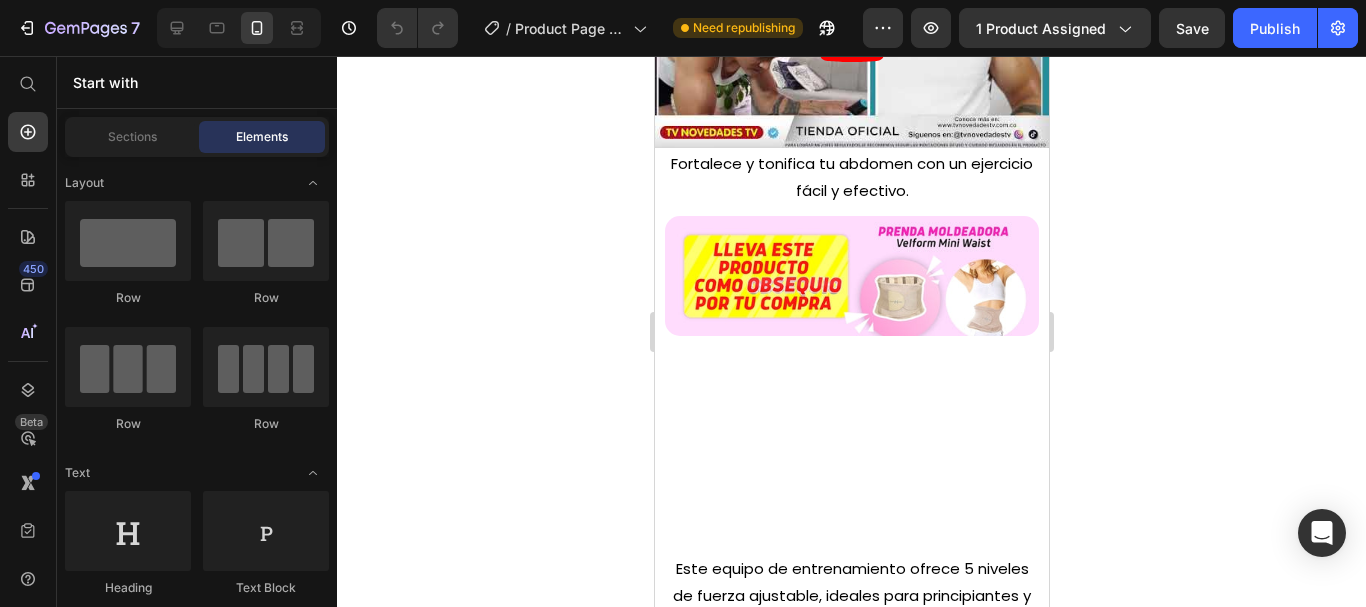 scroll, scrollTop: 959, scrollLeft: 0, axis: vertical 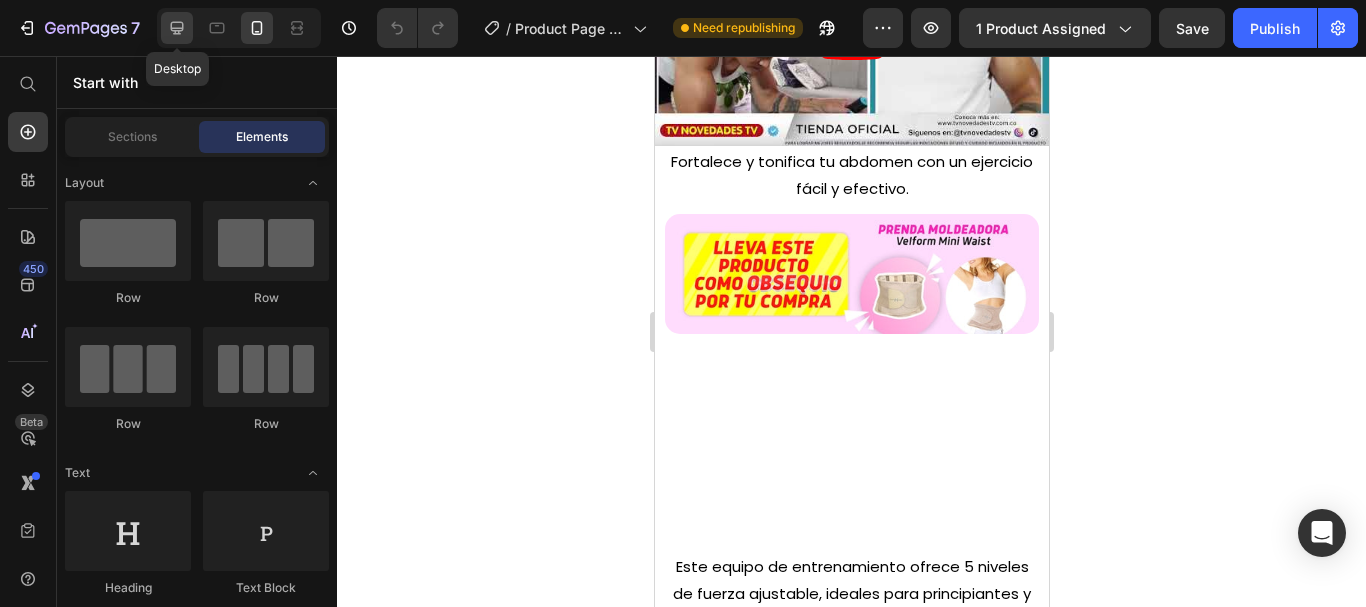 click 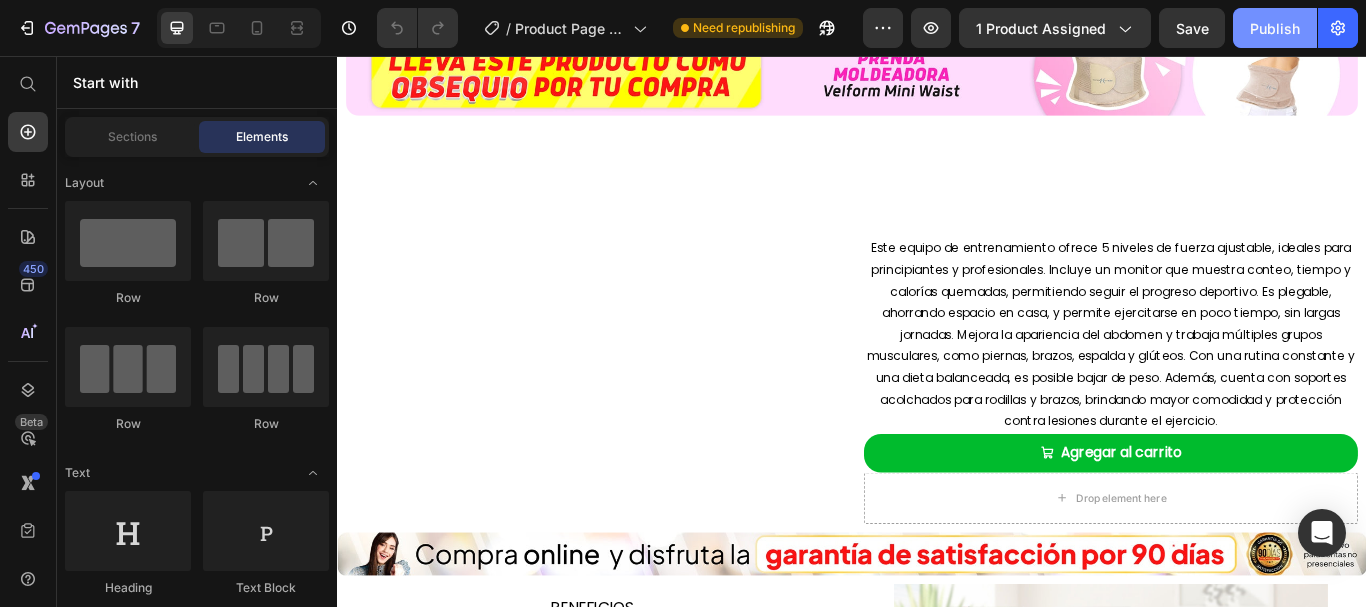 click on "Publish" 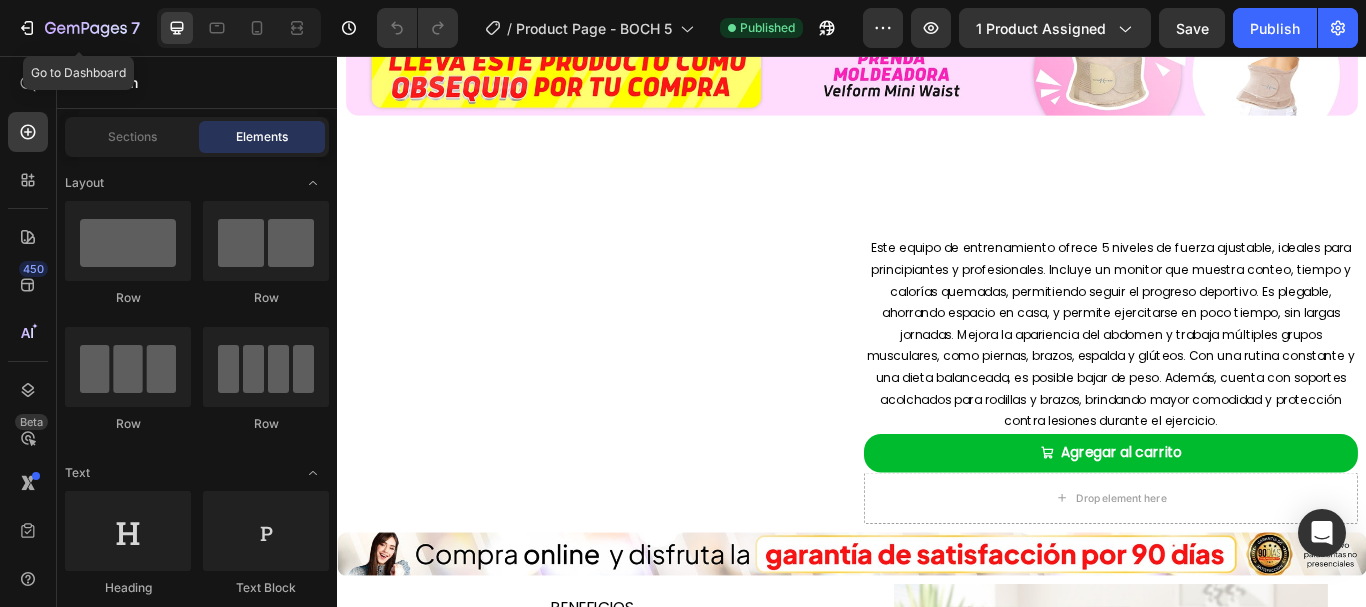 drag, startPoint x: 74, startPoint y: 24, endPoint x: 118, endPoint y: 59, distance: 56.22277 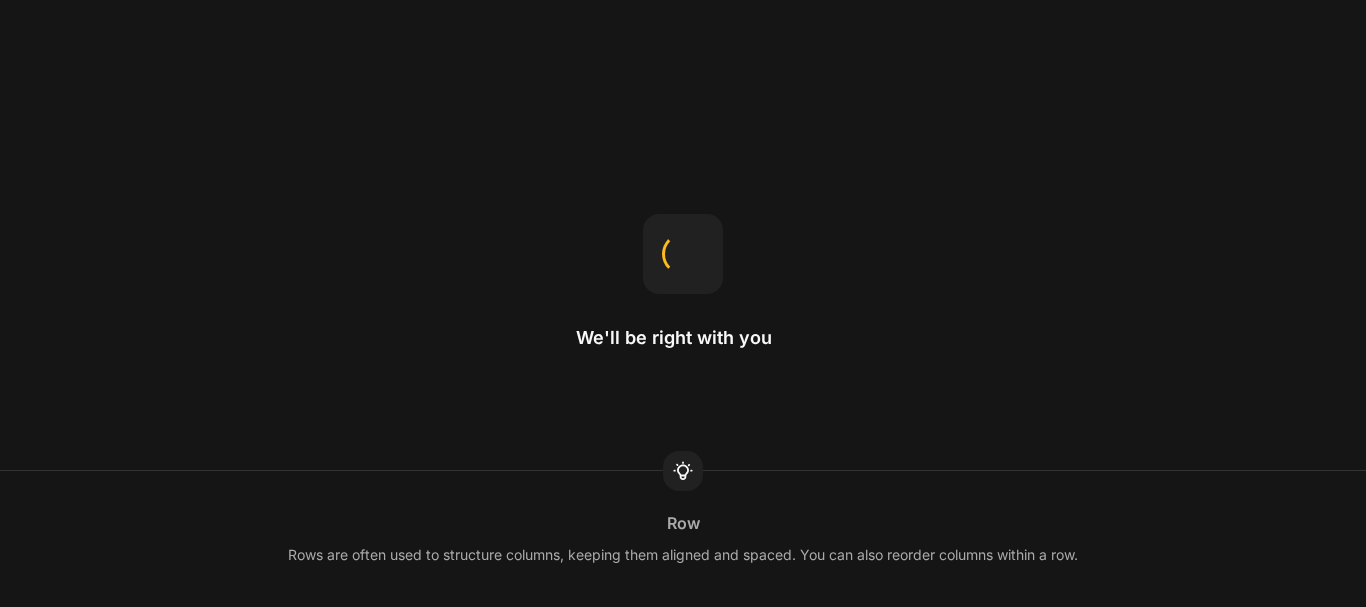 scroll, scrollTop: 0, scrollLeft: 0, axis: both 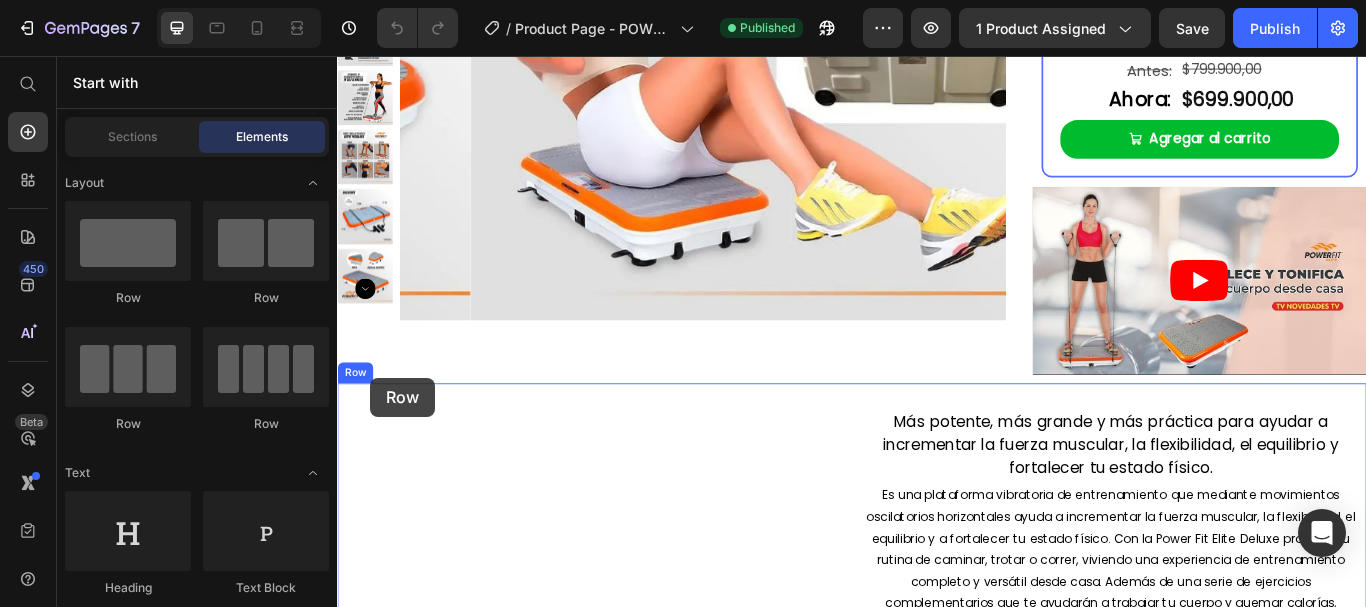 drag, startPoint x: 658, startPoint y: 445, endPoint x: 376, endPoint y: 431, distance: 282.3473 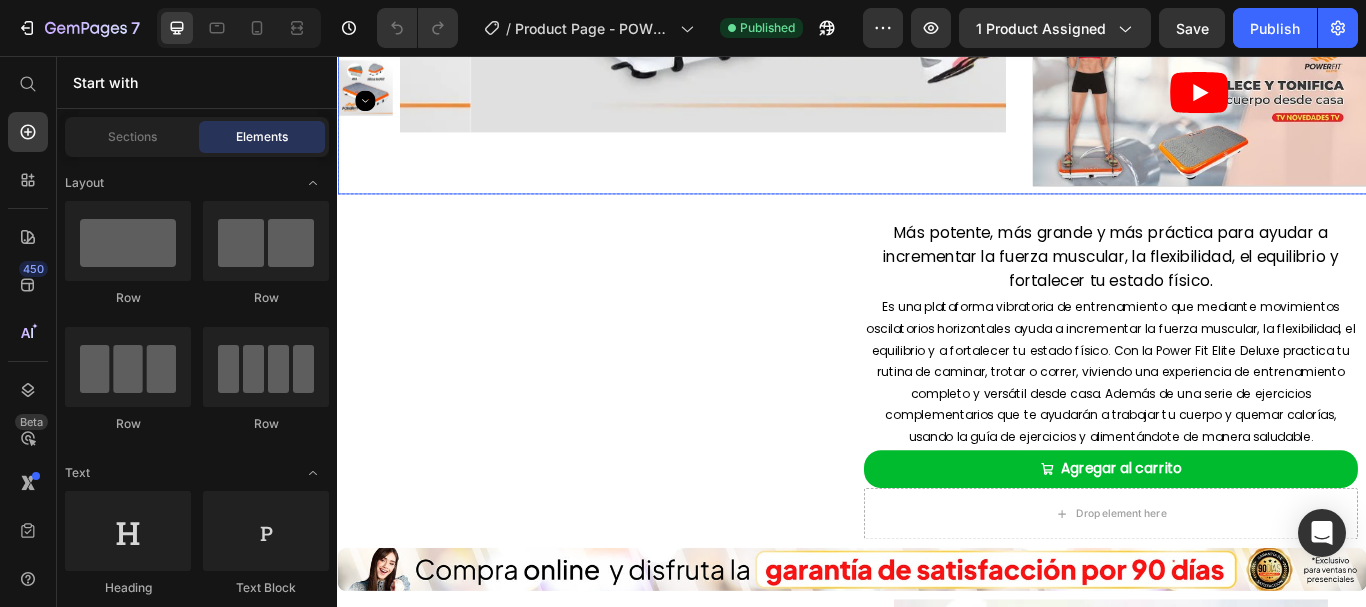 scroll, scrollTop: 1000, scrollLeft: 0, axis: vertical 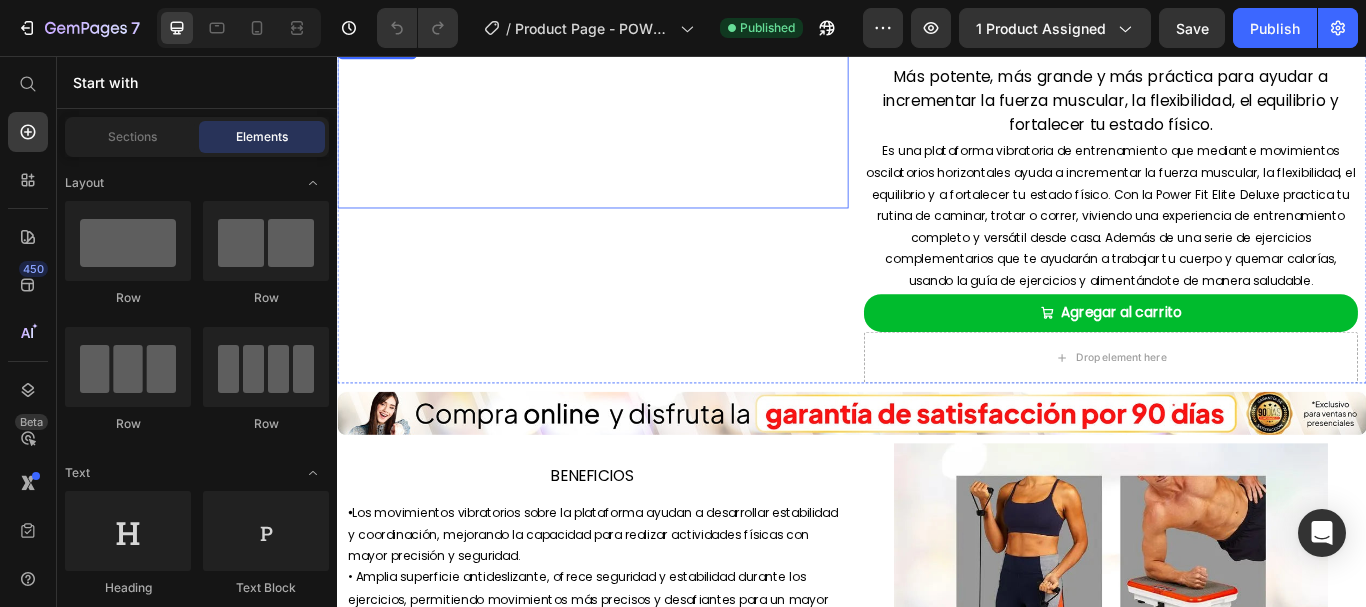 click on "Custom Code" at bounding box center (635, 237) 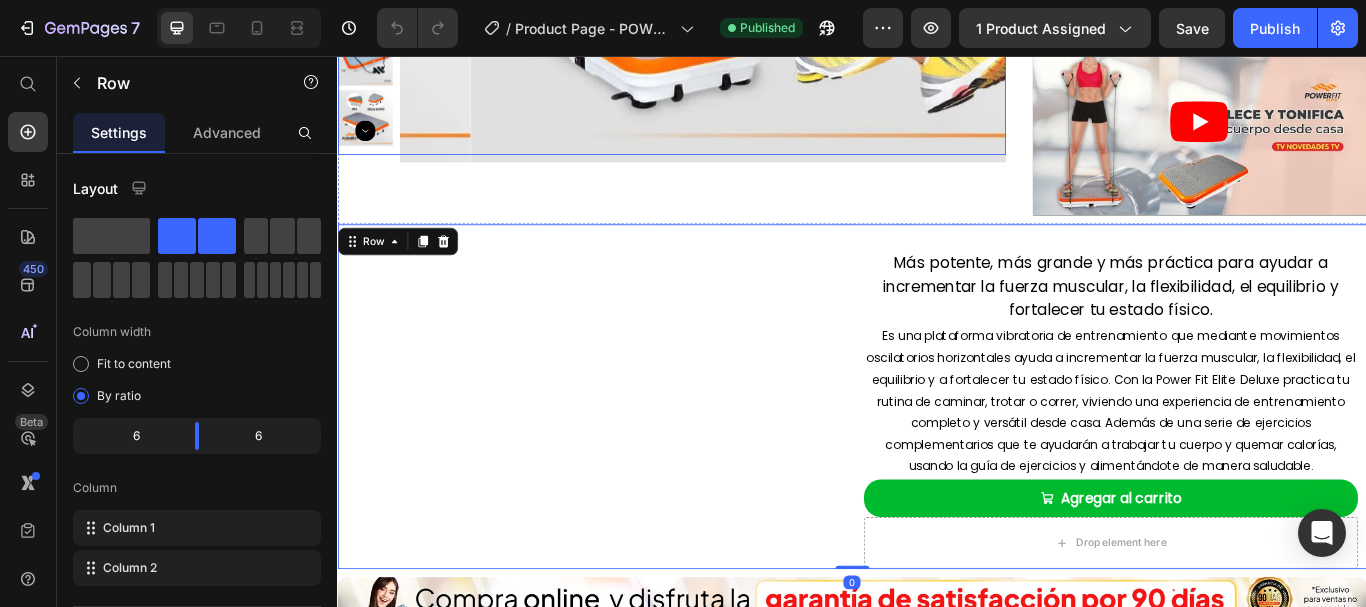 scroll, scrollTop: 800, scrollLeft: 0, axis: vertical 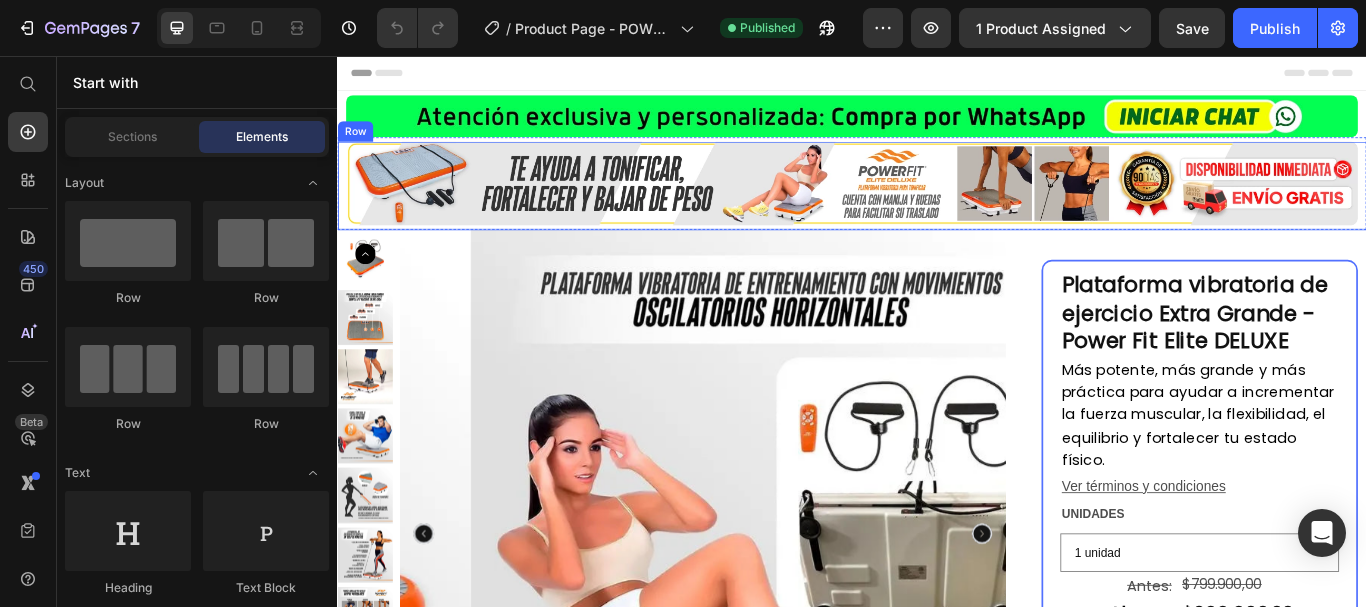 click at bounding box center (937, 205) 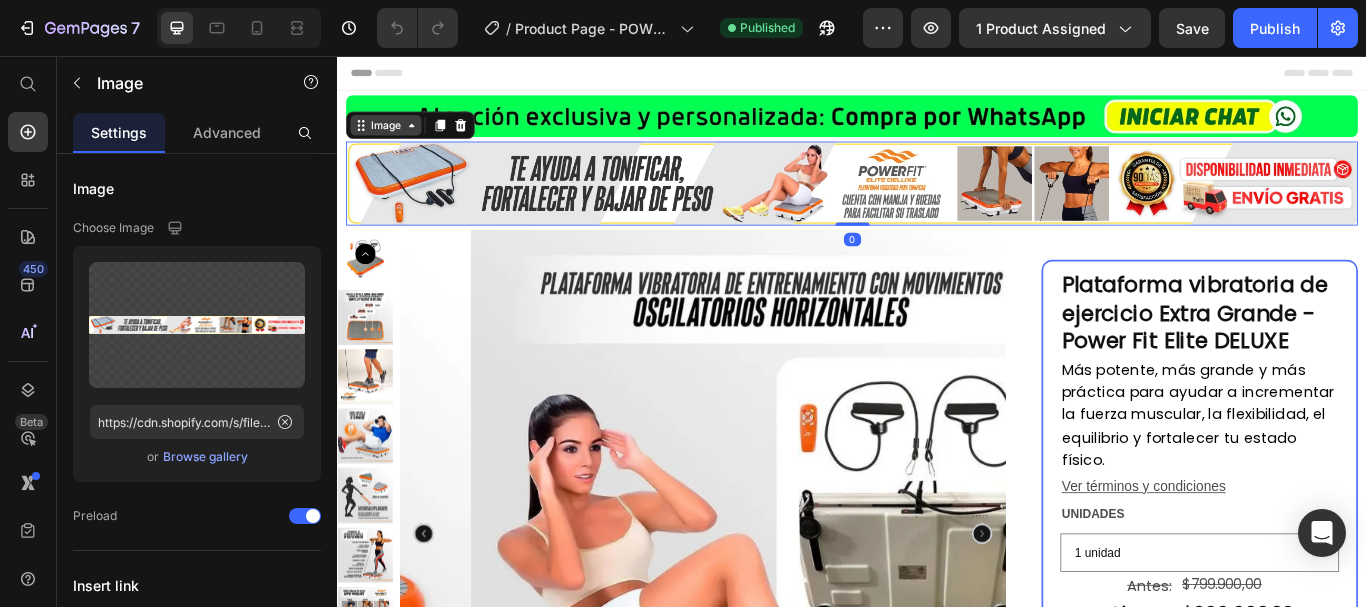 click on "Image" at bounding box center [393, 137] 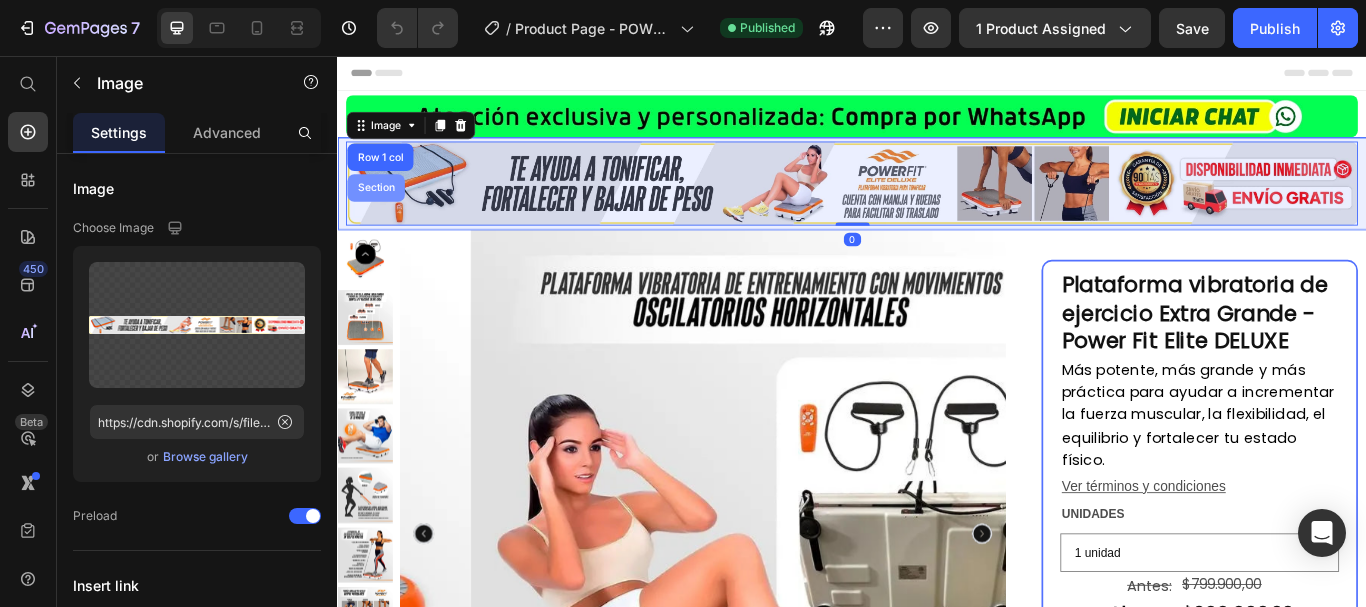 click on "Section" at bounding box center [381, 210] 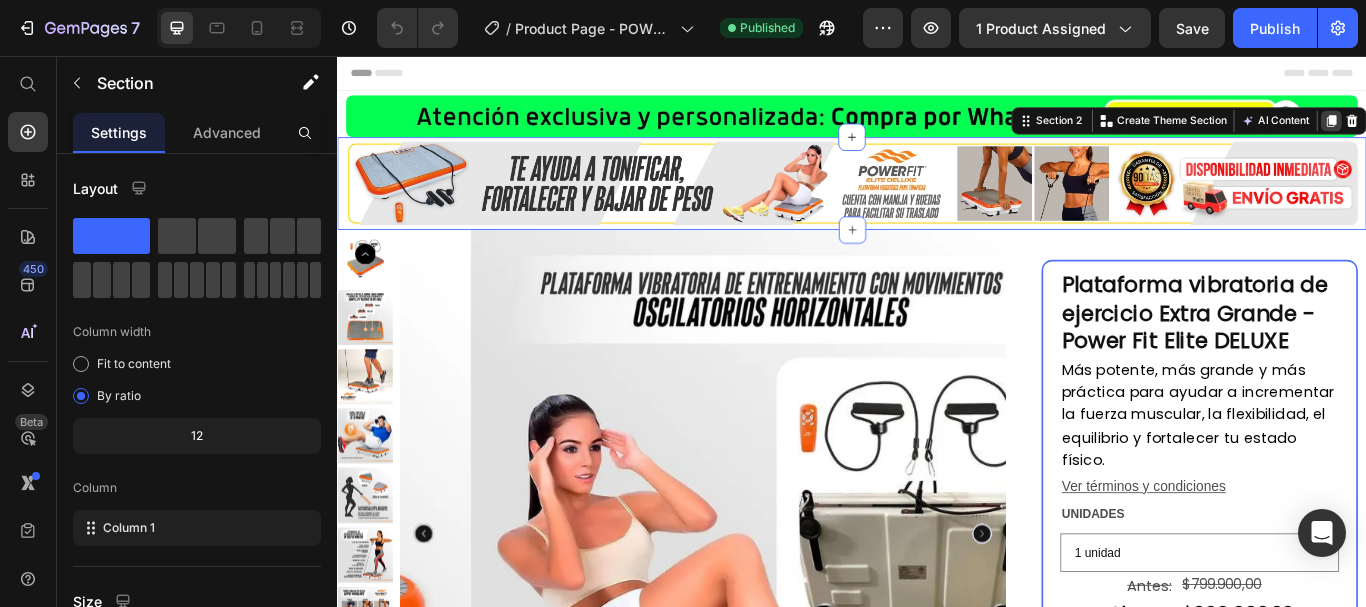 click 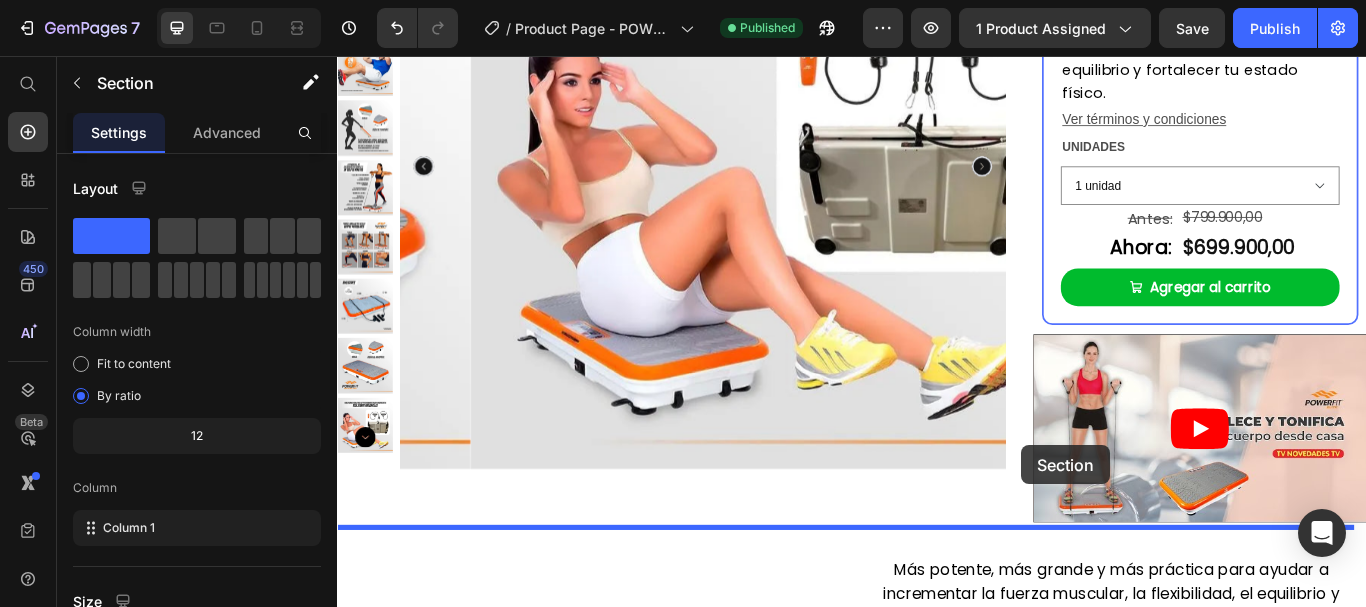 drag, startPoint x: 1121, startPoint y: 248, endPoint x: 1135, endPoint y: 510, distance: 262.37378 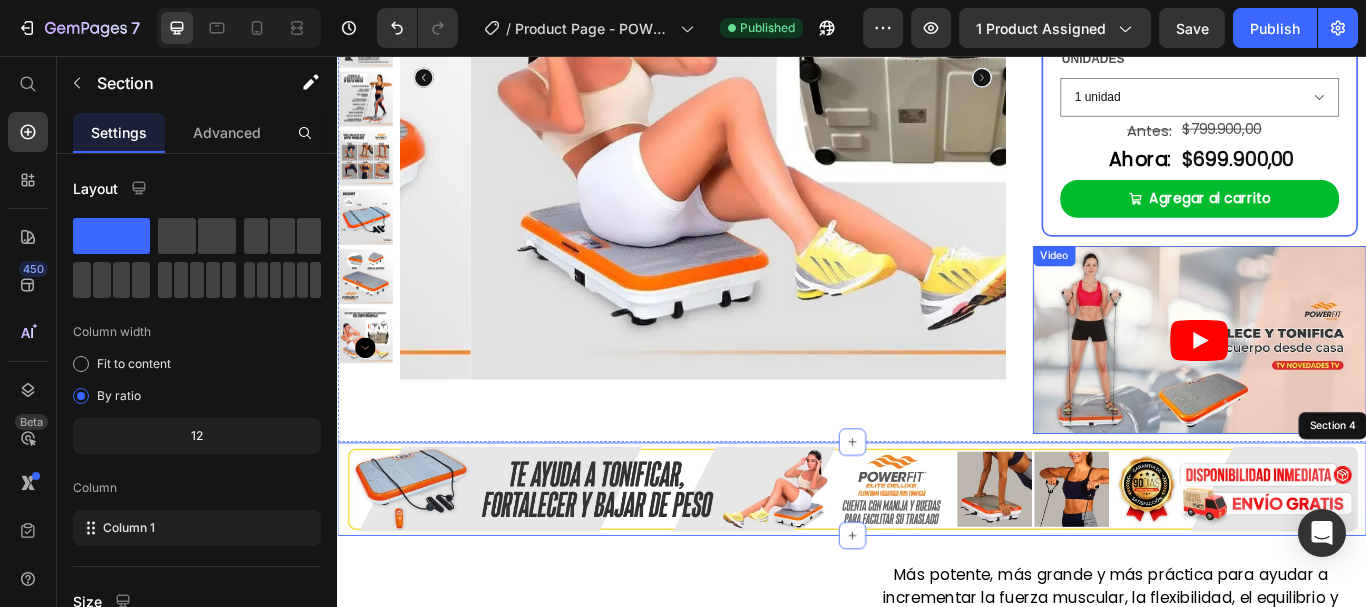 scroll, scrollTop: 628, scrollLeft: 0, axis: vertical 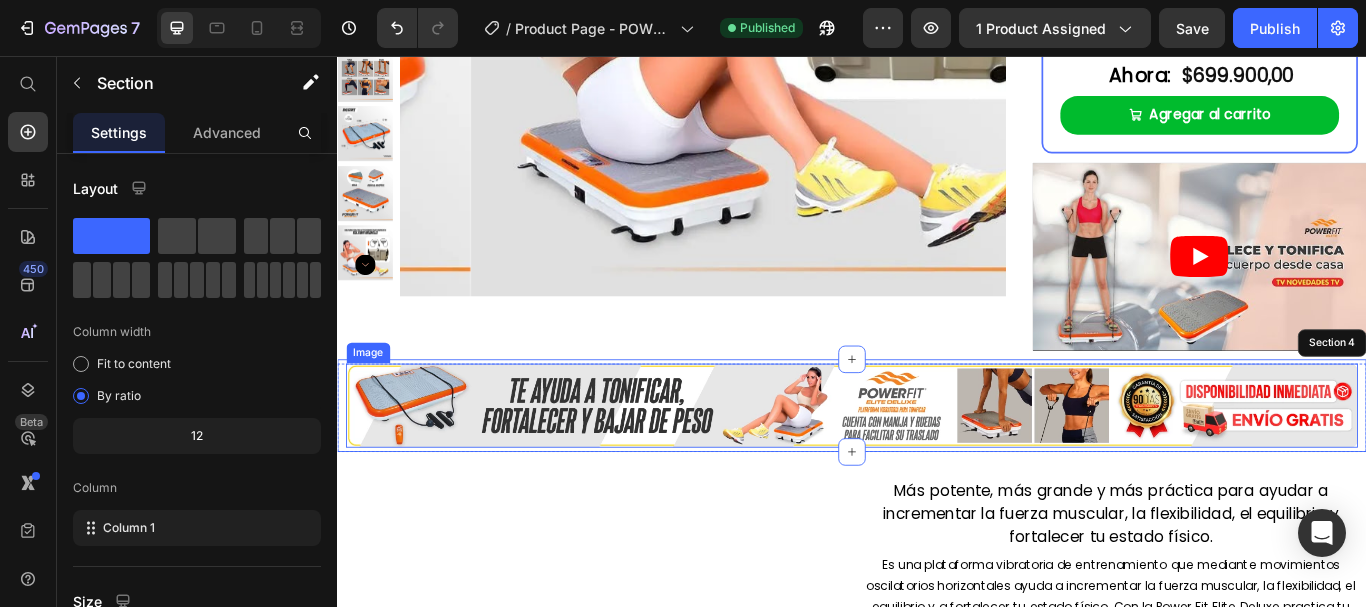click at bounding box center [937, 464] 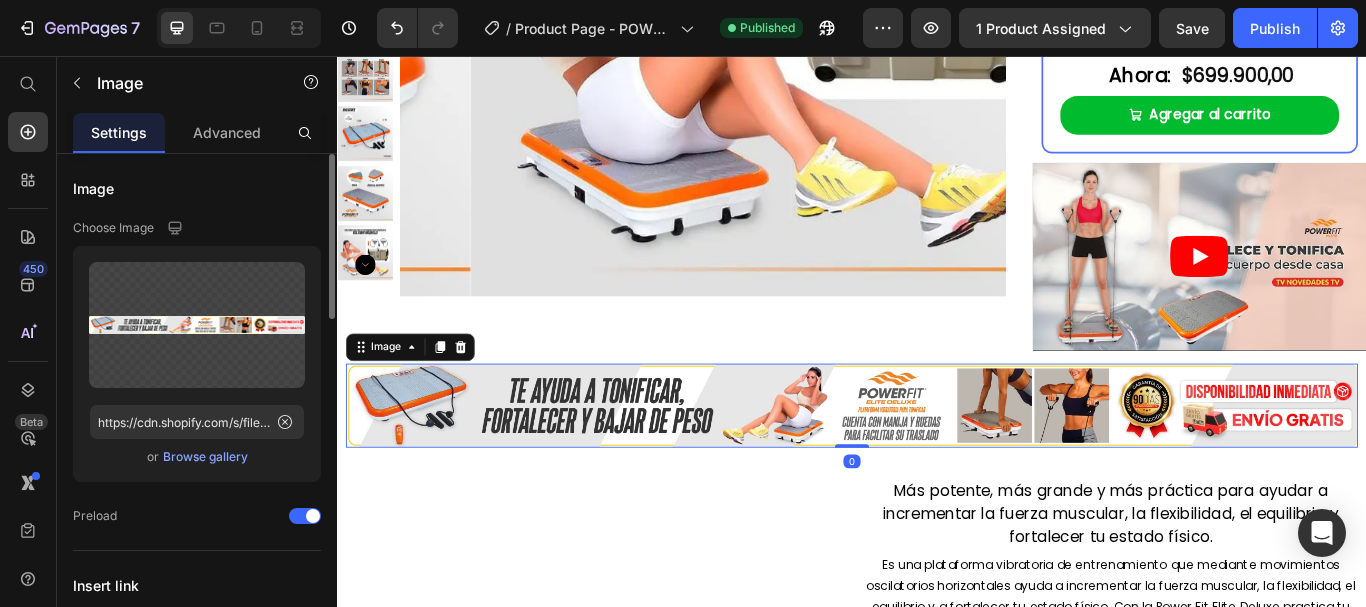 click on "Browse gallery" at bounding box center (205, 457) 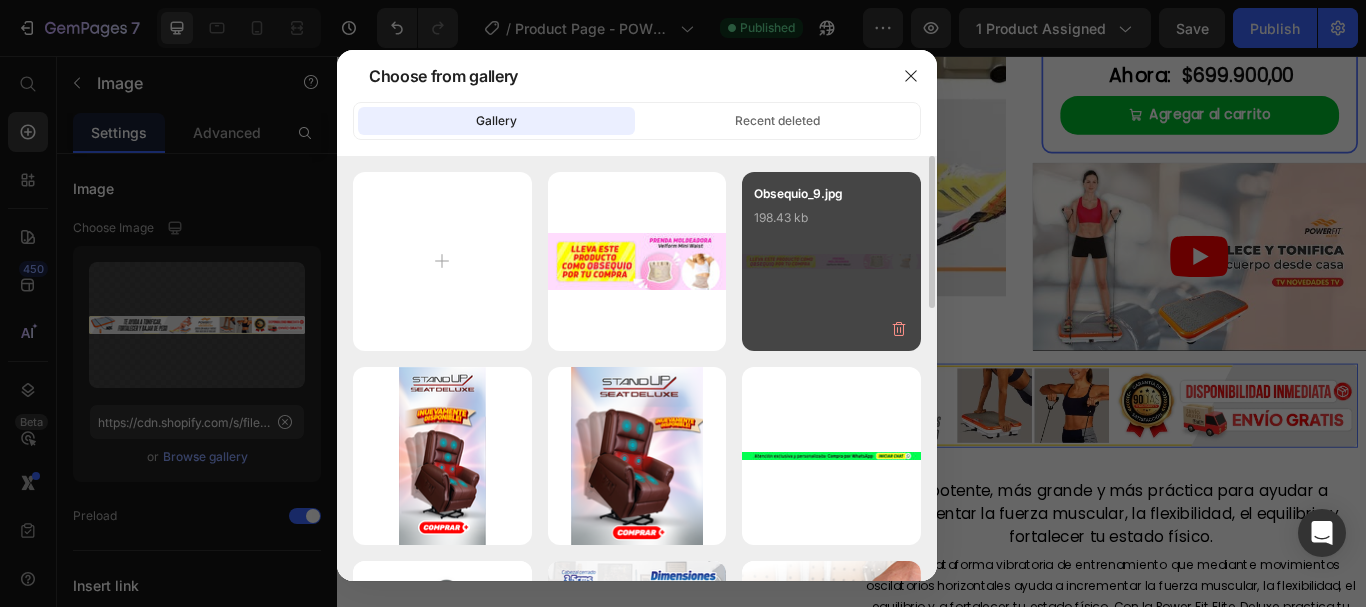 click on "Obsequio_9.jpg 198.43 kb" at bounding box center [831, 261] 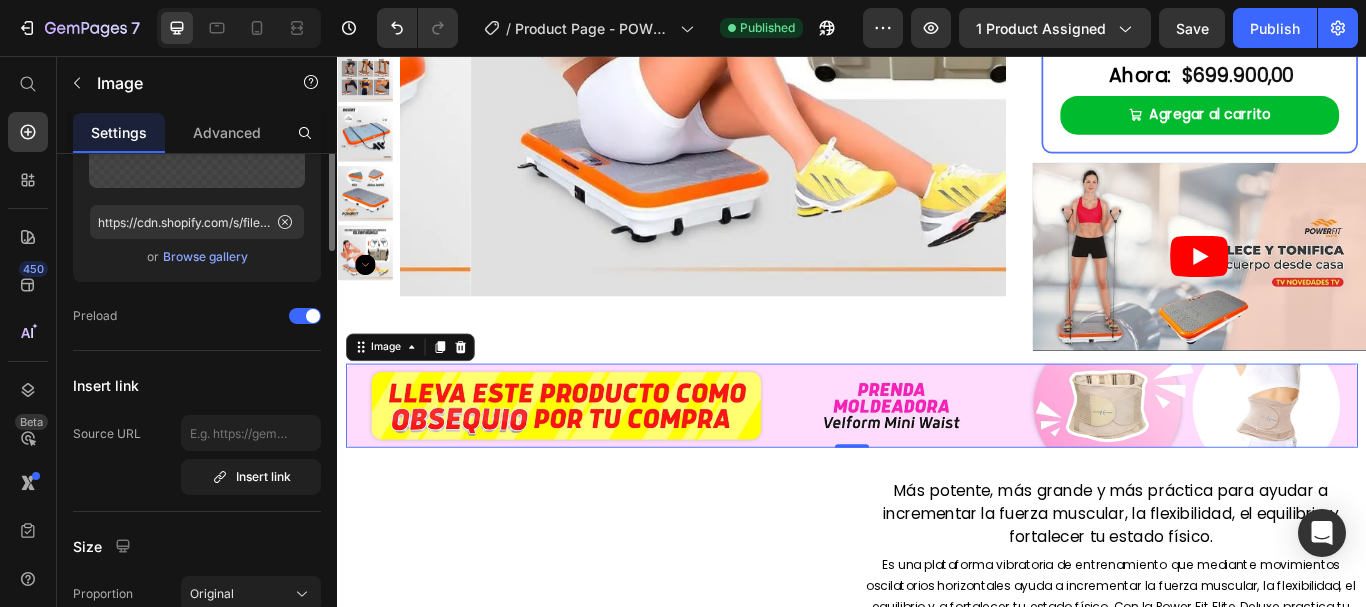 scroll, scrollTop: 0, scrollLeft: 0, axis: both 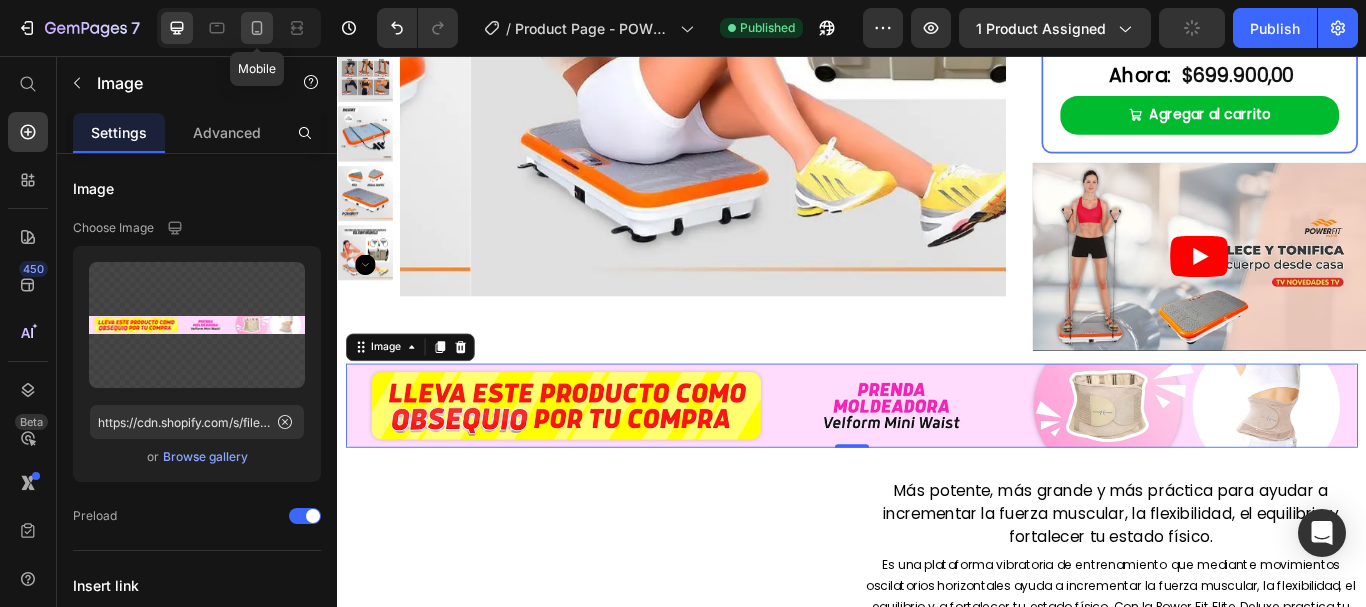 click 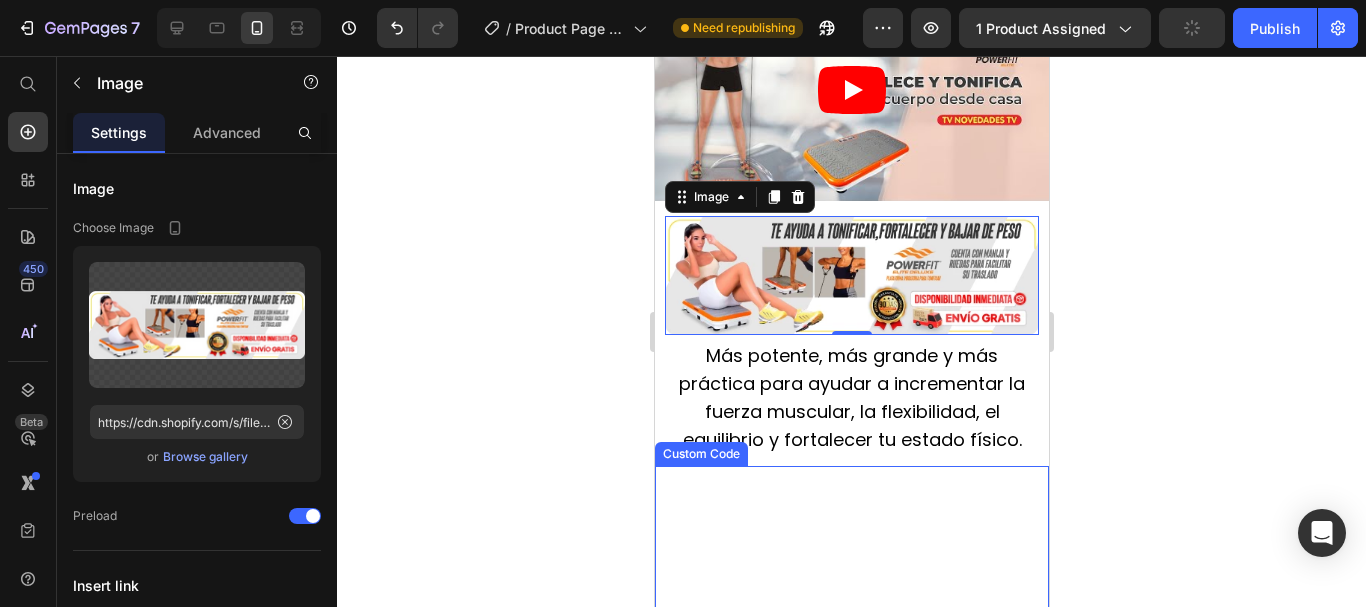 scroll, scrollTop: 1195, scrollLeft: 0, axis: vertical 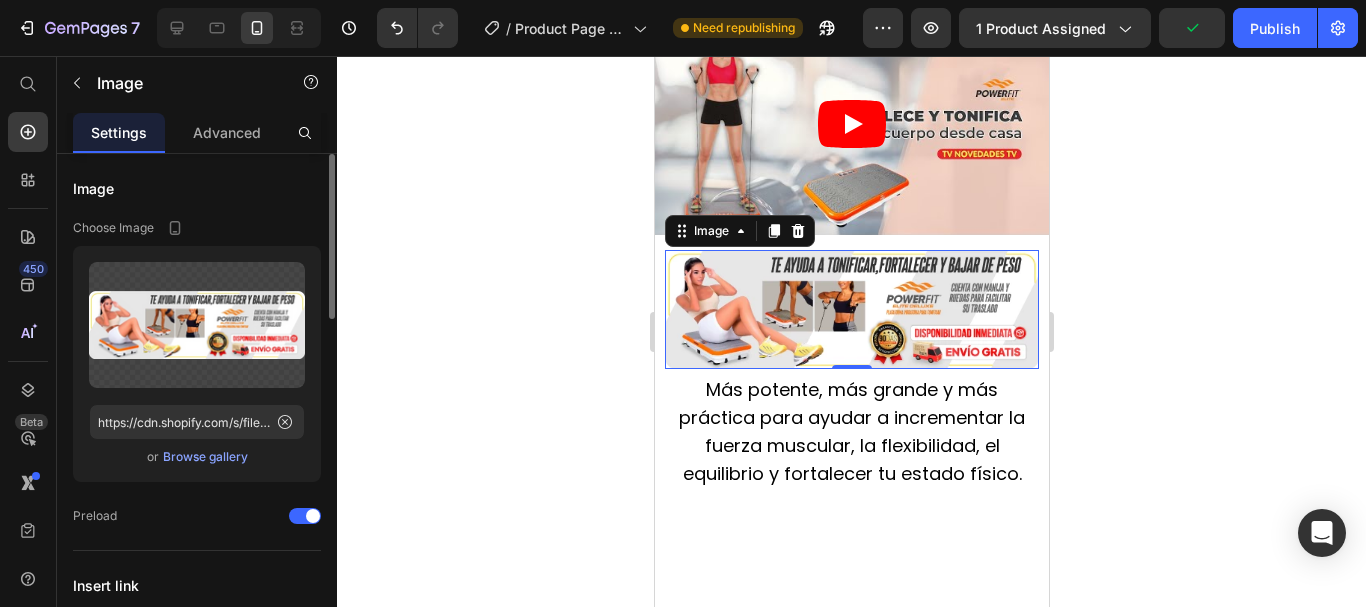 click on "Browse gallery" at bounding box center (205, 457) 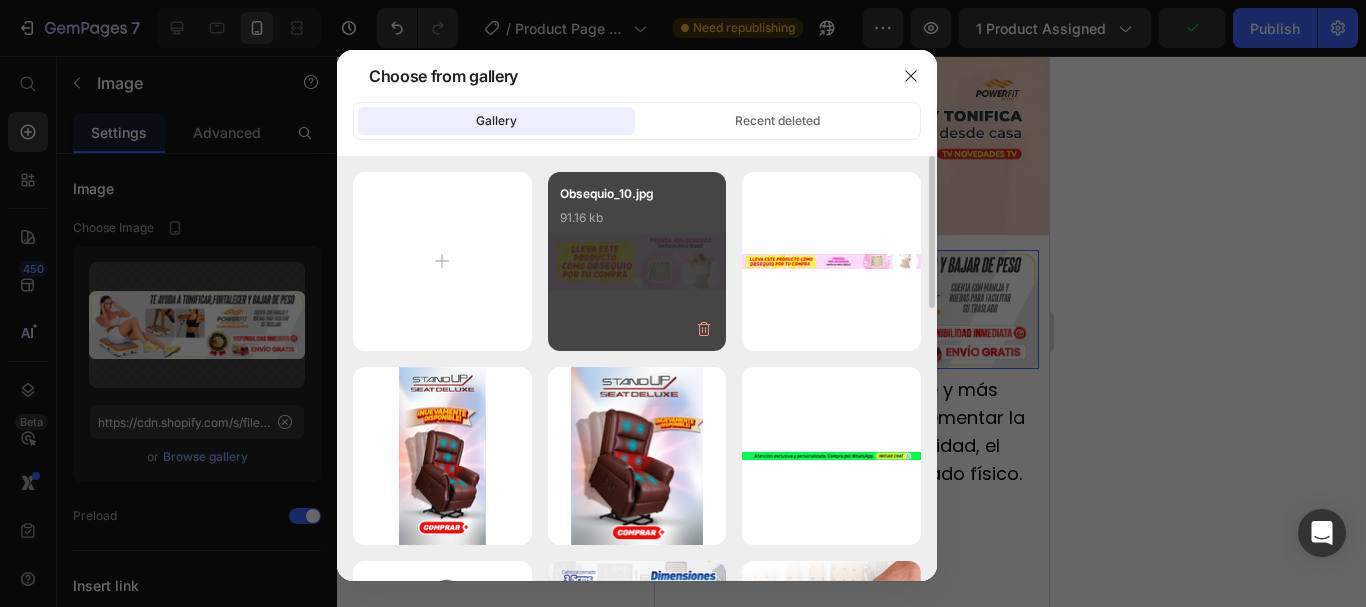 click on "Obsequio_10.jpg 91.16 kb" at bounding box center [637, 261] 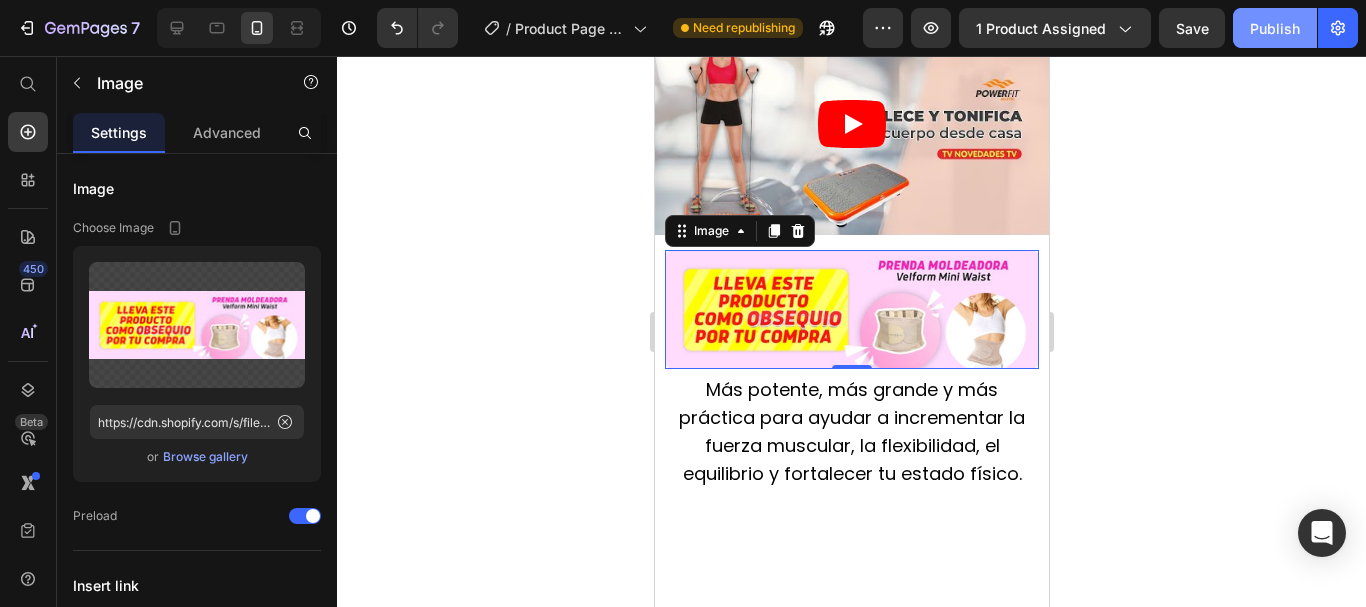click on "Publish" at bounding box center [1275, 28] 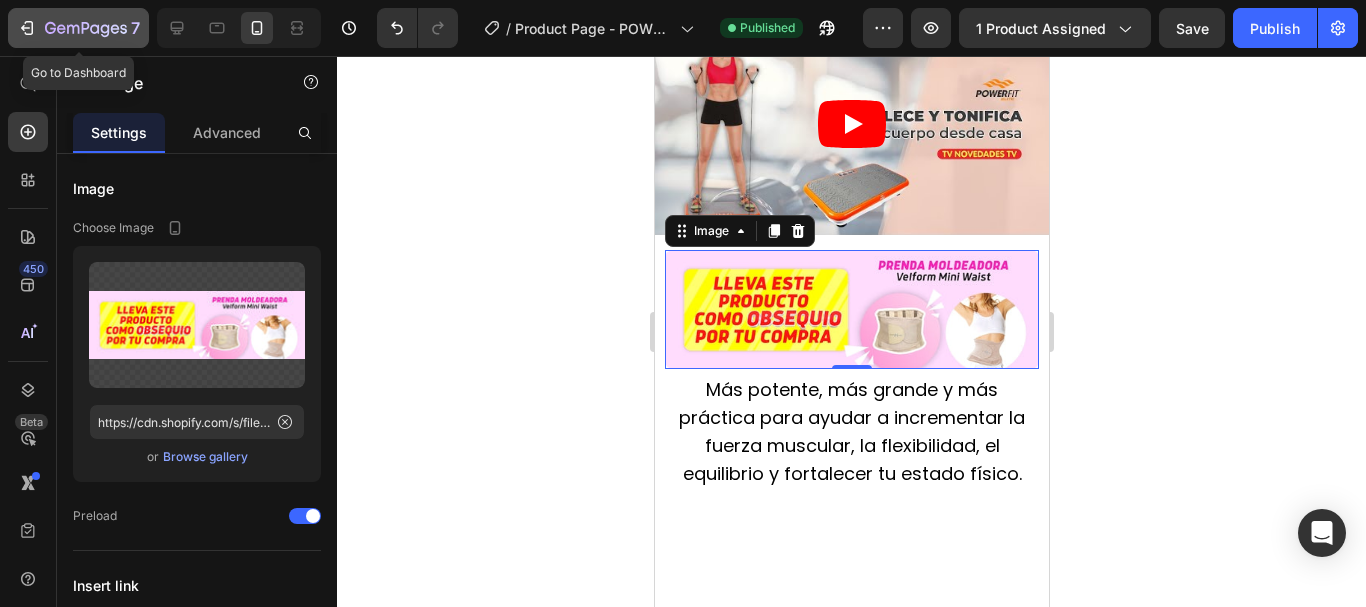 click 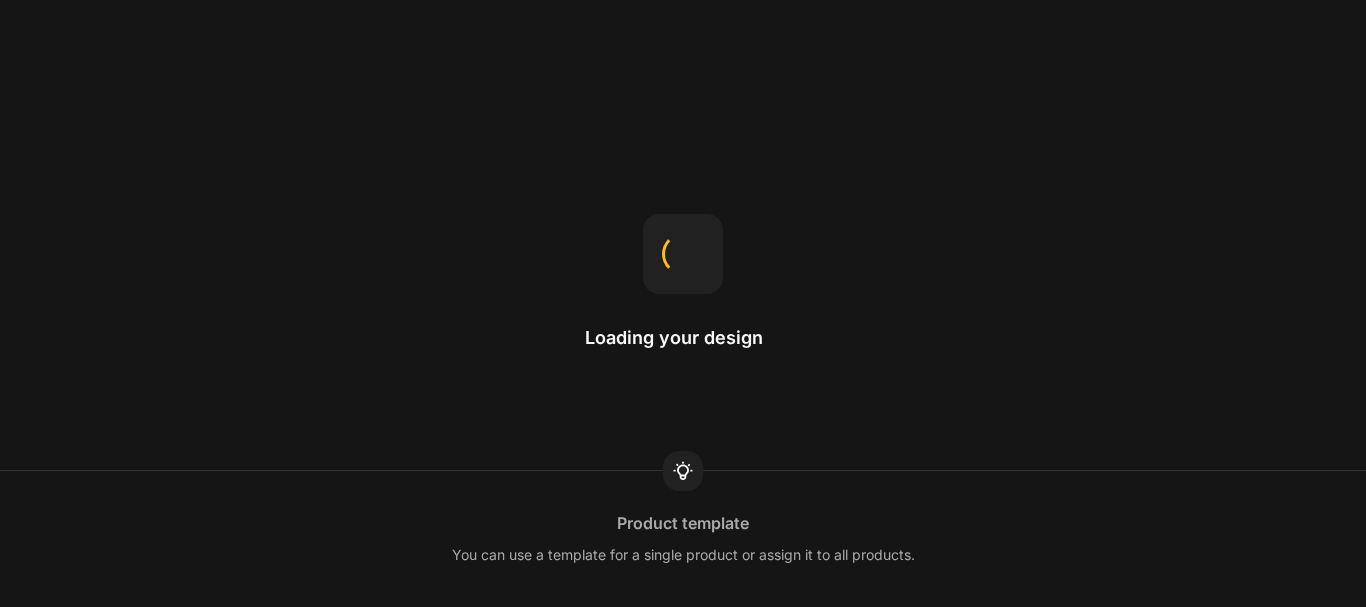 scroll, scrollTop: 0, scrollLeft: 0, axis: both 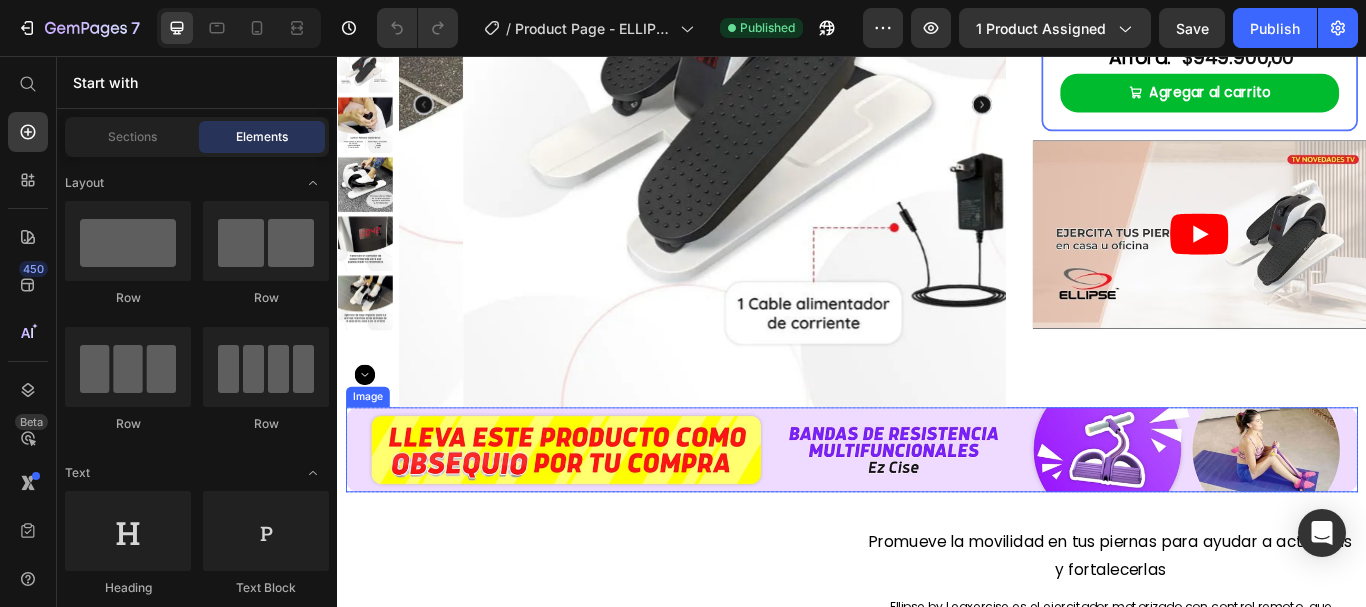 click at bounding box center (937, 515) 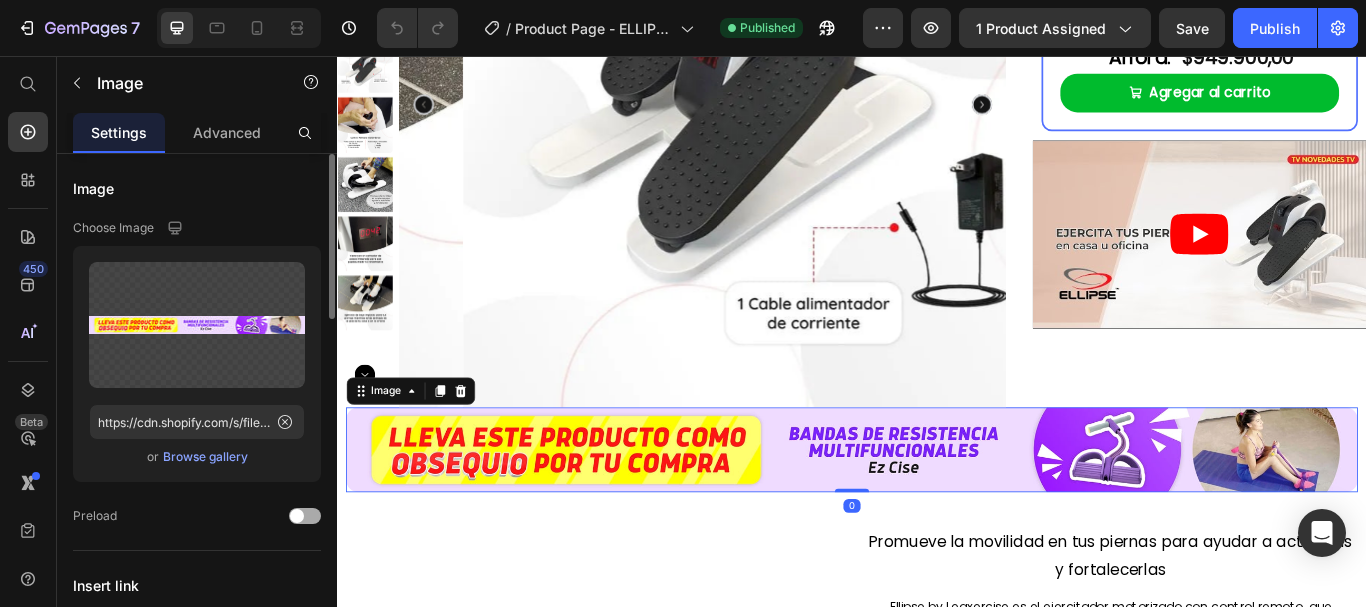 drag, startPoint x: 307, startPoint y: 514, endPoint x: 247, endPoint y: 475, distance: 71.561165 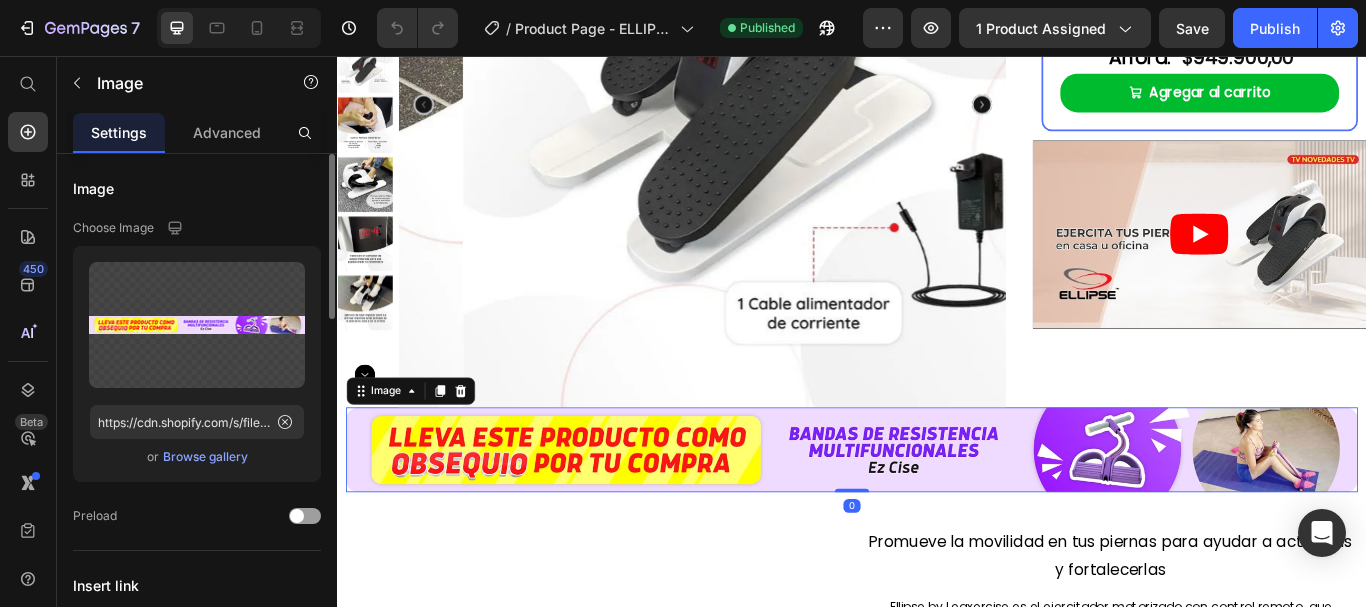 click at bounding box center [305, 516] 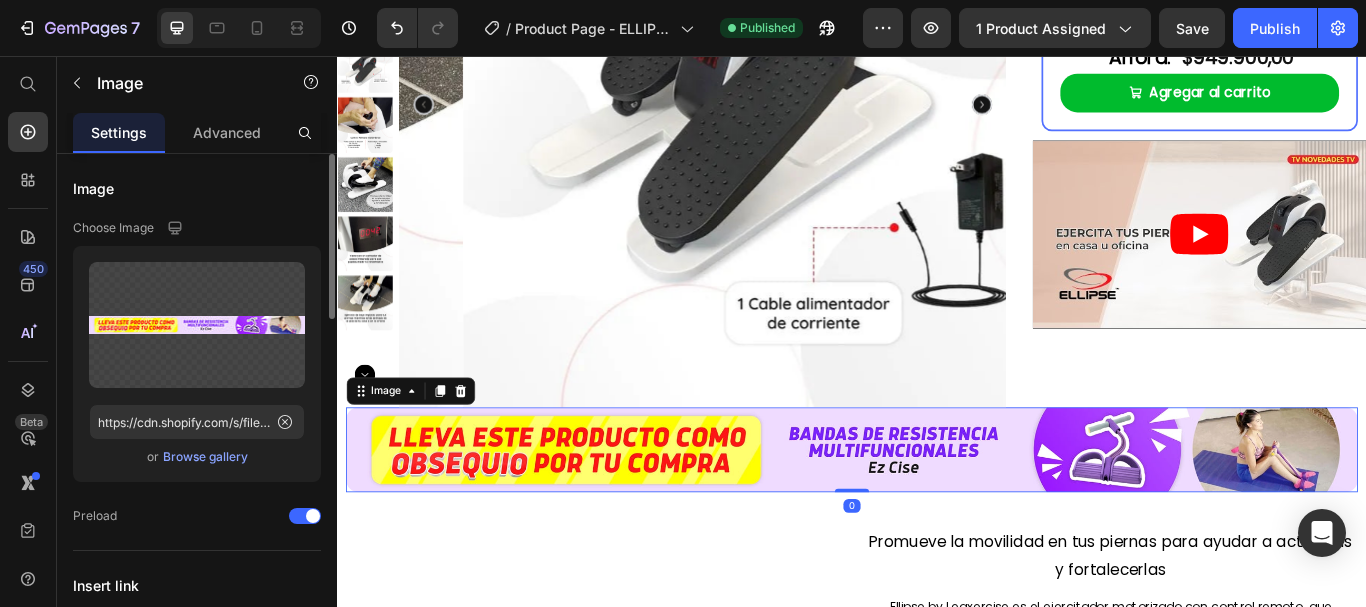 click on "Upload Image https://cdn.shopify.com/s/files/1/0619/4040/0198/files/gempages_529771678851400935-bf39ea6d-c8e5-4a49-9b1b-5dab2319553e.jpg  or   Browse gallery" 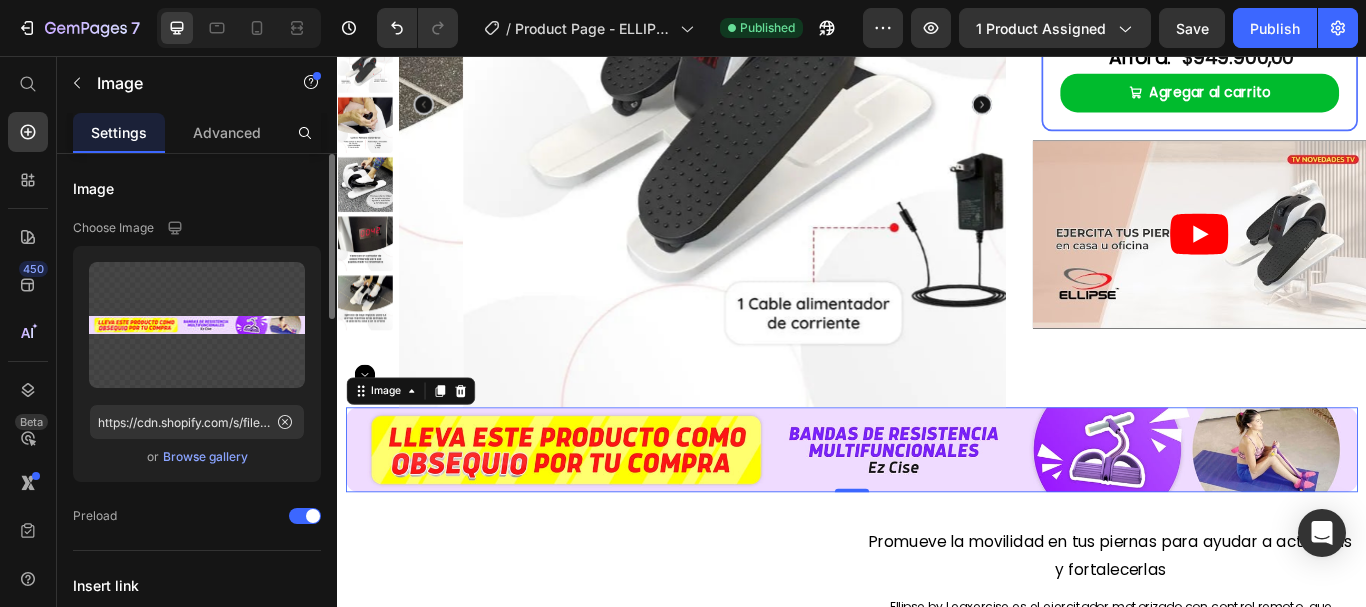 click on "Browse gallery" at bounding box center [205, 457] 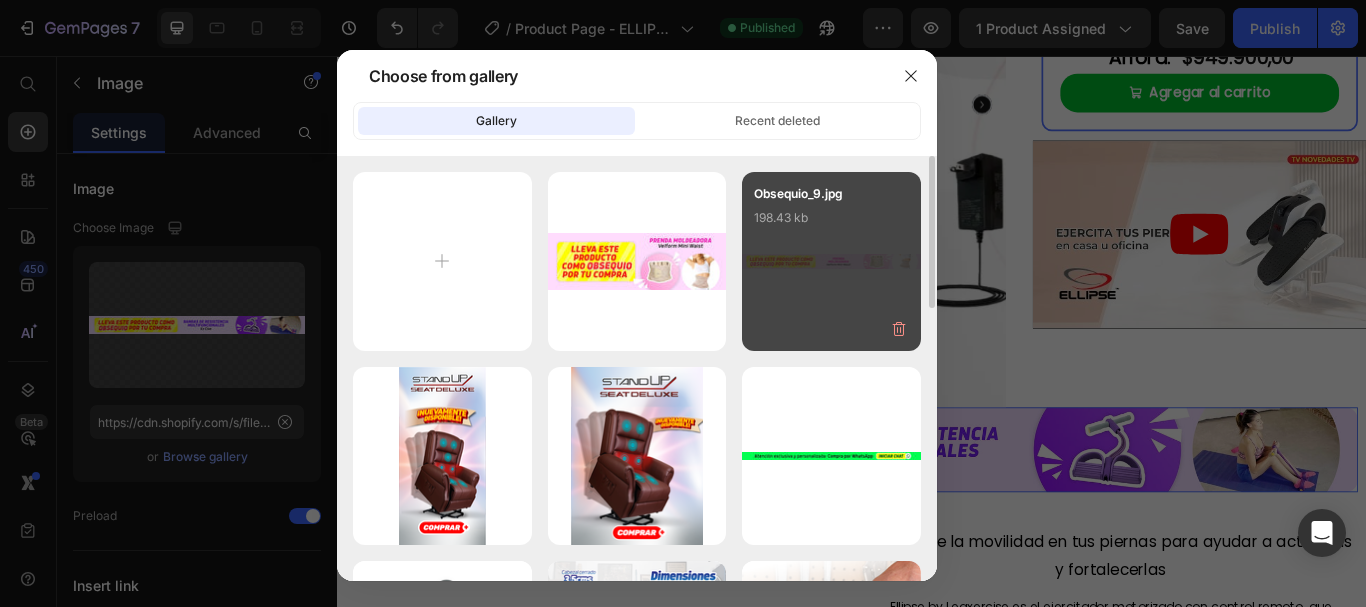 click on "Obsequio_9.jpg 198.43 kb" at bounding box center [831, 224] 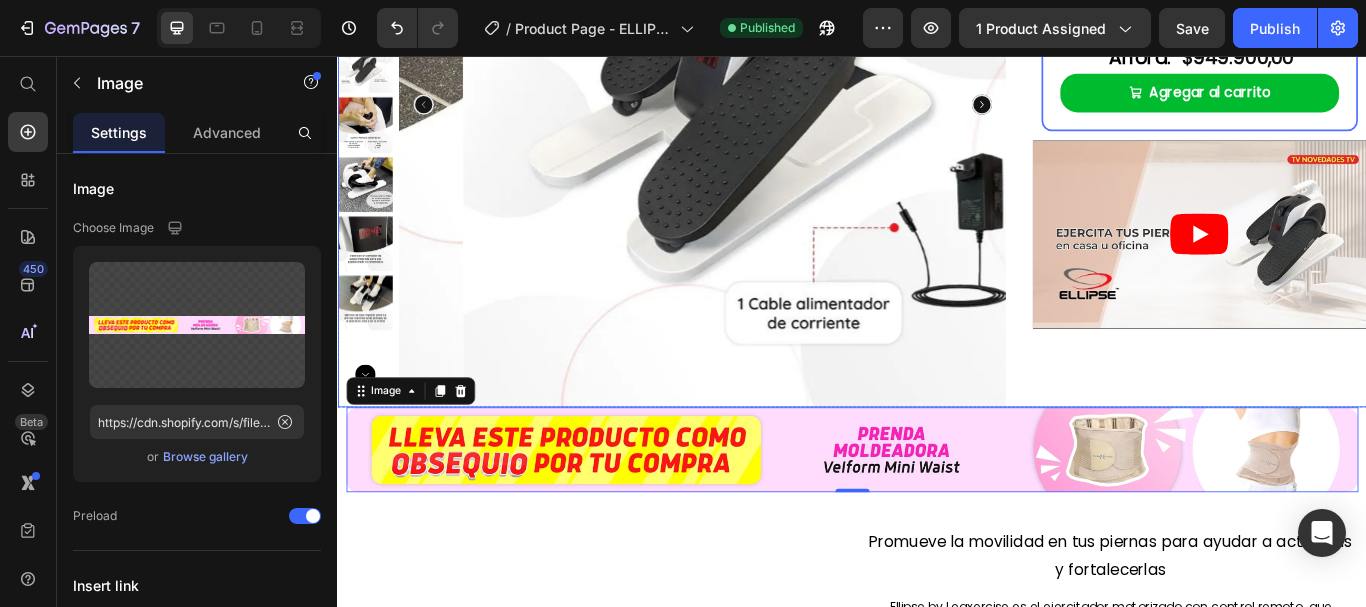 click on "Ejercitador de piernas automático Ellipse By Legxercise Product Title Promueve la movilidad en tus piernas para ayudar a activarlas y fortalecerlas Text Block Ver términos y condiciones Text Block Antes: Text Block $1.499.900,00 Product Price Row Ahora: Text Block $949.900,00 Product Price Row
Agregar al carrito Add to Cart Row Row Video" at bounding box center (1342, 107) 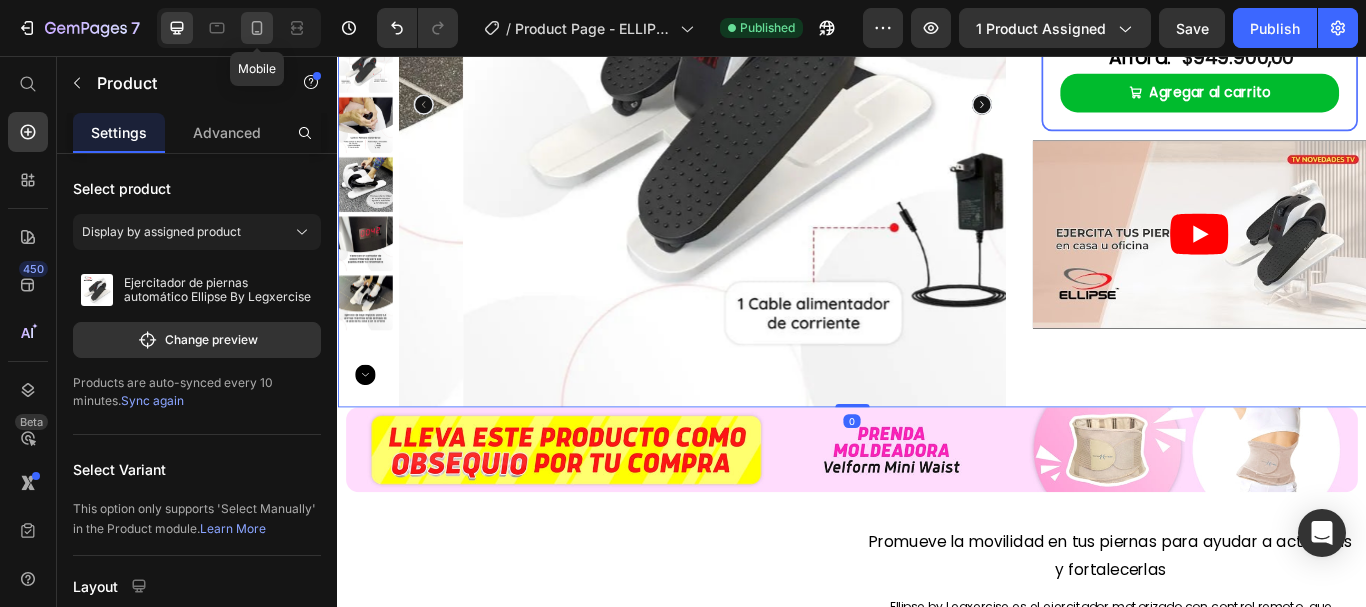 click 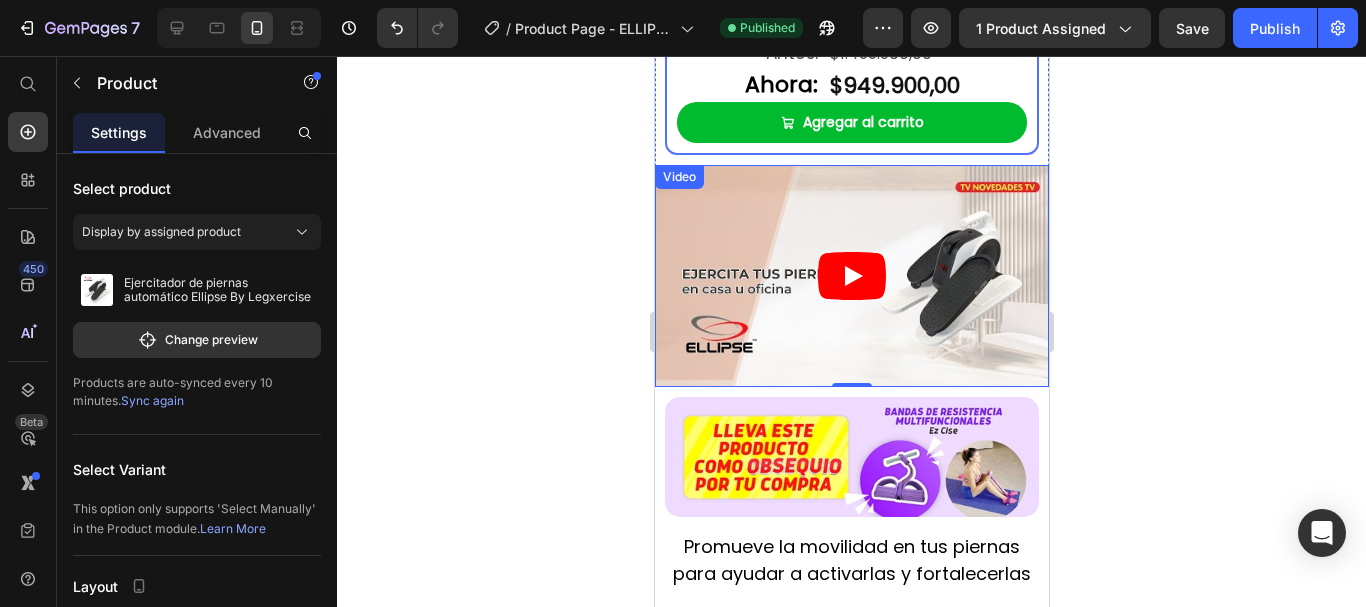 scroll, scrollTop: 954, scrollLeft: 0, axis: vertical 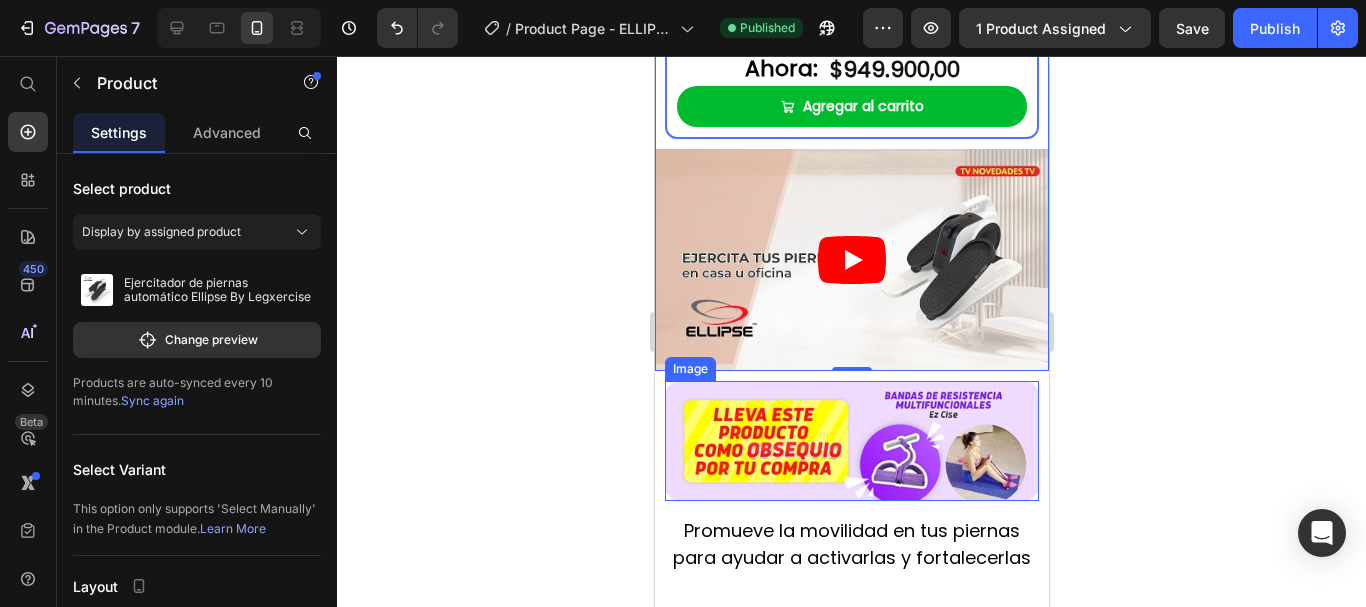 click at bounding box center [851, 441] 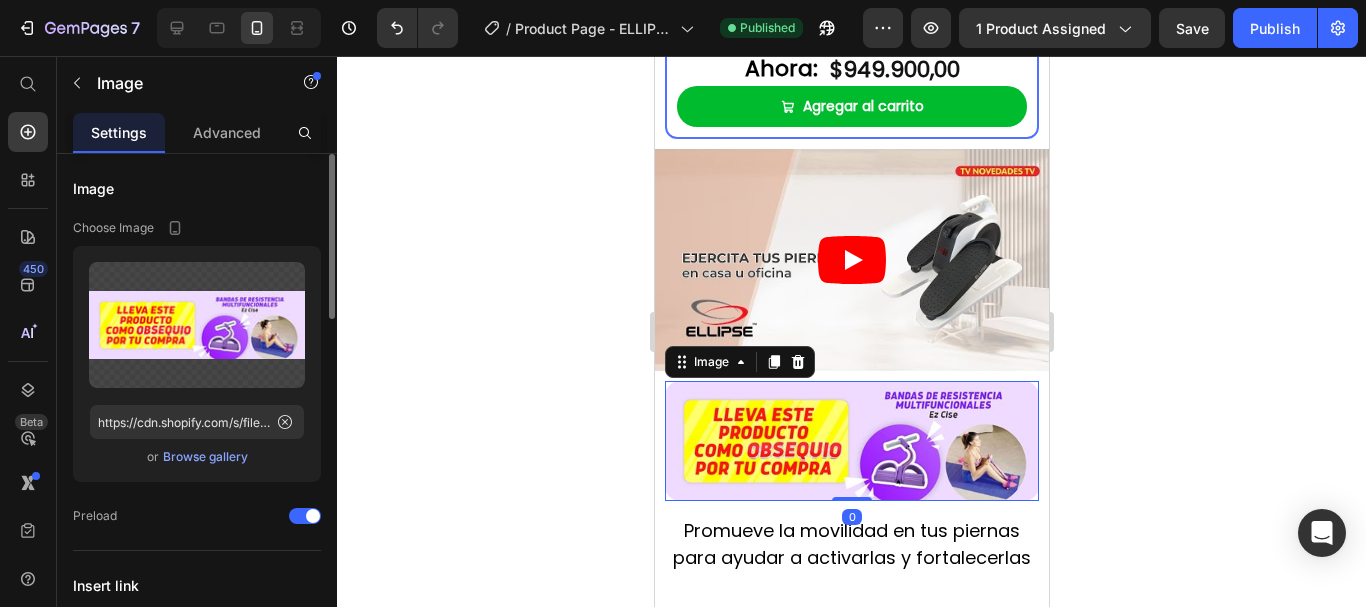 click on "Browse gallery" at bounding box center (205, 457) 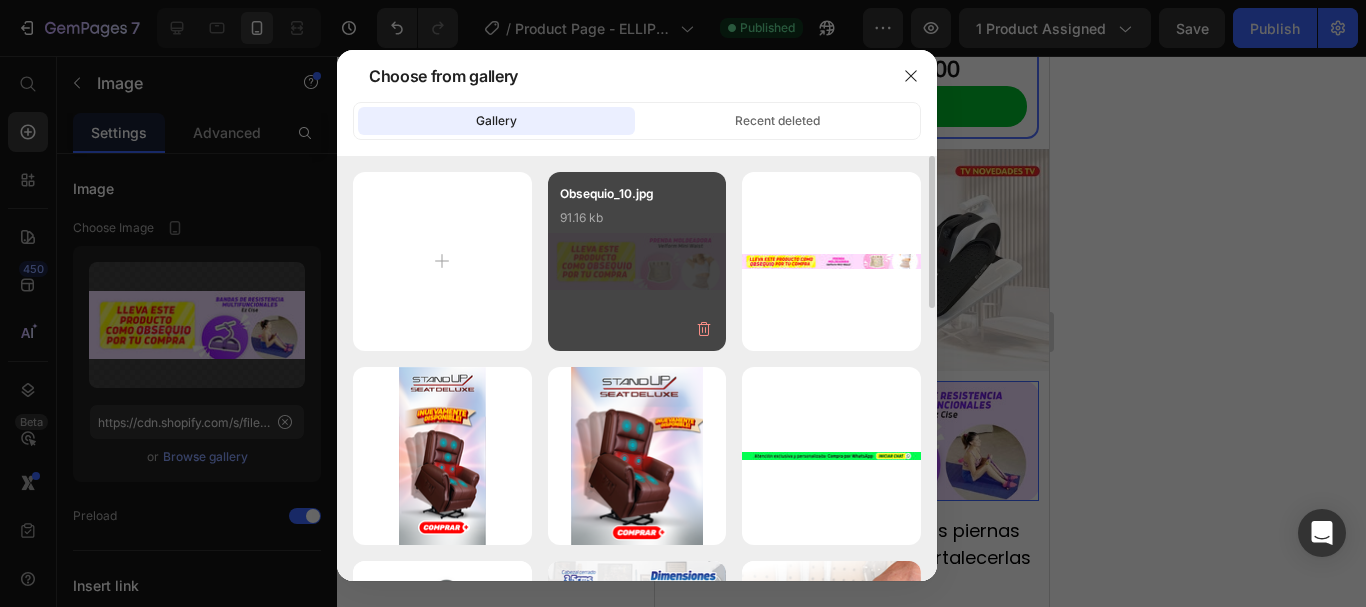 click on "Obsequio_10.jpg 91.16 kb" at bounding box center [637, 261] 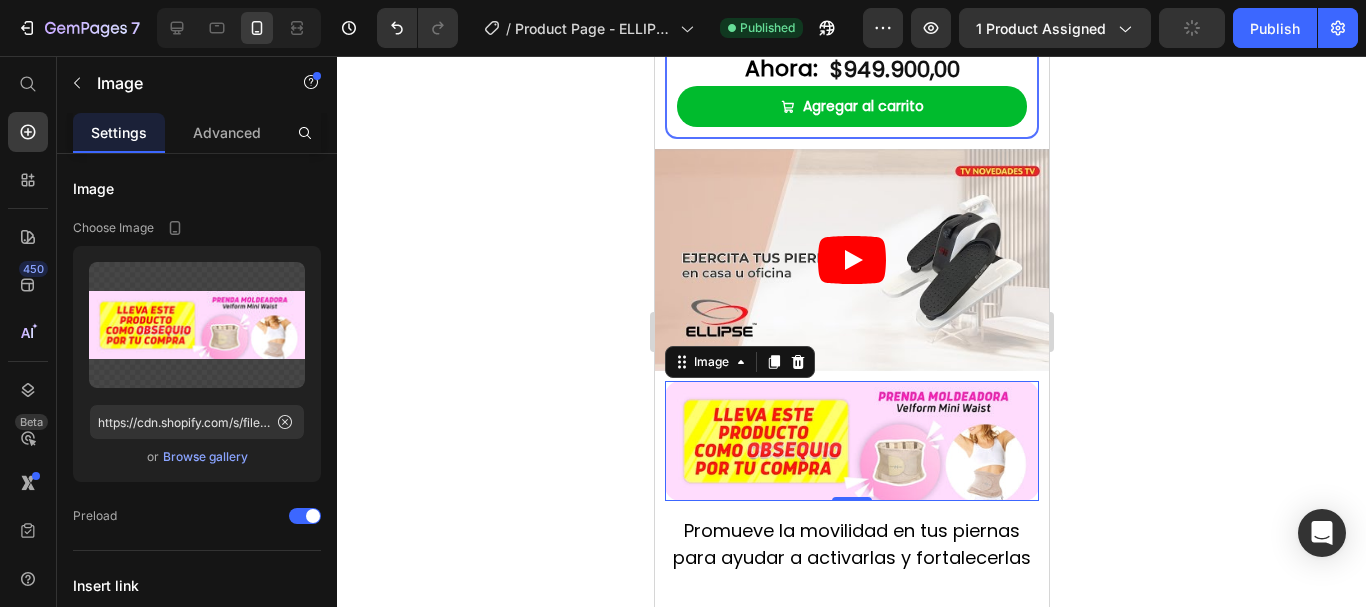 click 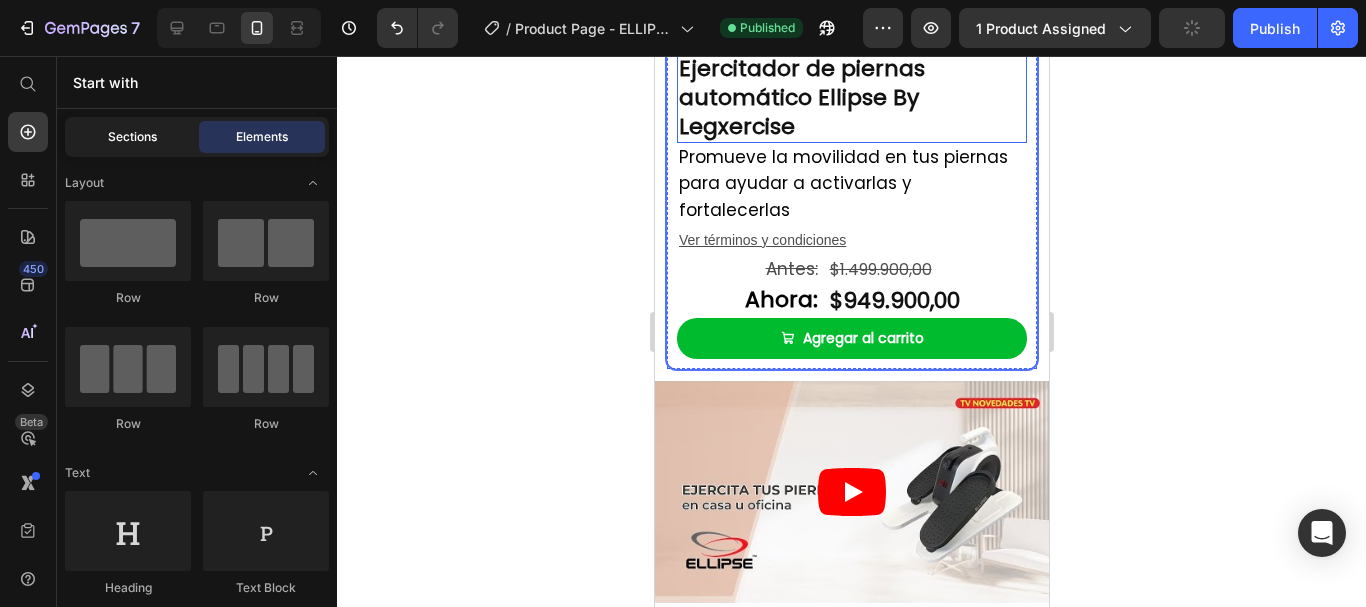 scroll, scrollTop: 339, scrollLeft: 0, axis: vertical 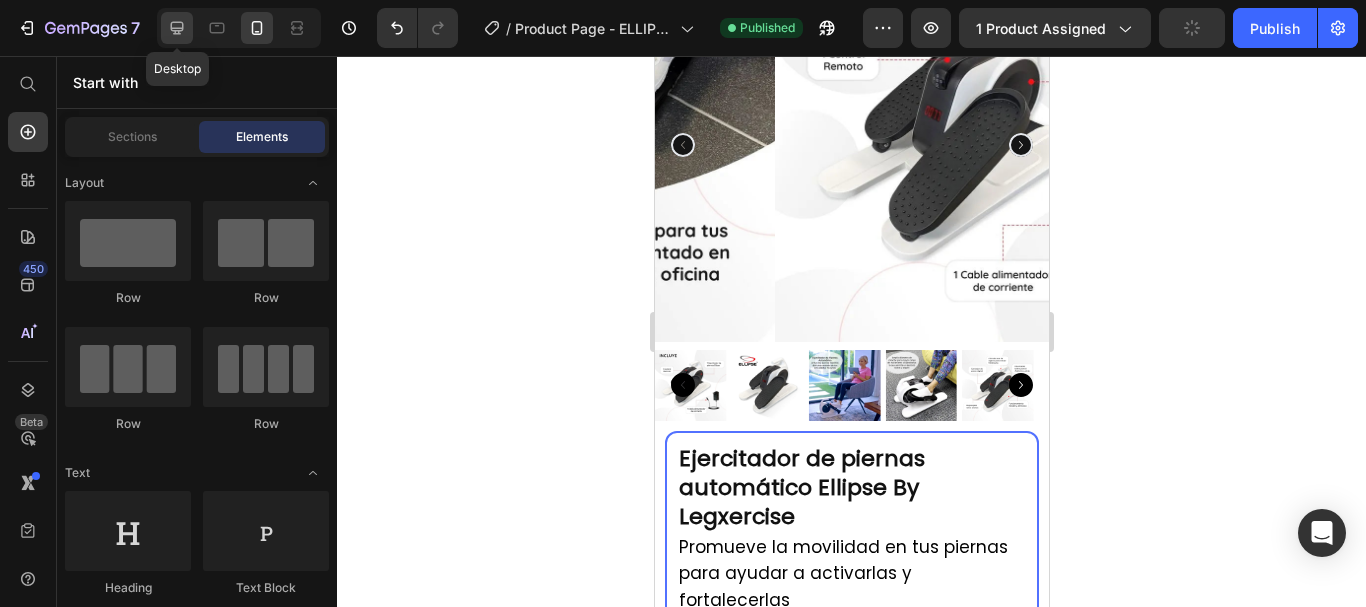 click 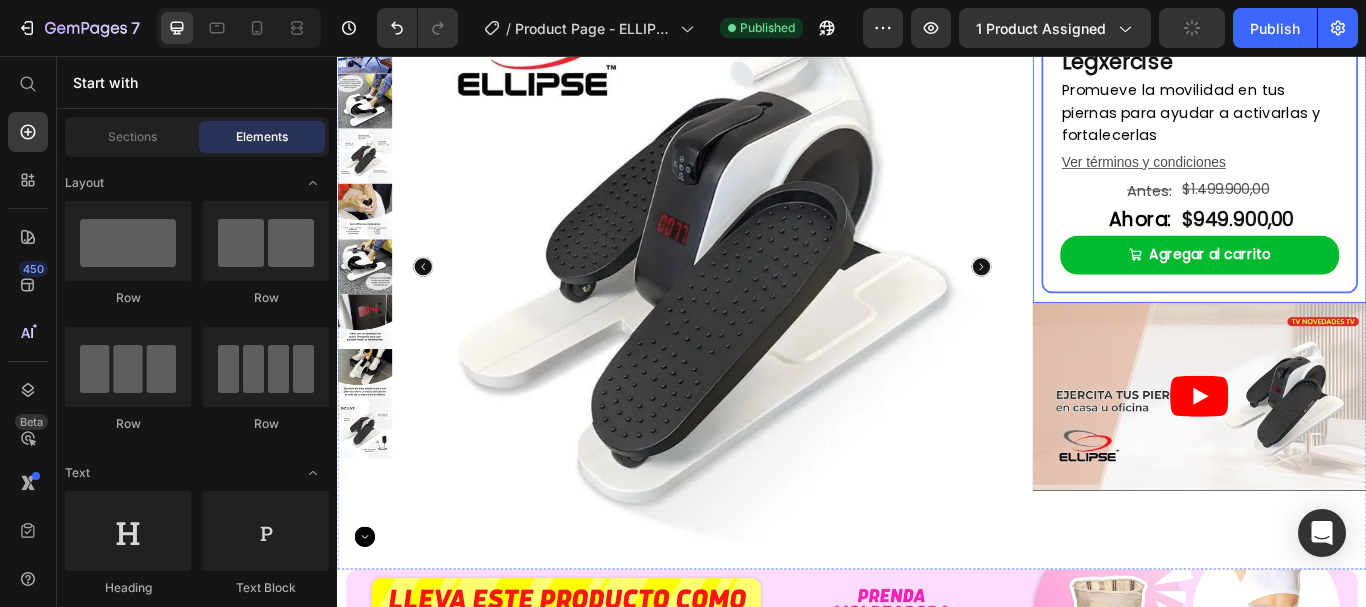 scroll, scrollTop: 316, scrollLeft: 0, axis: vertical 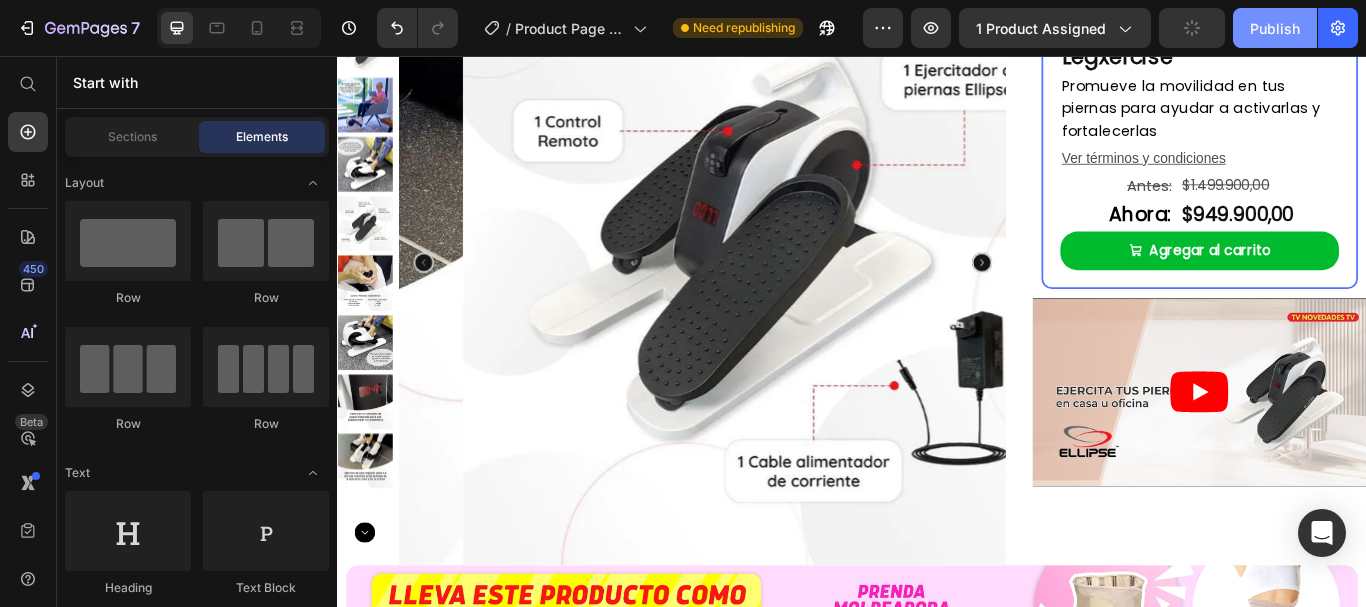 click on "Publish" at bounding box center (1275, 28) 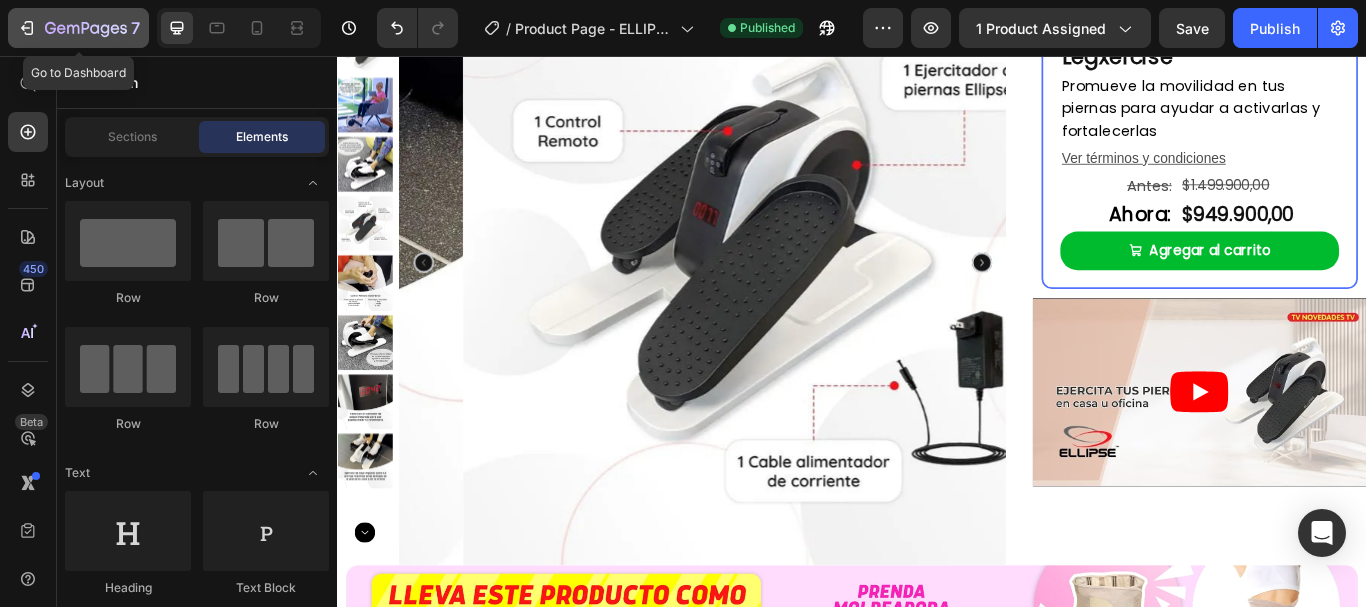 click 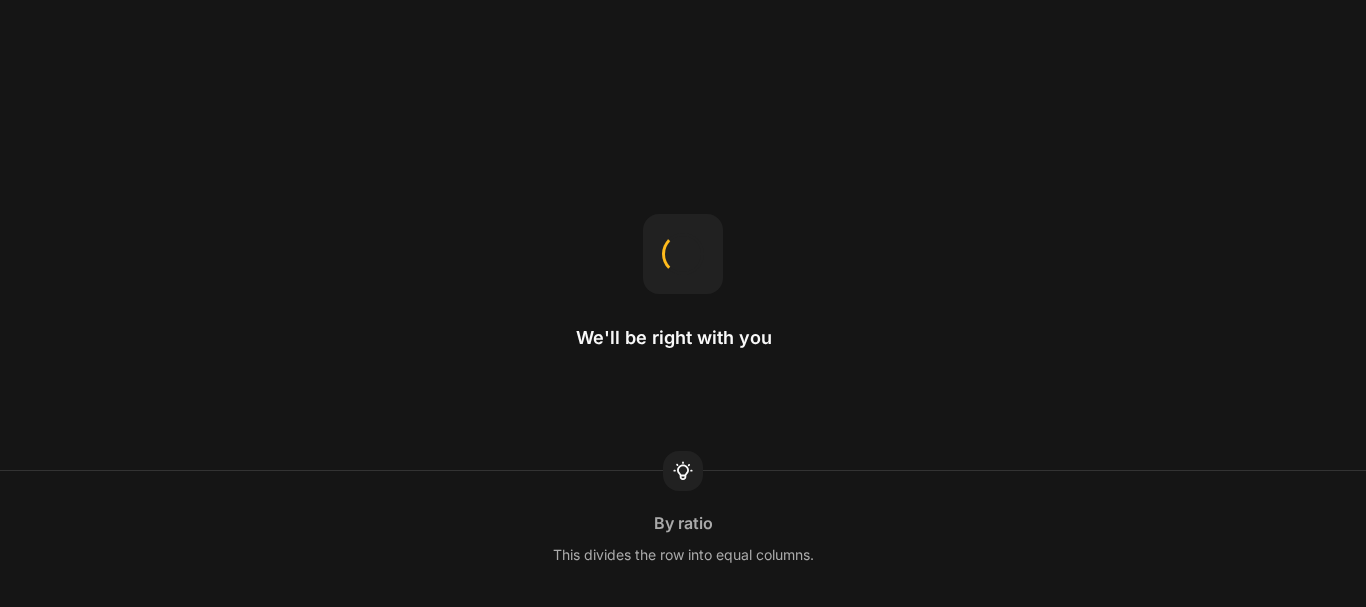 scroll, scrollTop: 0, scrollLeft: 0, axis: both 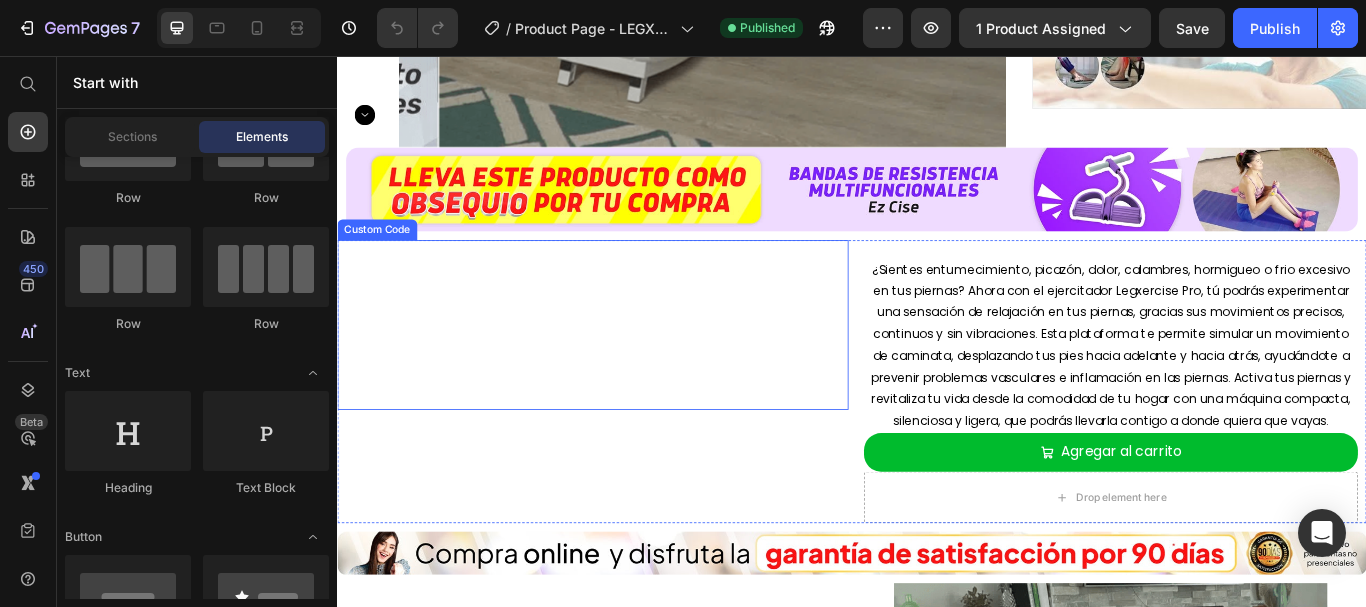 click at bounding box center [937, 212] 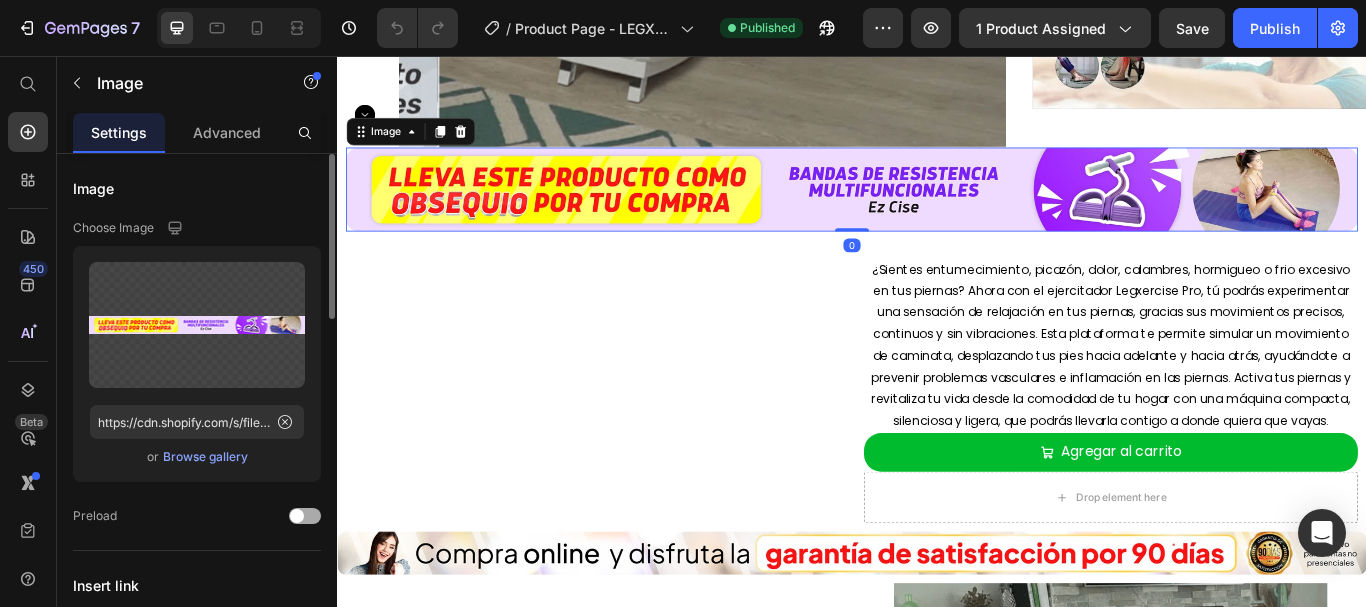 click at bounding box center (305, 516) 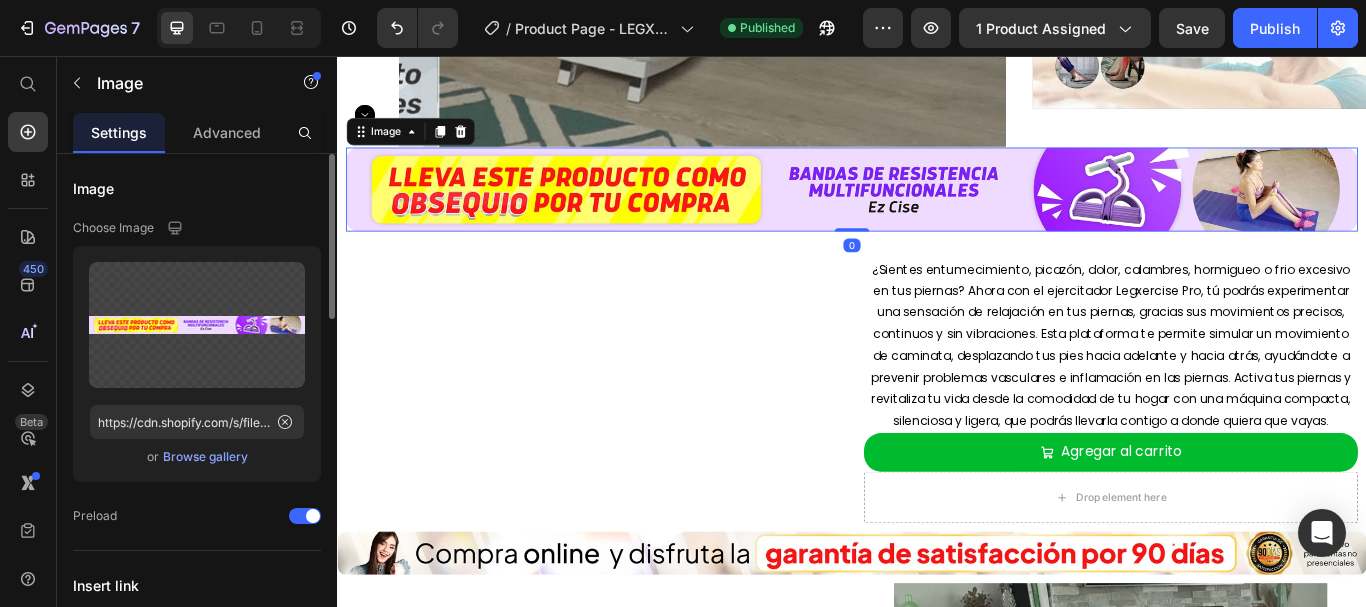 click on "Browse gallery" at bounding box center [205, 457] 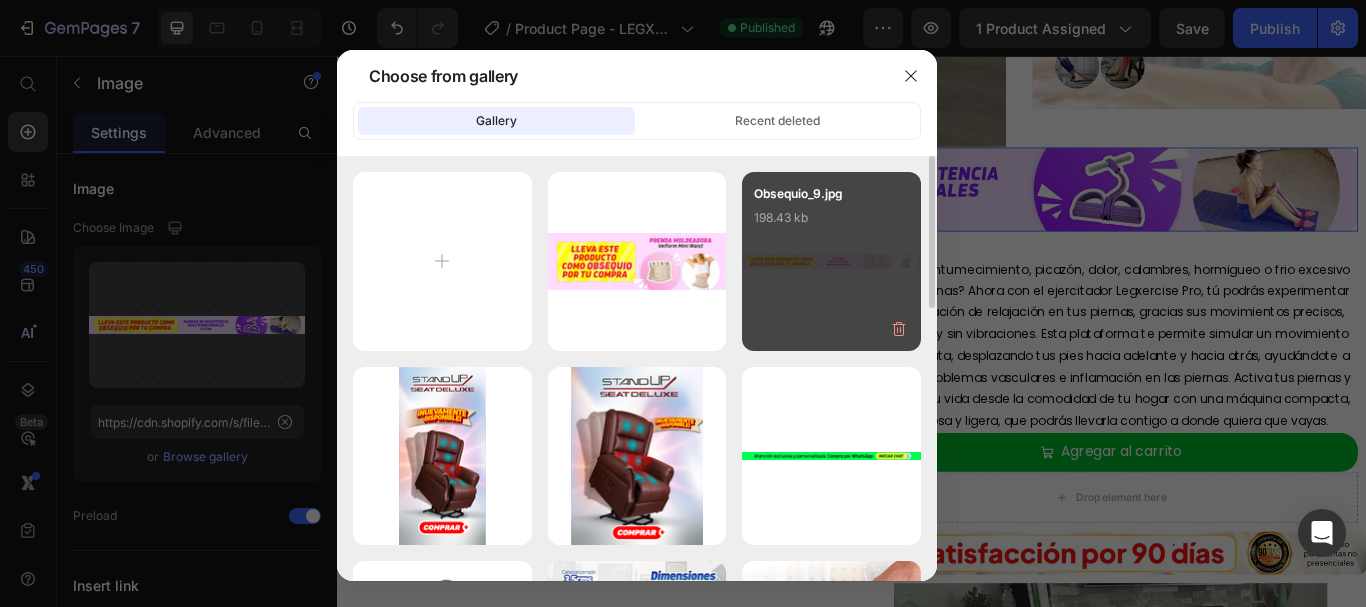 click on "Obsequio_9.jpg 198.43 kb" at bounding box center (831, 224) 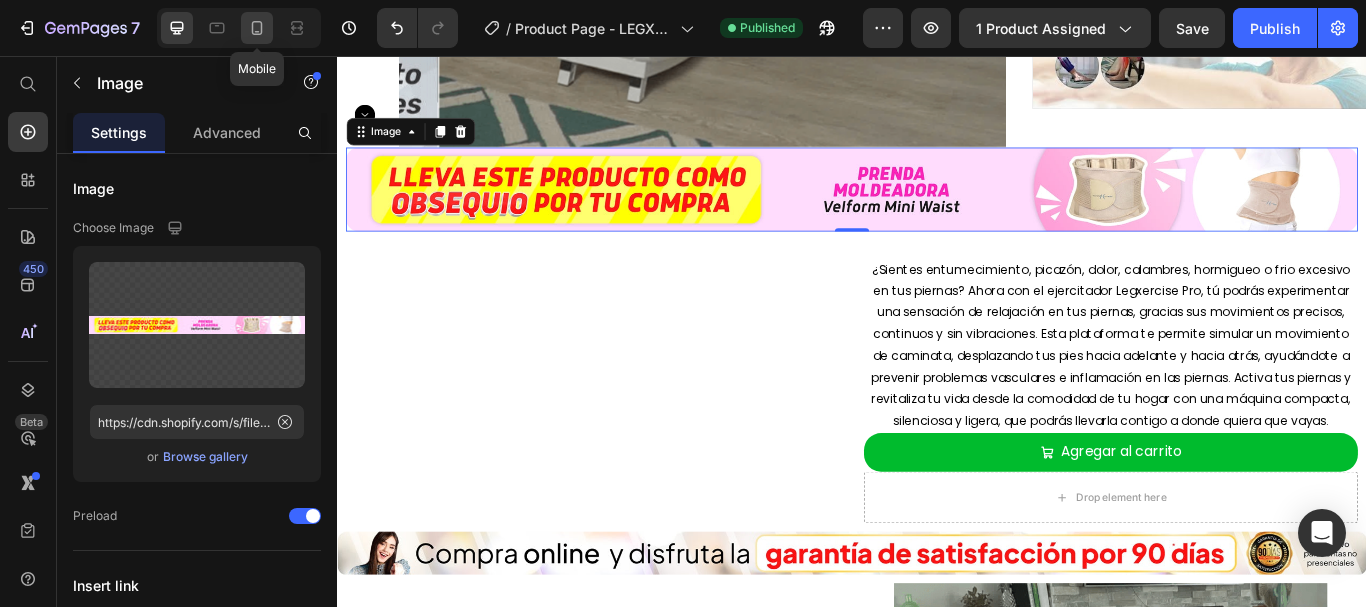 click 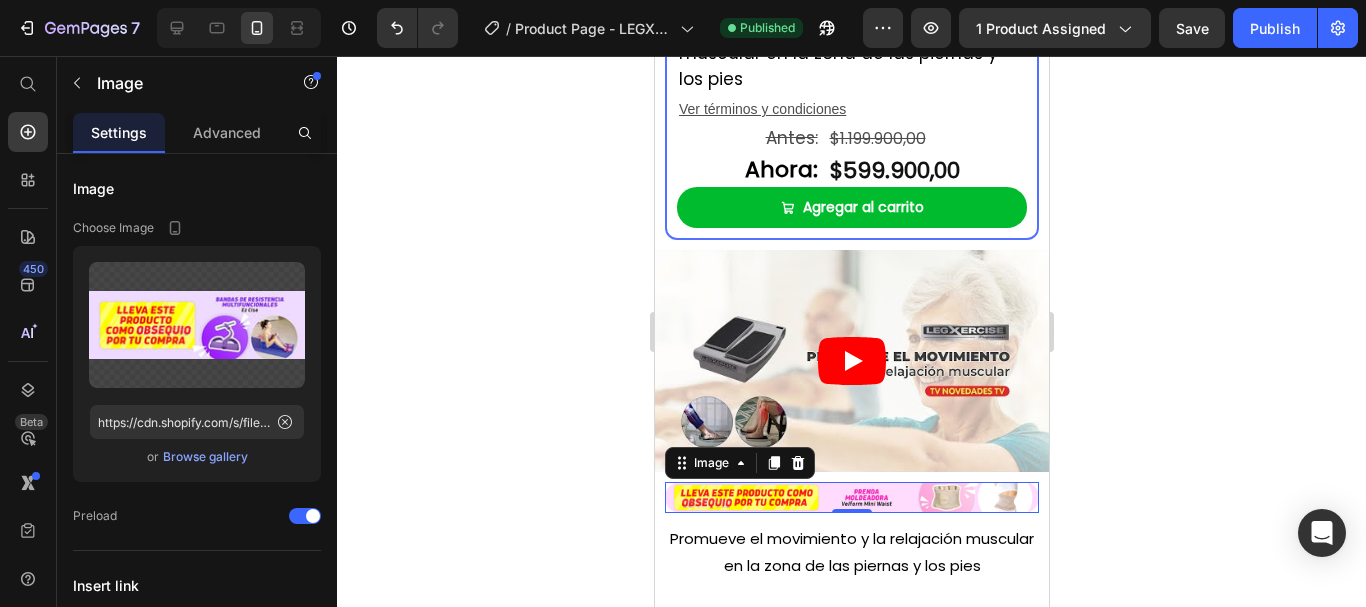 scroll, scrollTop: 1033, scrollLeft: 0, axis: vertical 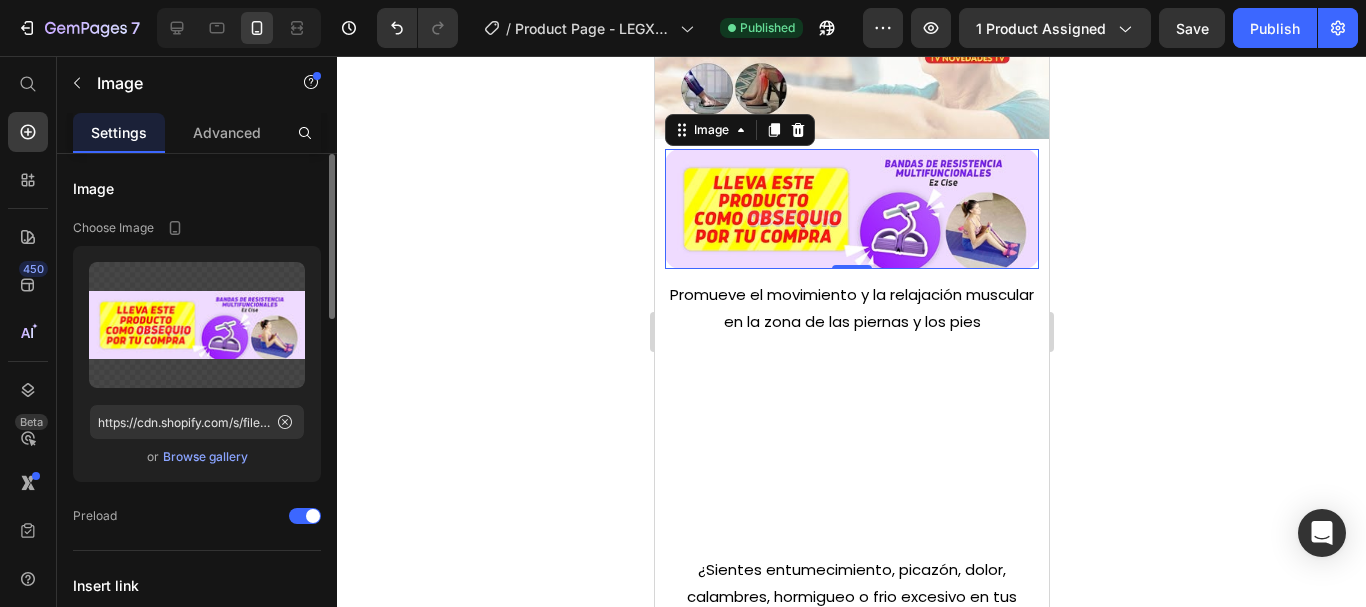 click on "Browse gallery" at bounding box center [205, 457] 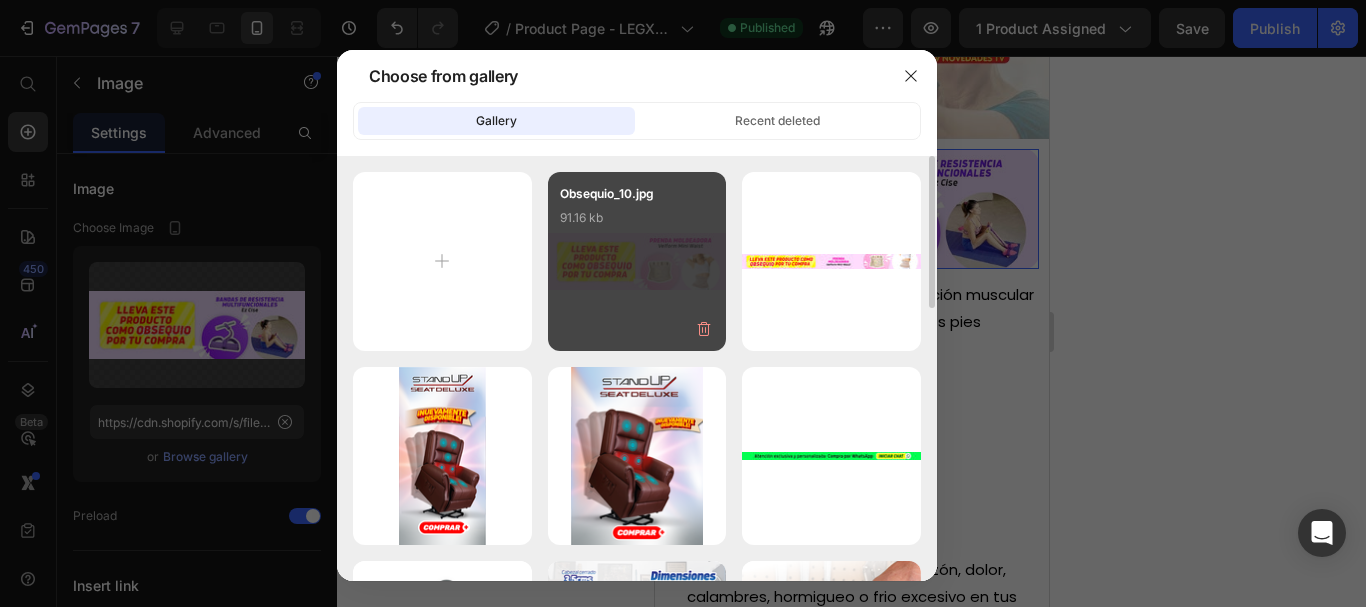 click on "Obsequio_10.jpg 91.16 kb" at bounding box center [637, 224] 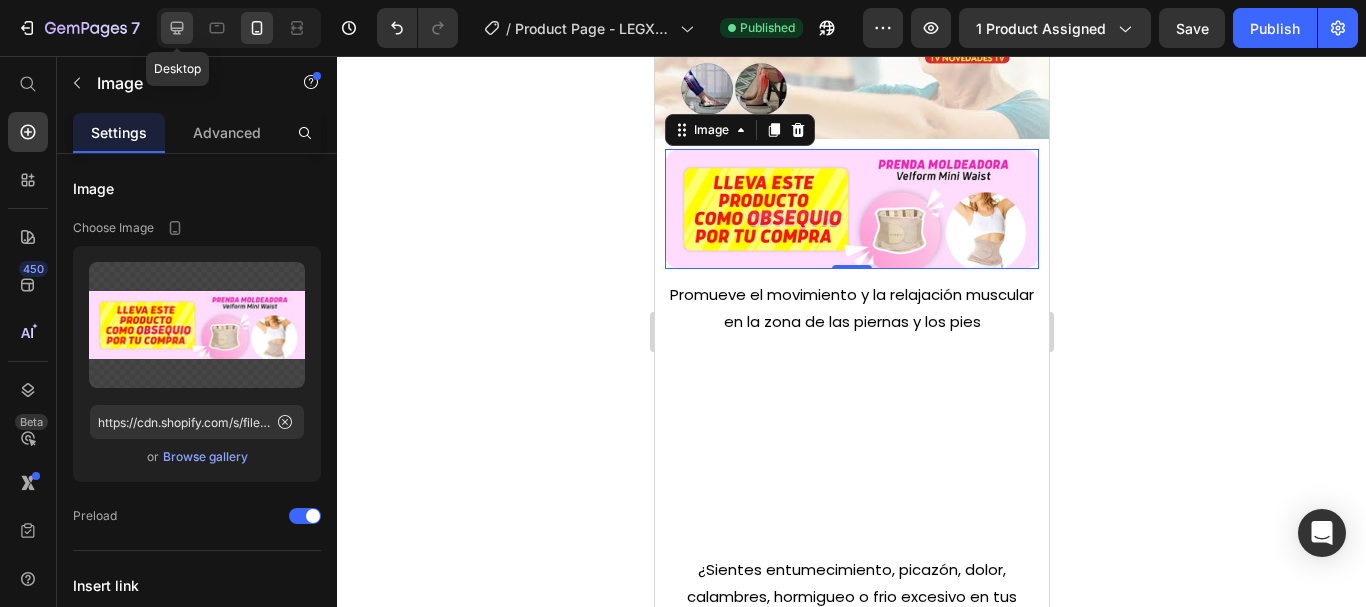 click 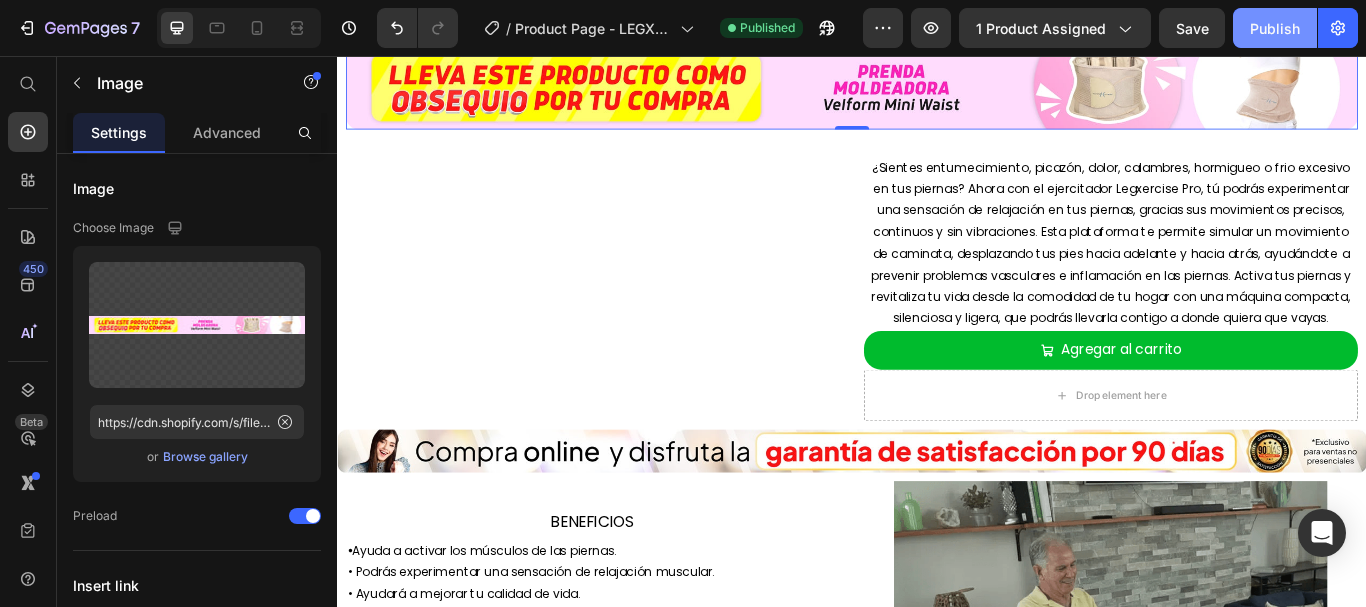 scroll, scrollTop: 737, scrollLeft: 0, axis: vertical 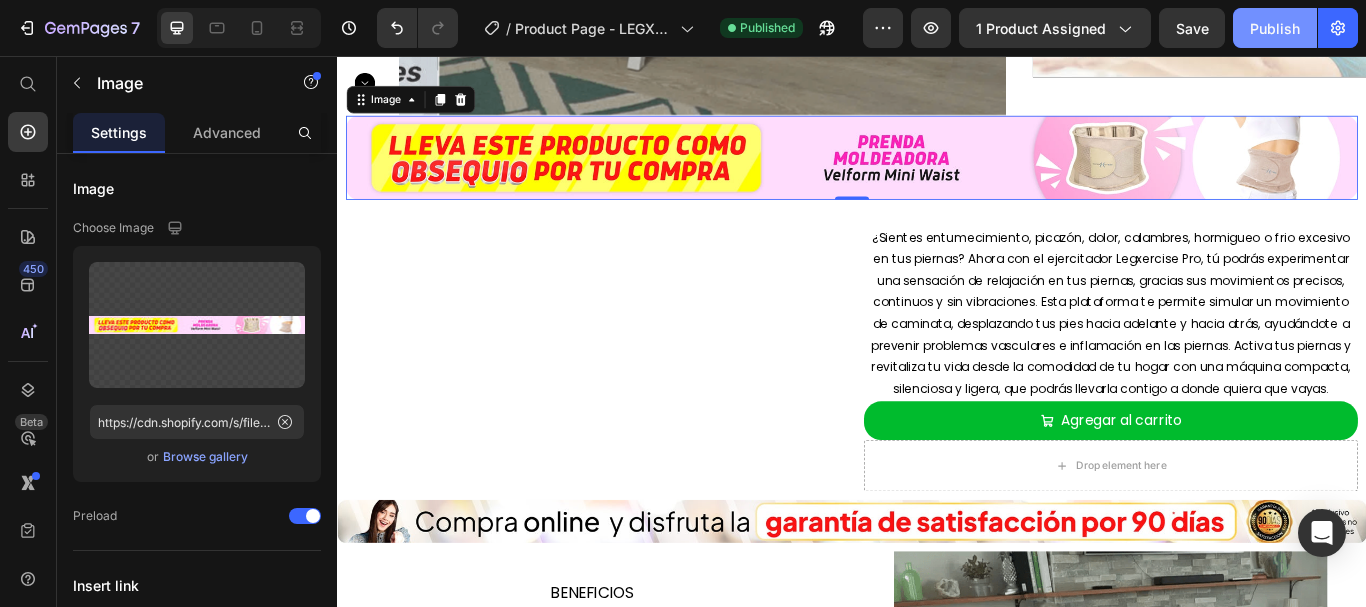 click on "Publish" 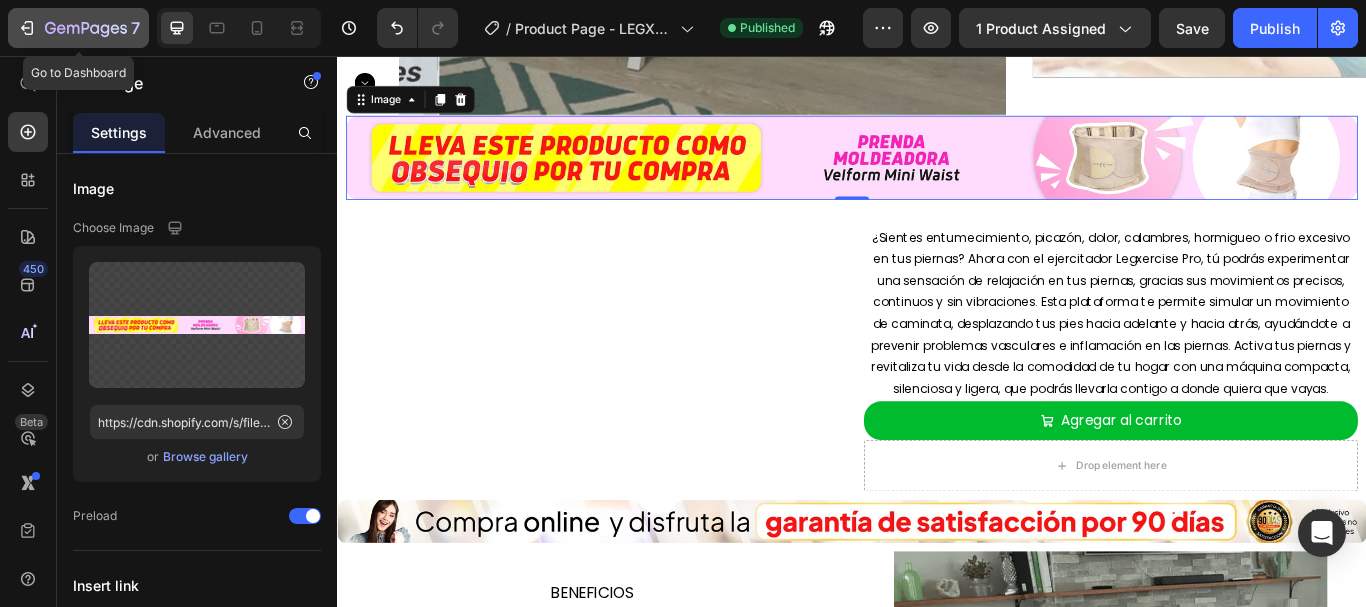 click 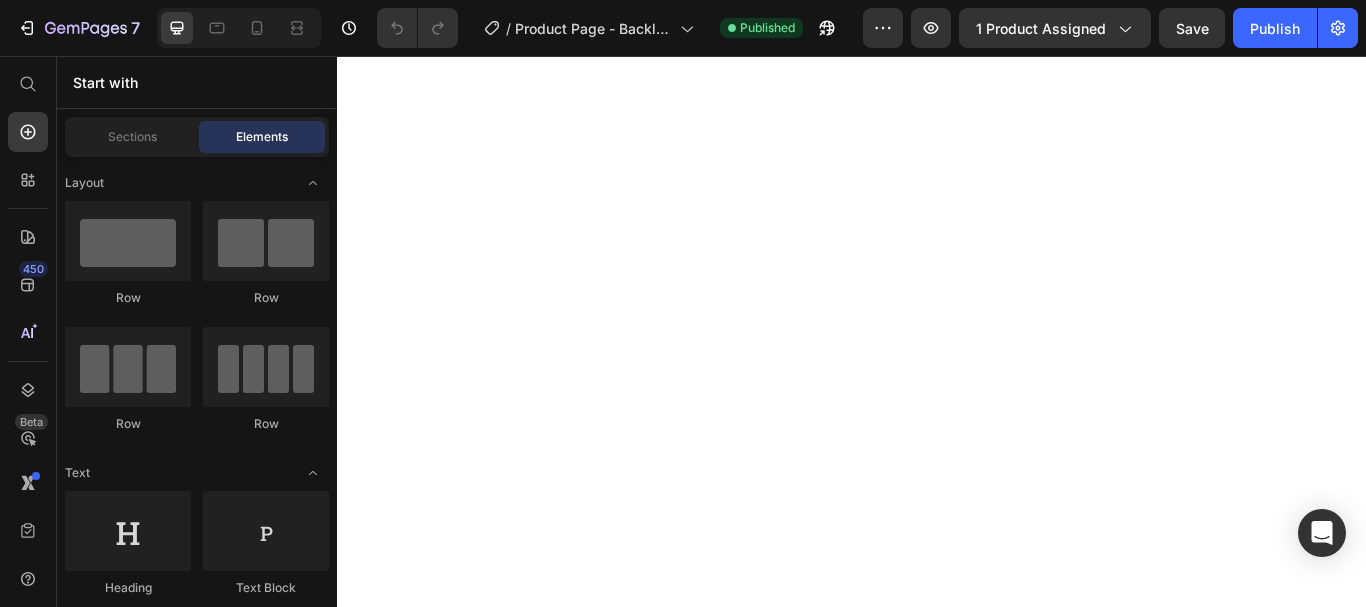 scroll, scrollTop: 0, scrollLeft: 0, axis: both 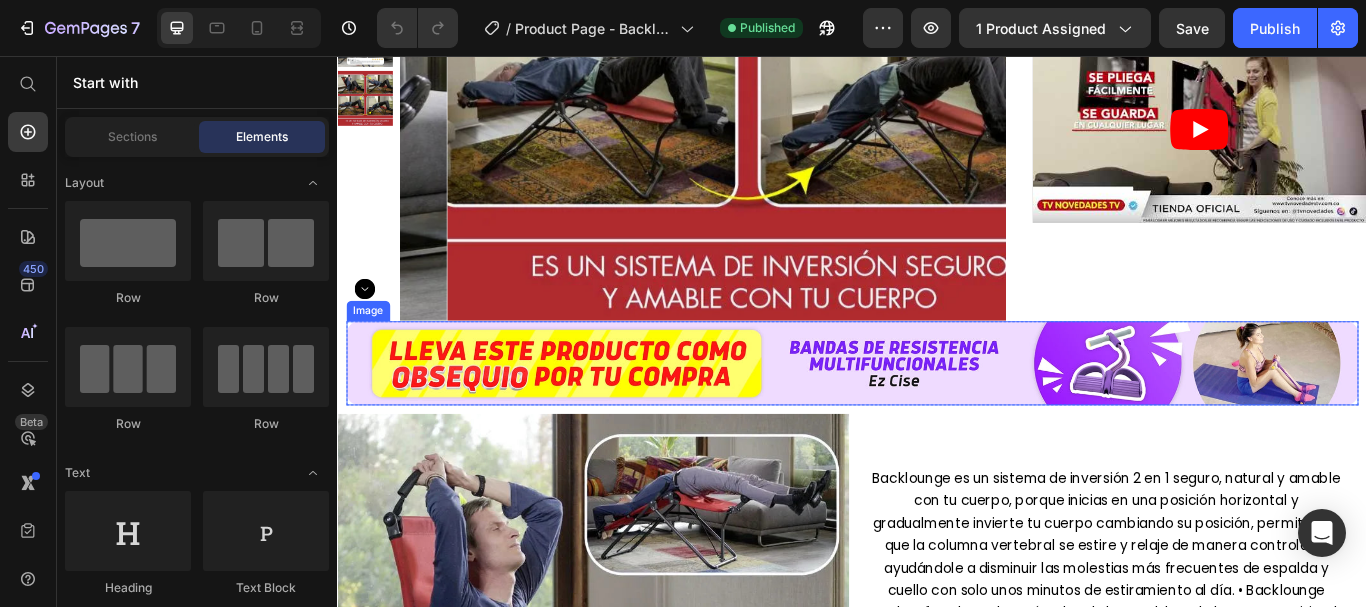 click at bounding box center (937, 415) 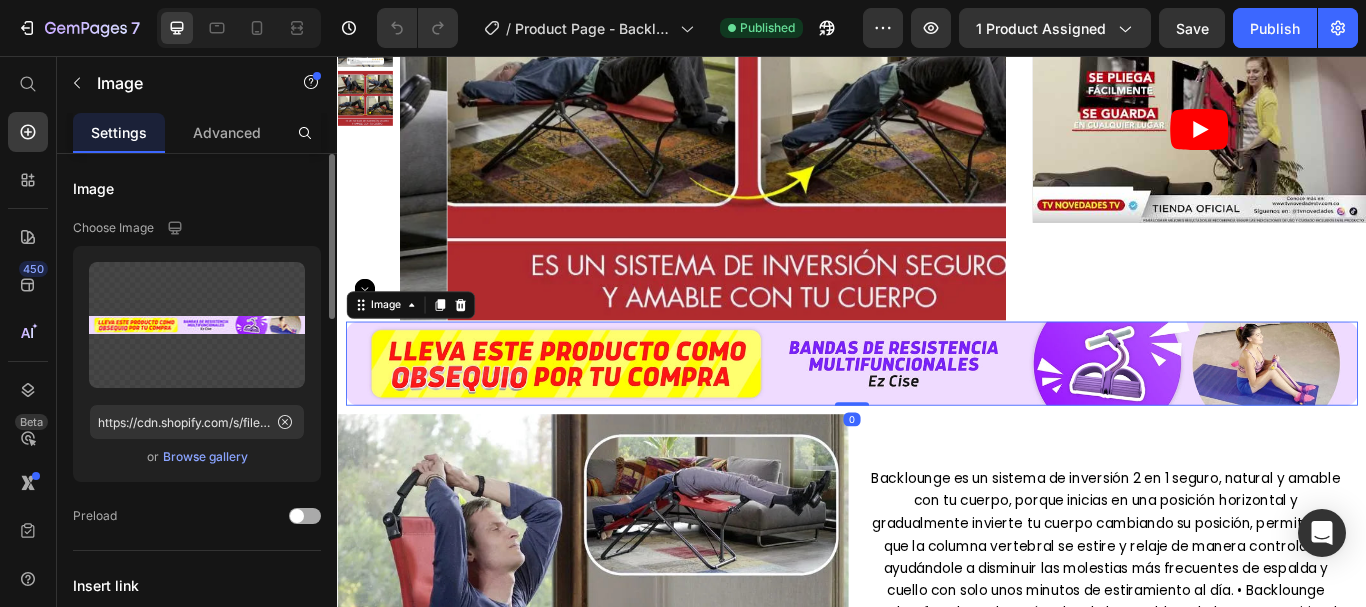 click at bounding box center [305, 516] 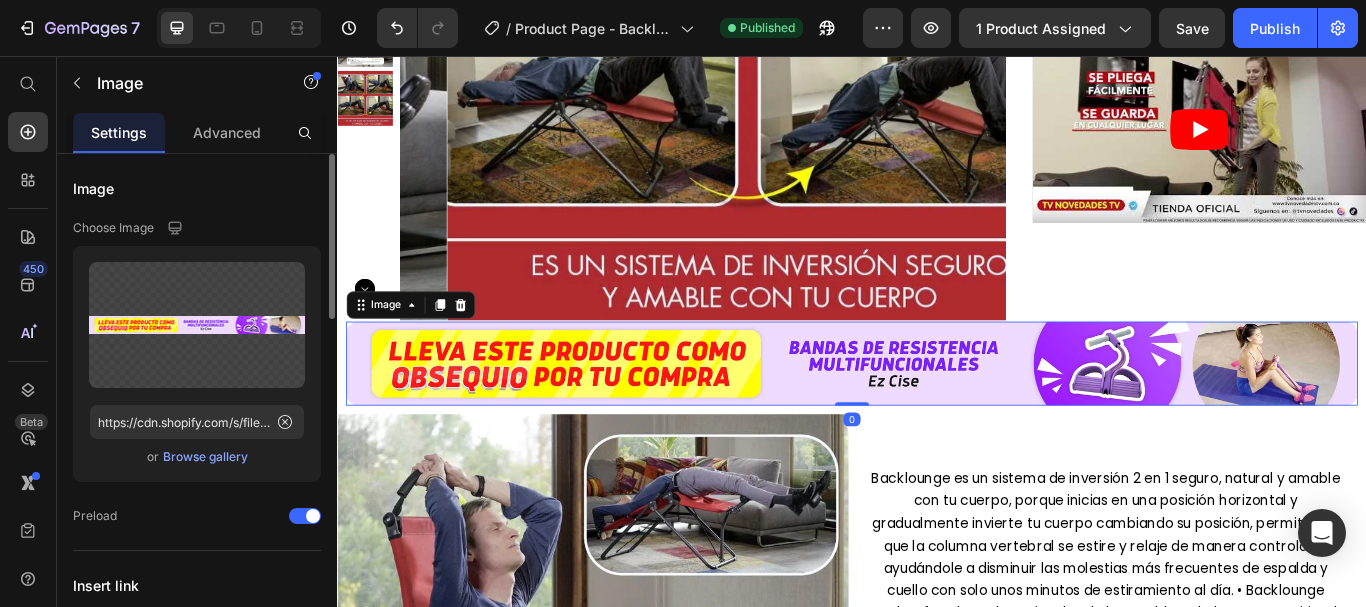 click on "Browse gallery" at bounding box center [205, 457] 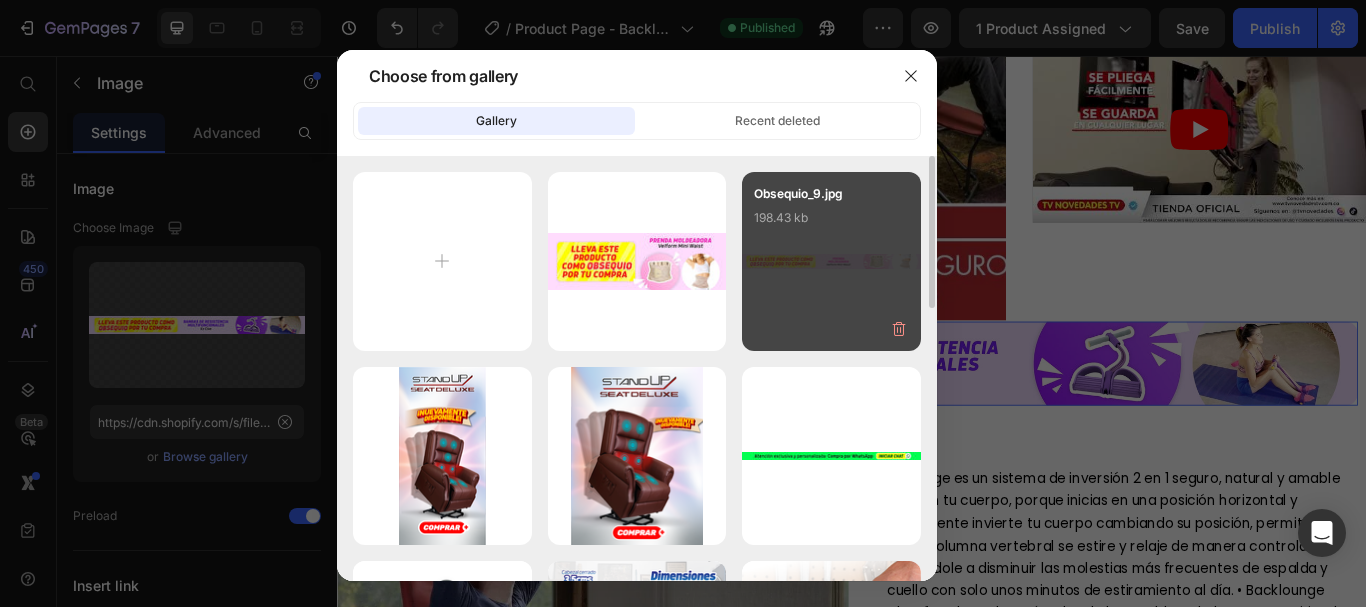 click on "Obsequio_9.jpg 198.43 kb" at bounding box center (831, 224) 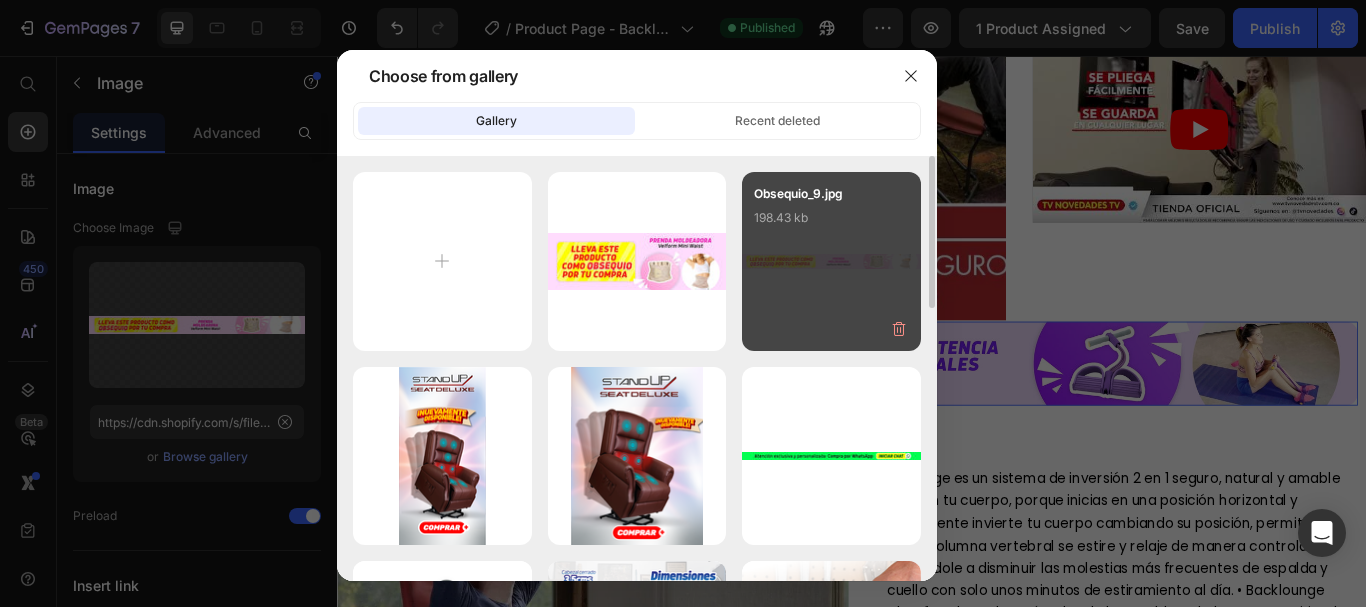 type on "https://cdn.shopify.com/s/files/1/0619/4040/0198/files/gempages_529771678851400935-71c728e1-ba20-4bf0-a6aa-583e64d175d8.jpg" 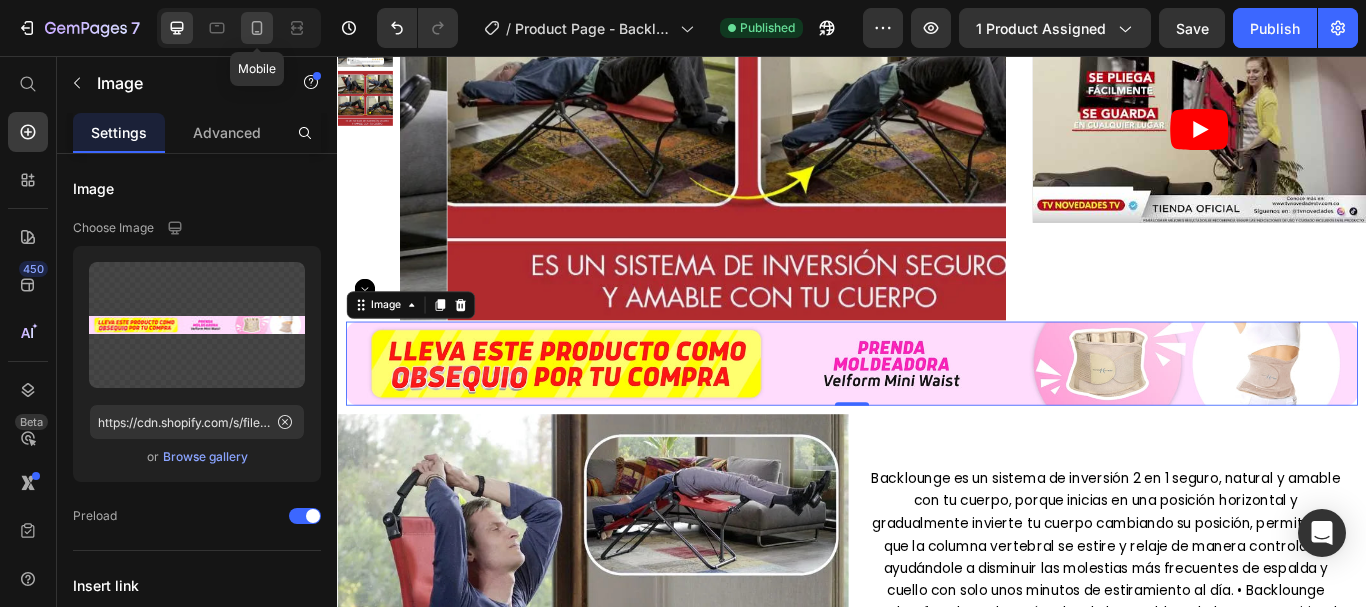 click 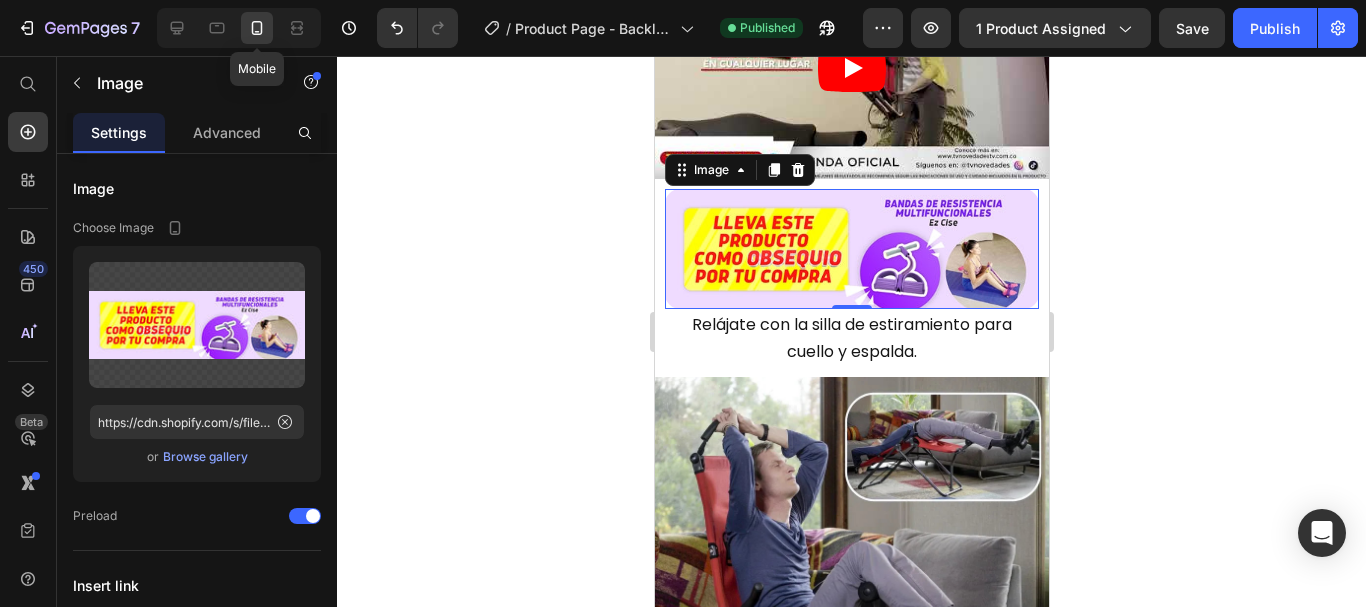 scroll, scrollTop: 1126, scrollLeft: 0, axis: vertical 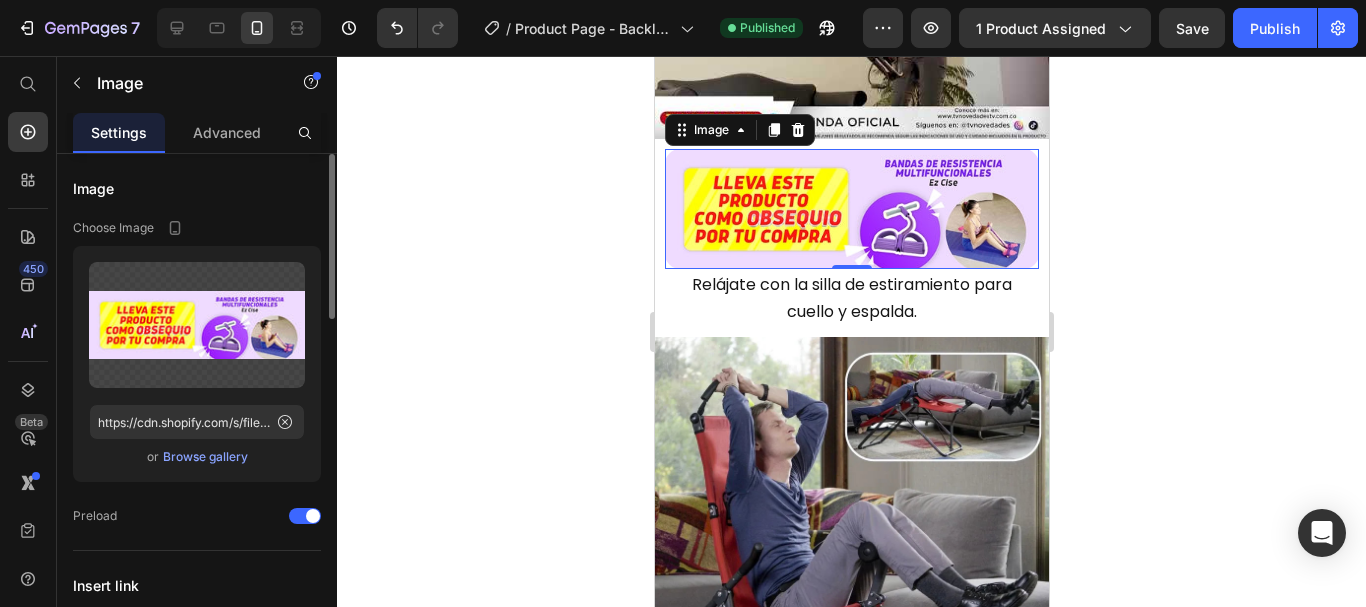 click on "Browse gallery" at bounding box center [205, 457] 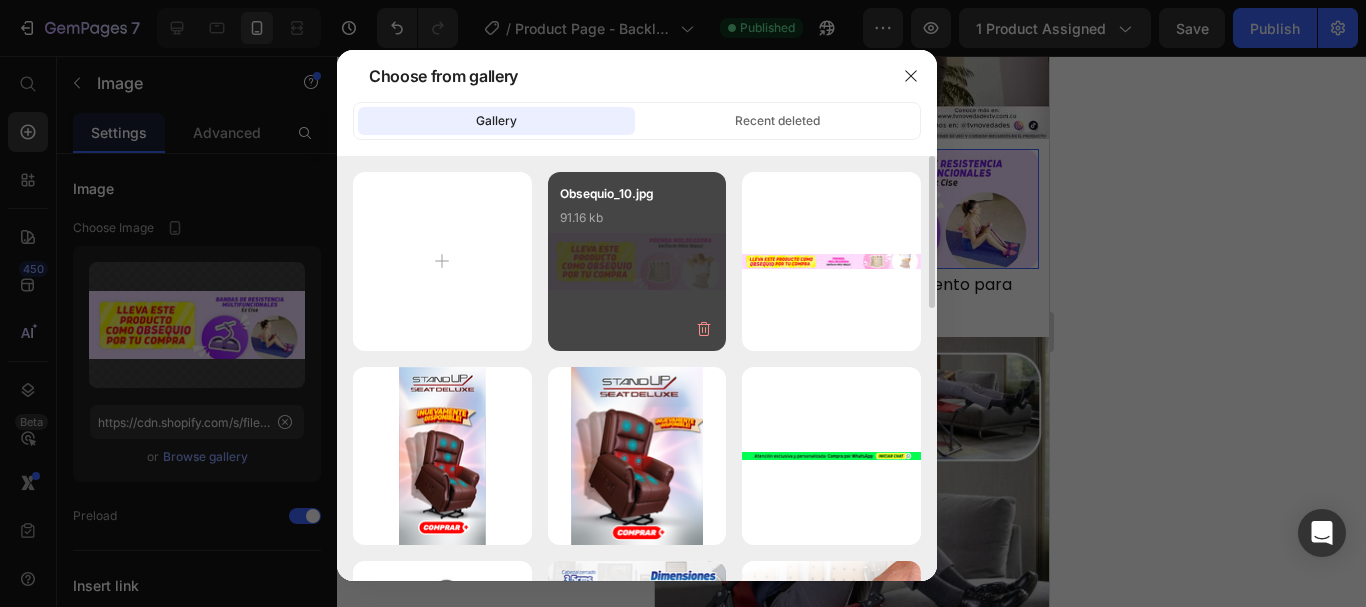 click on "Obsequio_10.jpg 91.16 kb" at bounding box center [637, 224] 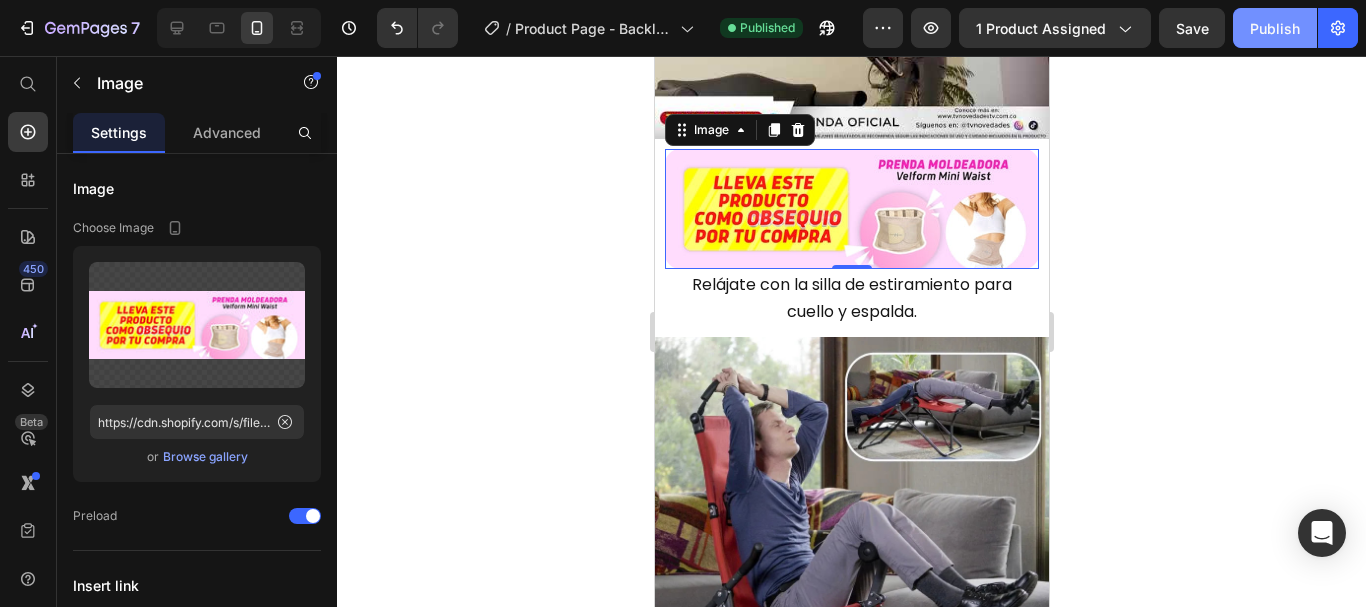 click on "Publish" 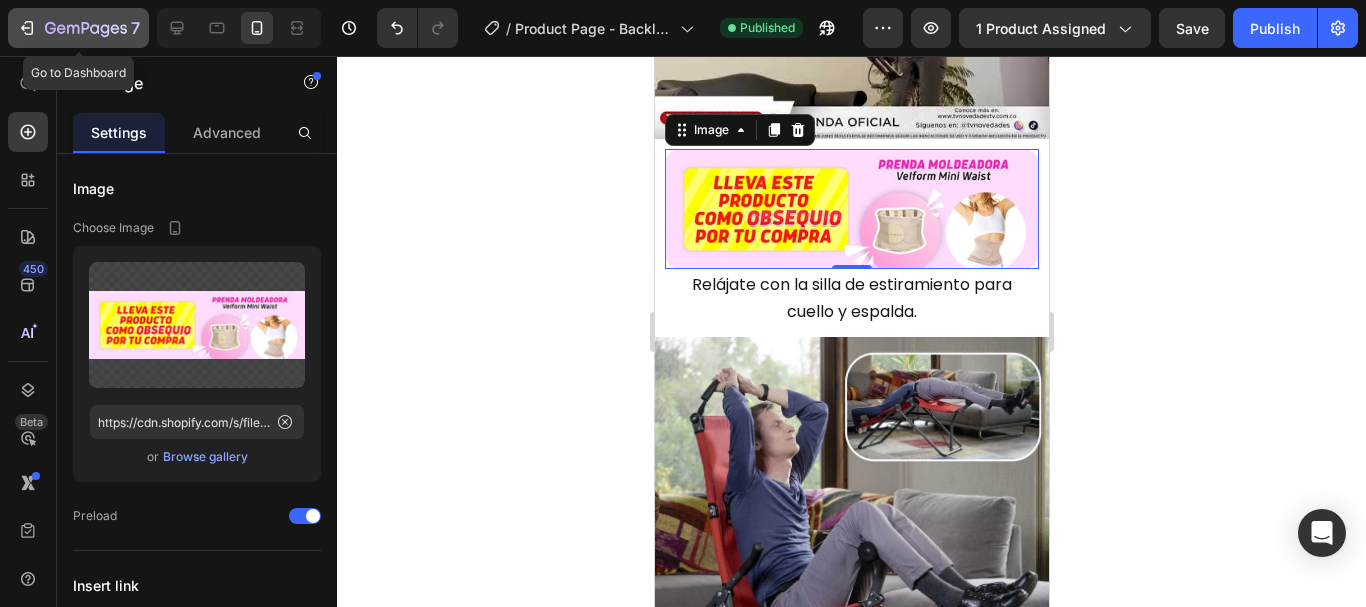 click 